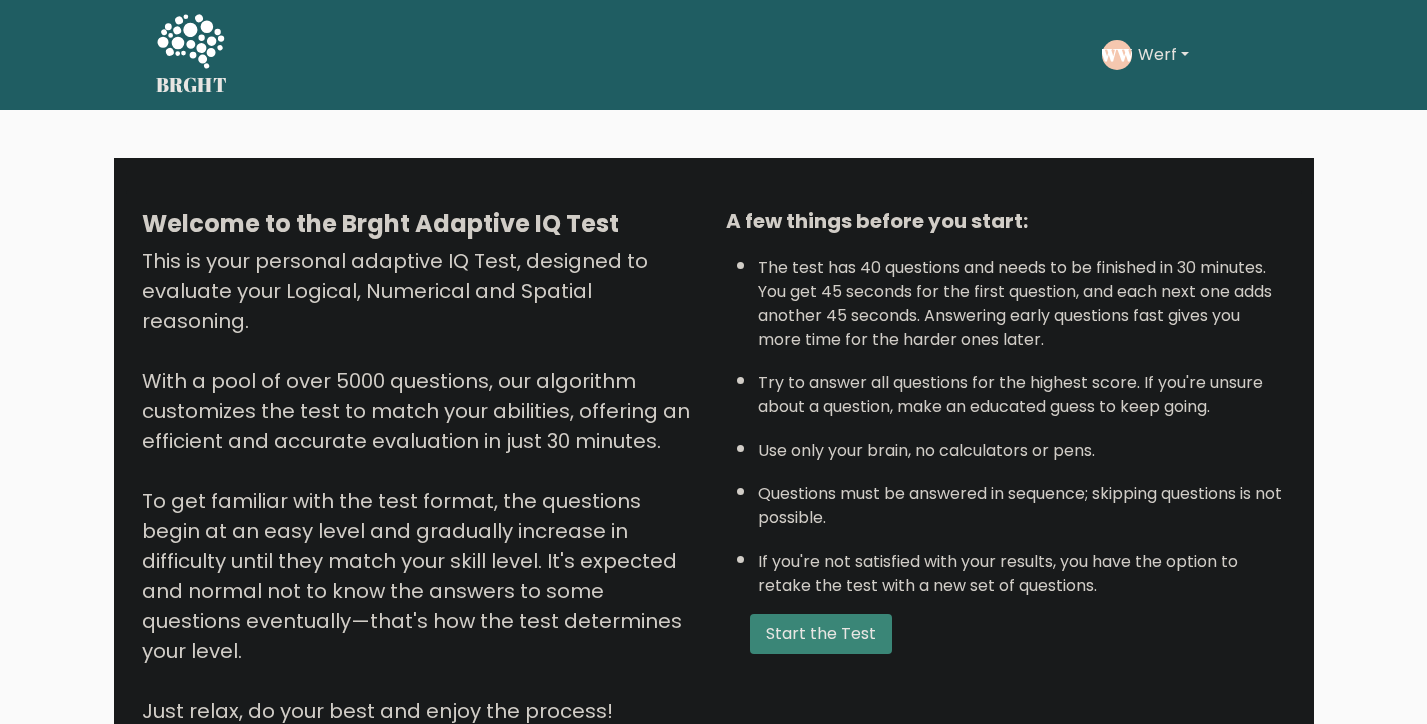 scroll, scrollTop: 0, scrollLeft: 0, axis: both 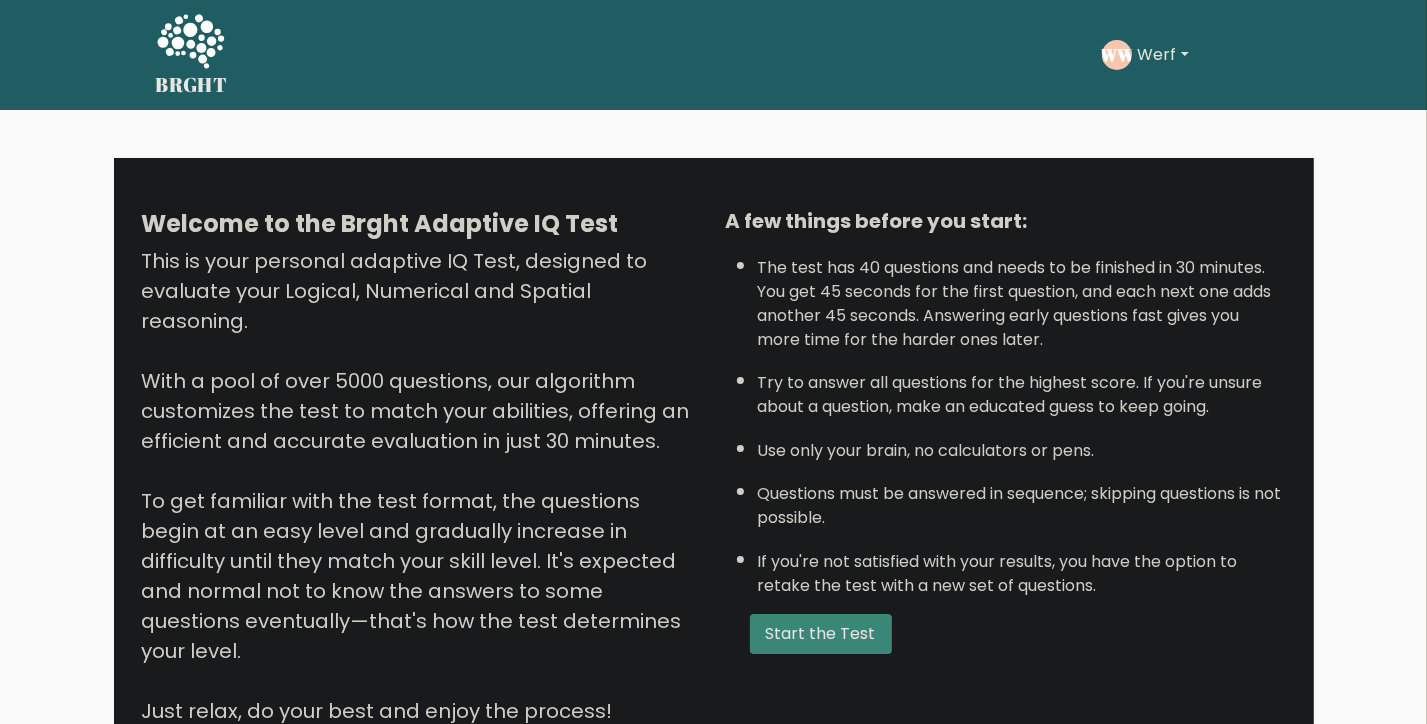 click on "A few things before you start:
The test has 40 questions and needs to be finished in 30 minutes. You get 45 seconds for the first question, and each next one adds another 45 seconds. Answering early questions fast gives you more time for the harder ones later.
Try to answer all questions for the highest score. If you're unsure about a question, make an educated guess to keep going.
Use only your brain, no calculators or pens.
Questions must be answered in sequence; skipping questions is not possible.
If you're not satisfied with your results, you have the option to retake the test with a new set of questions.
Start the Test" at bounding box center [1006, 466] 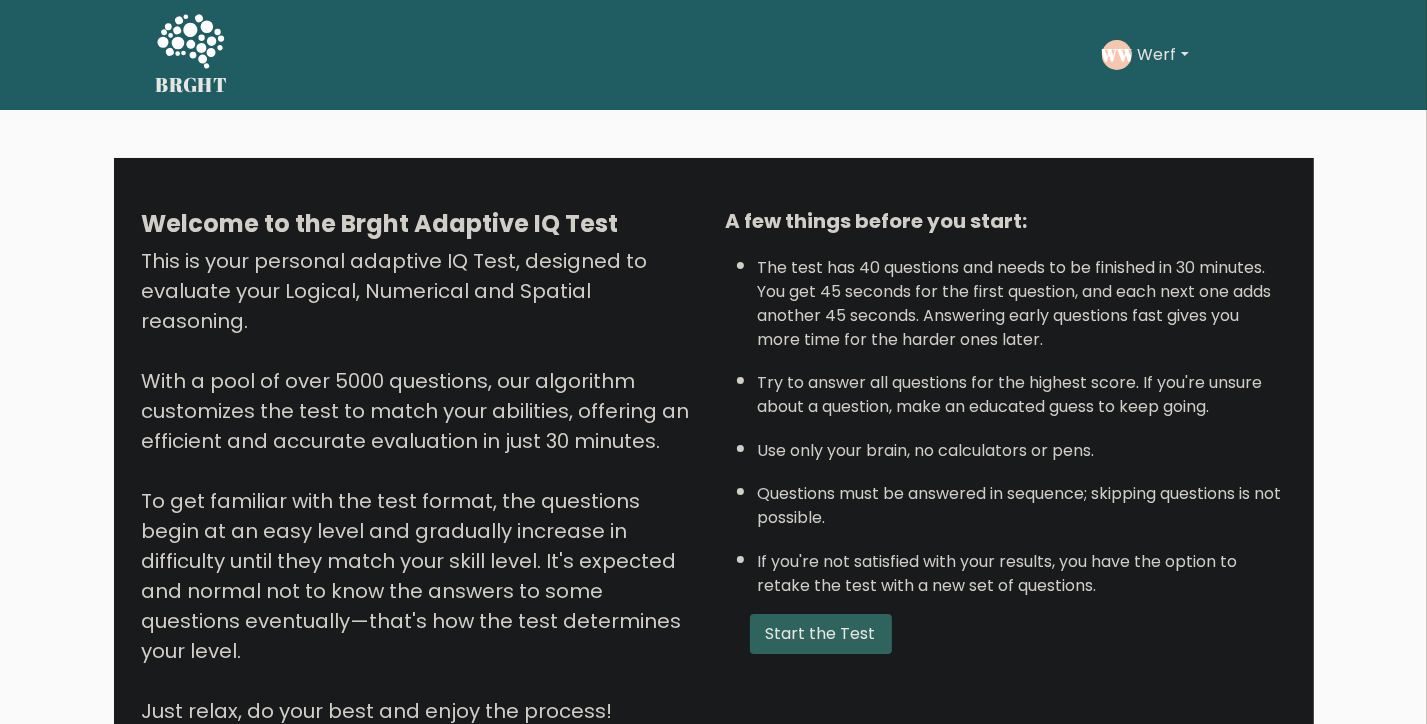 click on "Start the Test" at bounding box center [821, 634] 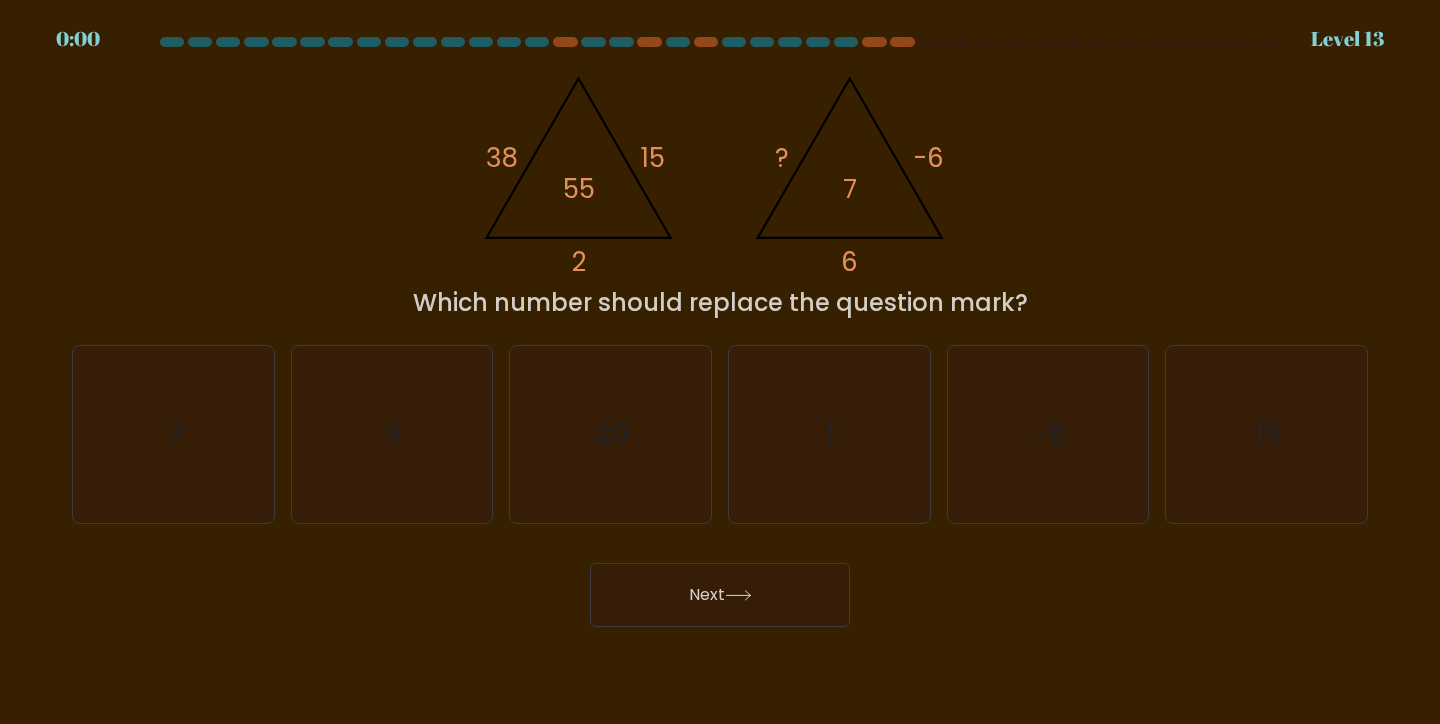 scroll, scrollTop: 0, scrollLeft: 0, axis: both 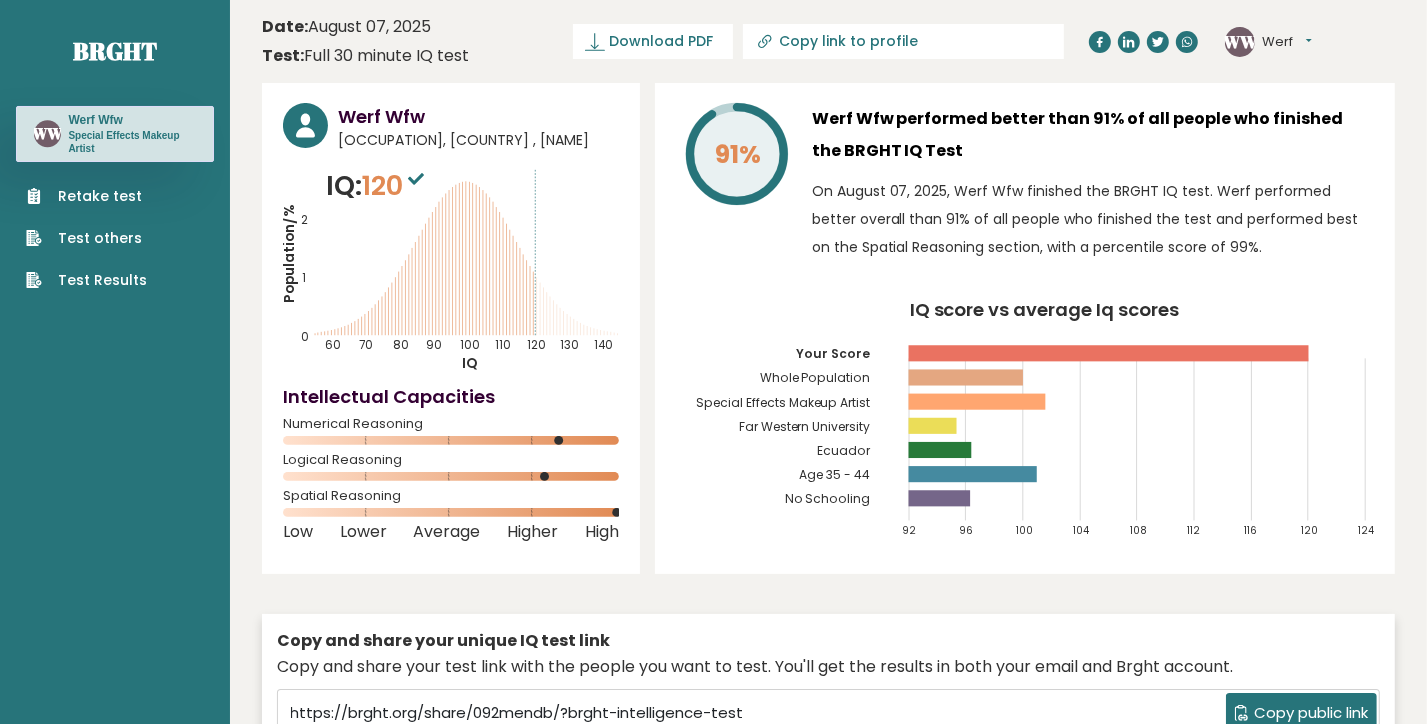 click on "IQ score vs average Iq scores
92
96
100
104
108
112
116
120
124
Your Score
Whole Population
Special Effects Makeup Artist
Far Western University
Ecuador
Age 35 - 44" 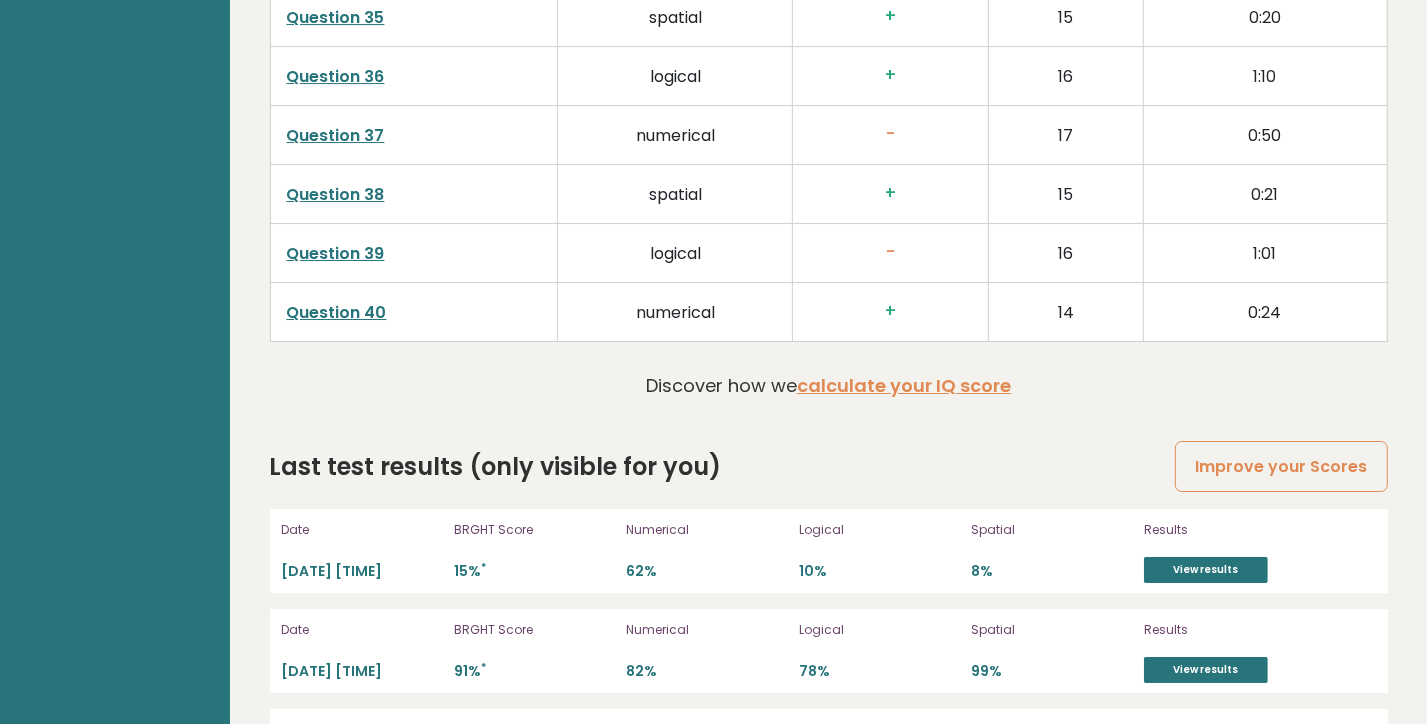 scroll, scrollTop: 5400, scrollLeft: 0, axis: vertical 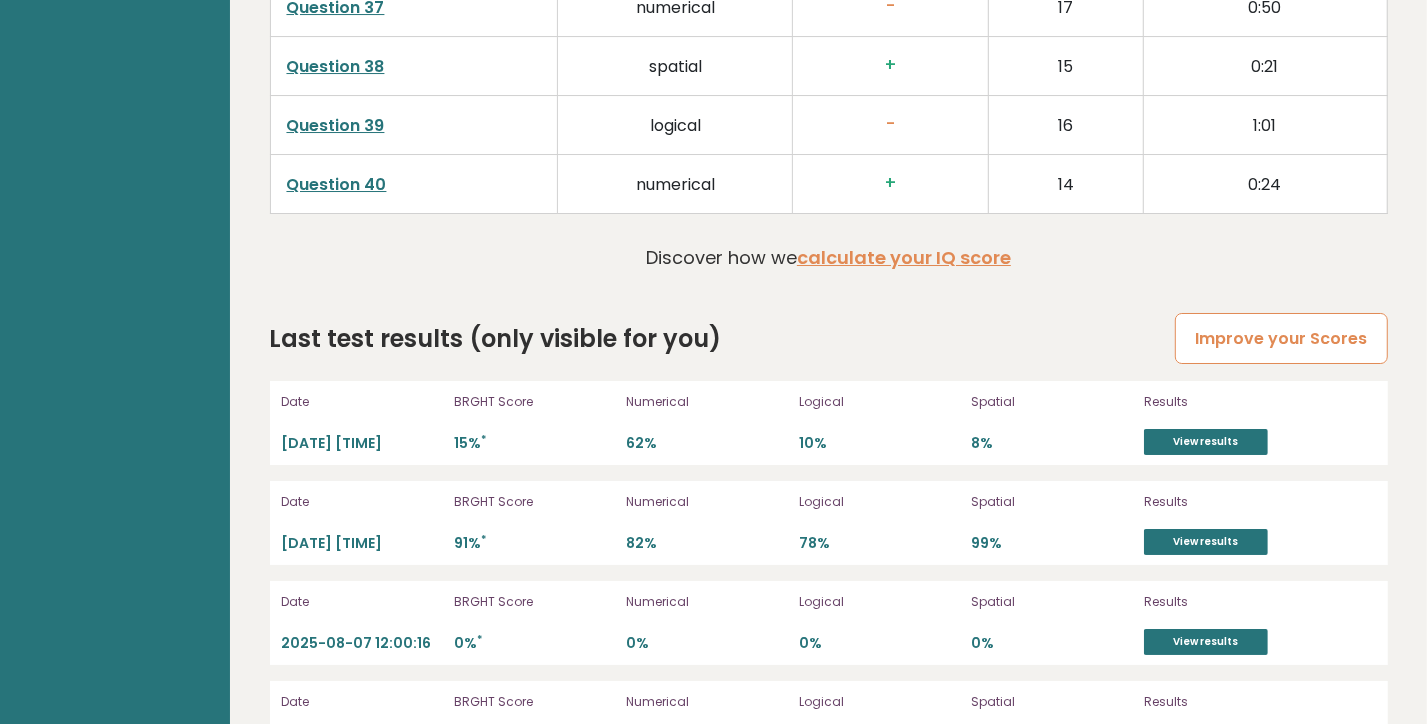 click on "Improve your Scores" at bounding box center [1281, 338] 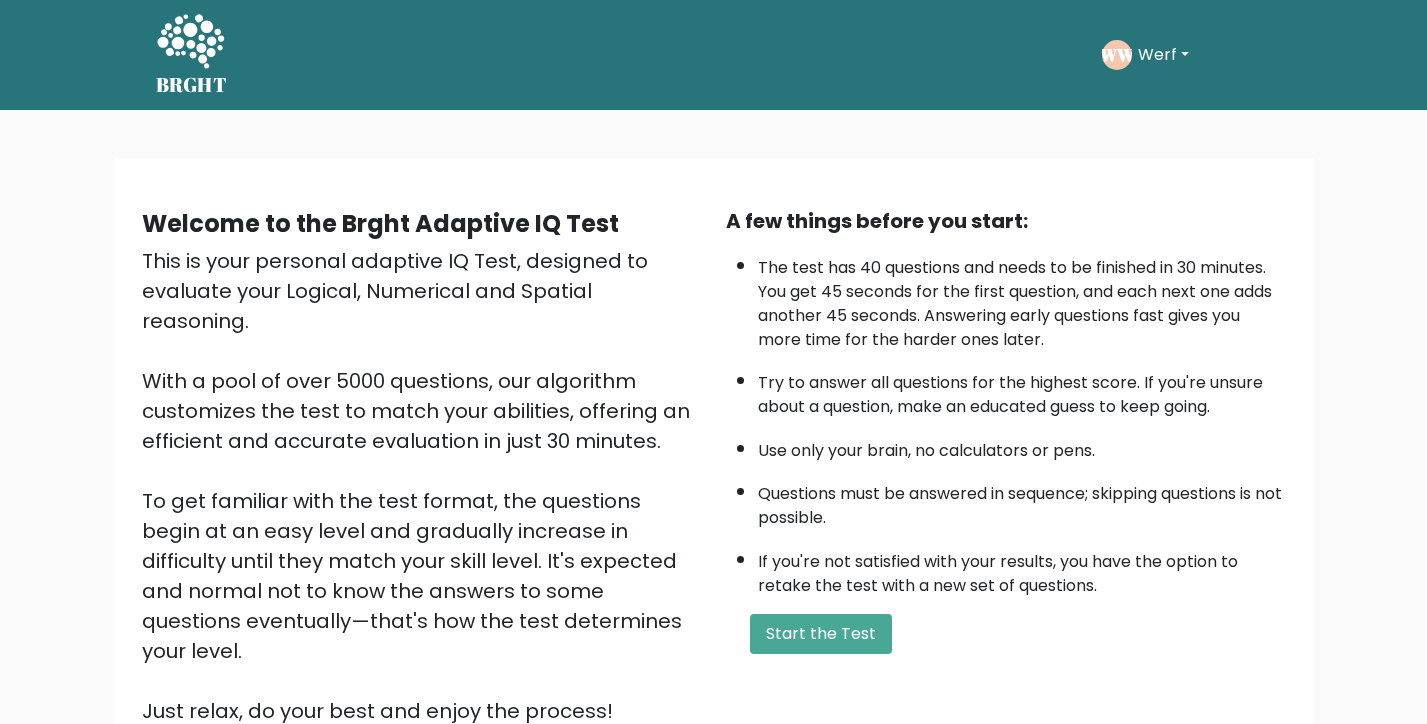 scroll, scrollTop: 0, scrollLeft: 0, axis: both 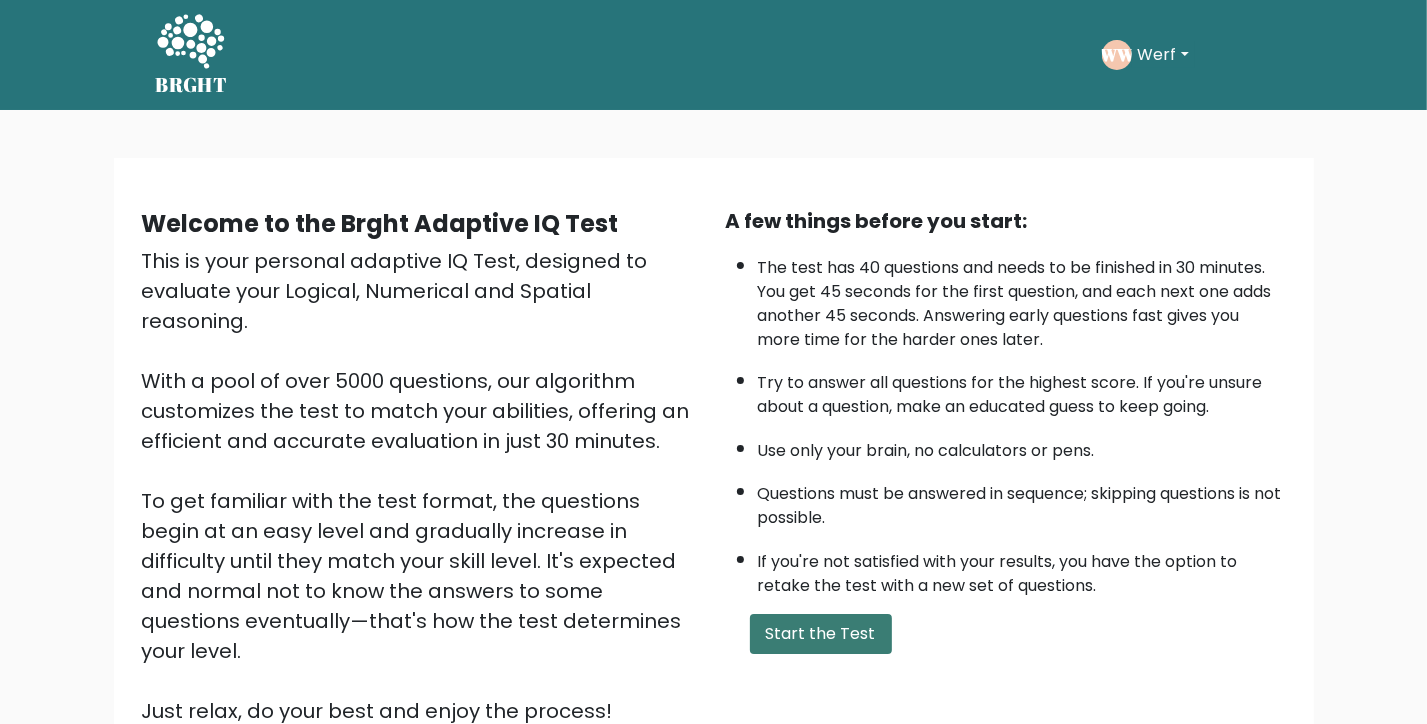 click on "Start the Test" at bounding box center [821, 634] 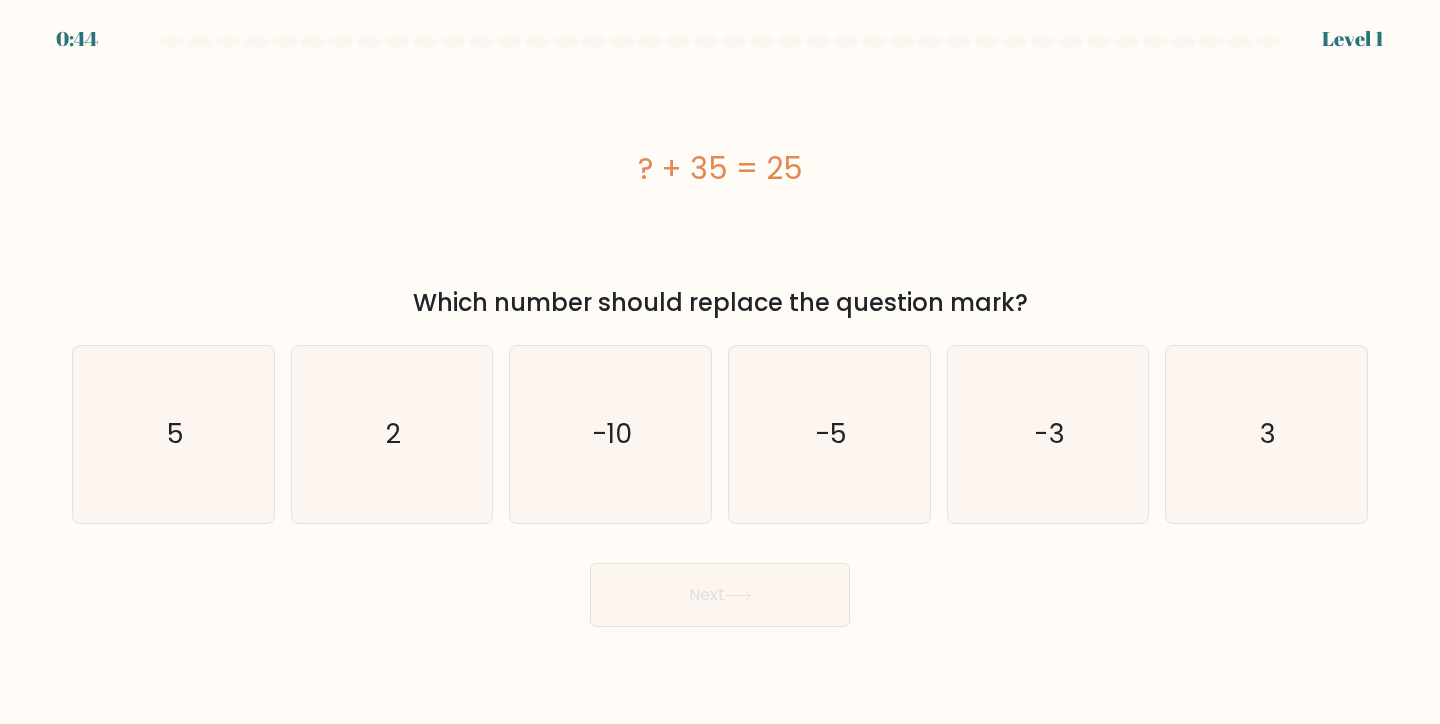 scroll, scrollTop: 0, scrollLeft: 0, axis: both 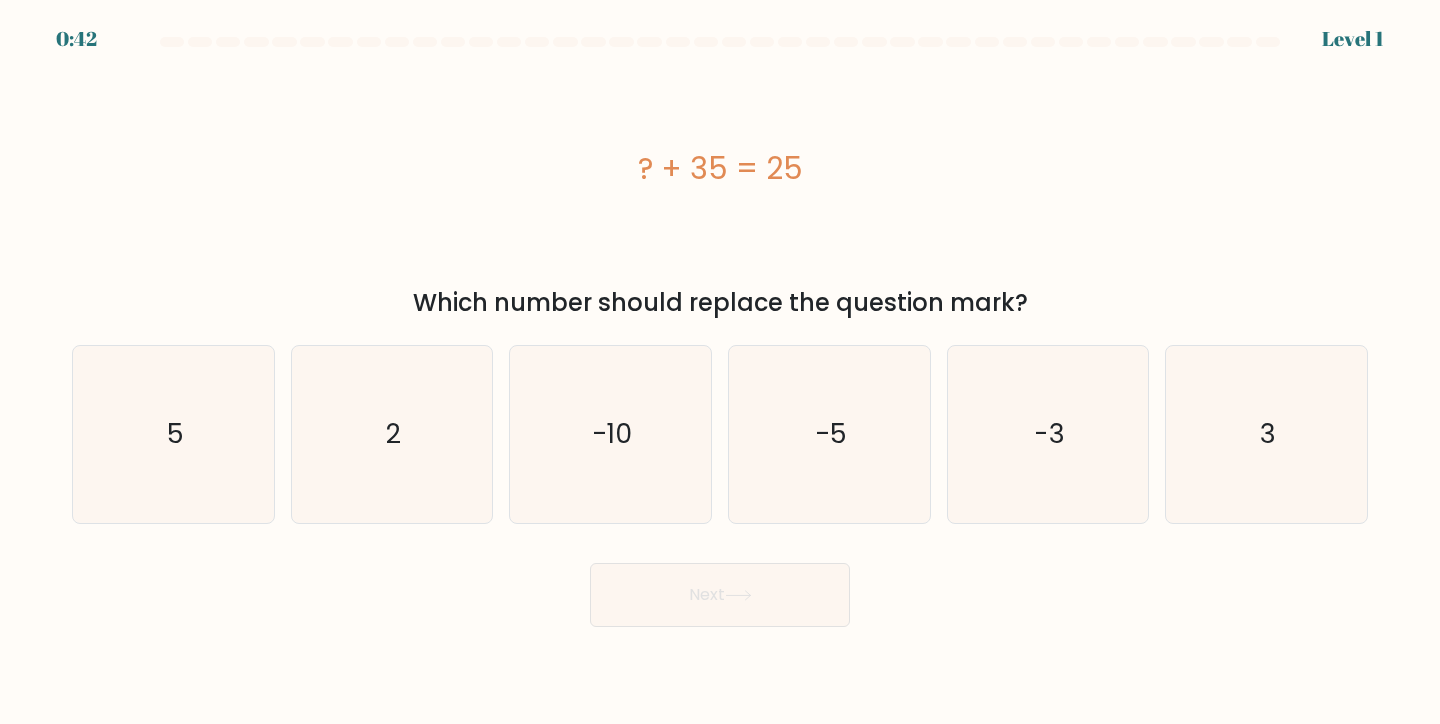 click on "? + 35 = 25" at bounding box center [720, 168] 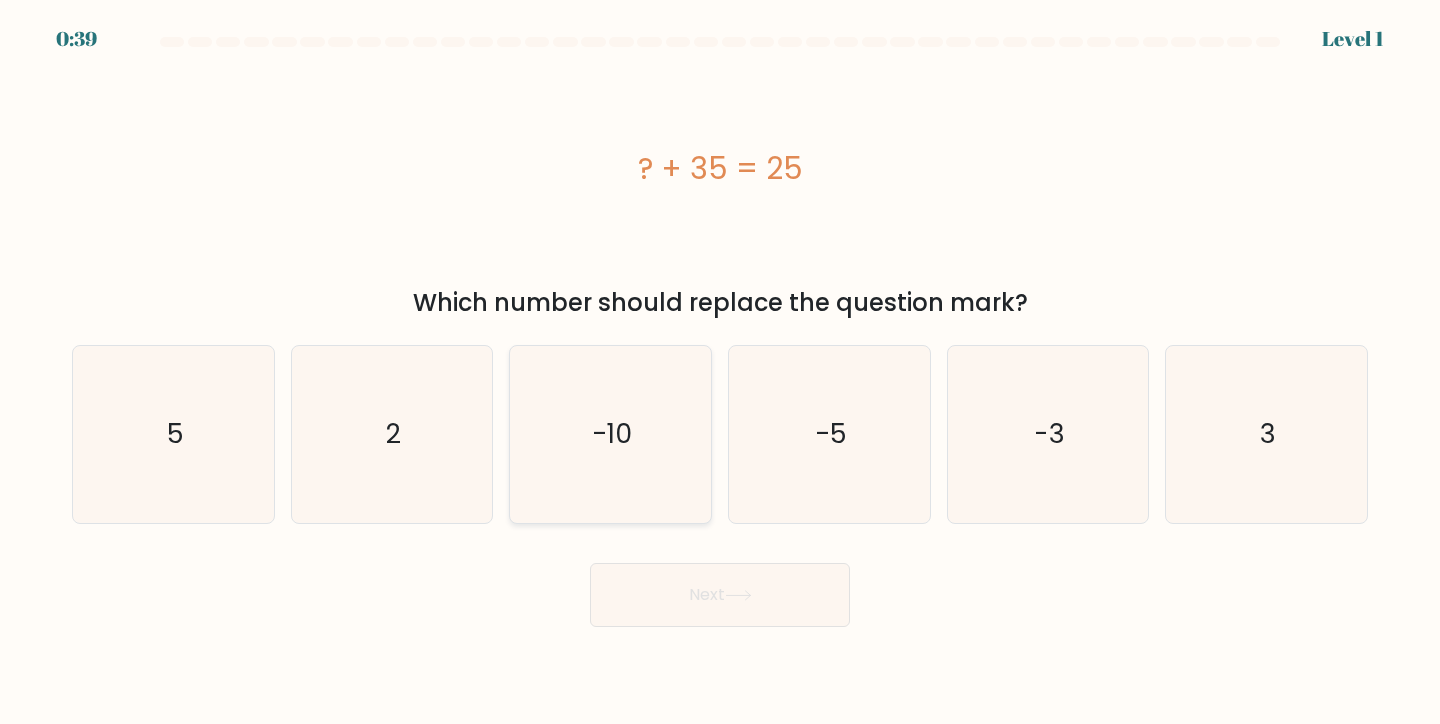 drag, startPoint x: 594, startPoint y: 420, endPoint x: 771, endPoint y: 629, distance: 273.87955 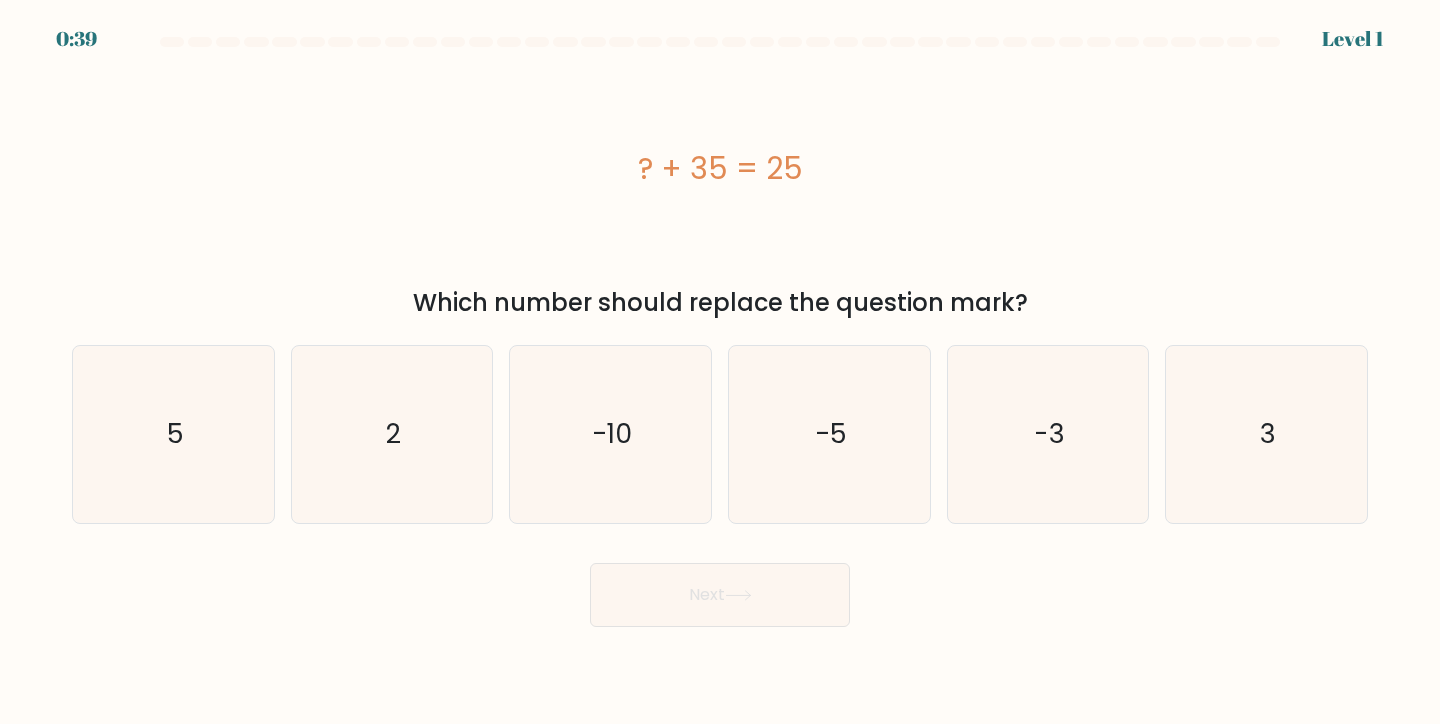 click on "c.
-10" at bounding box center (720, 367) 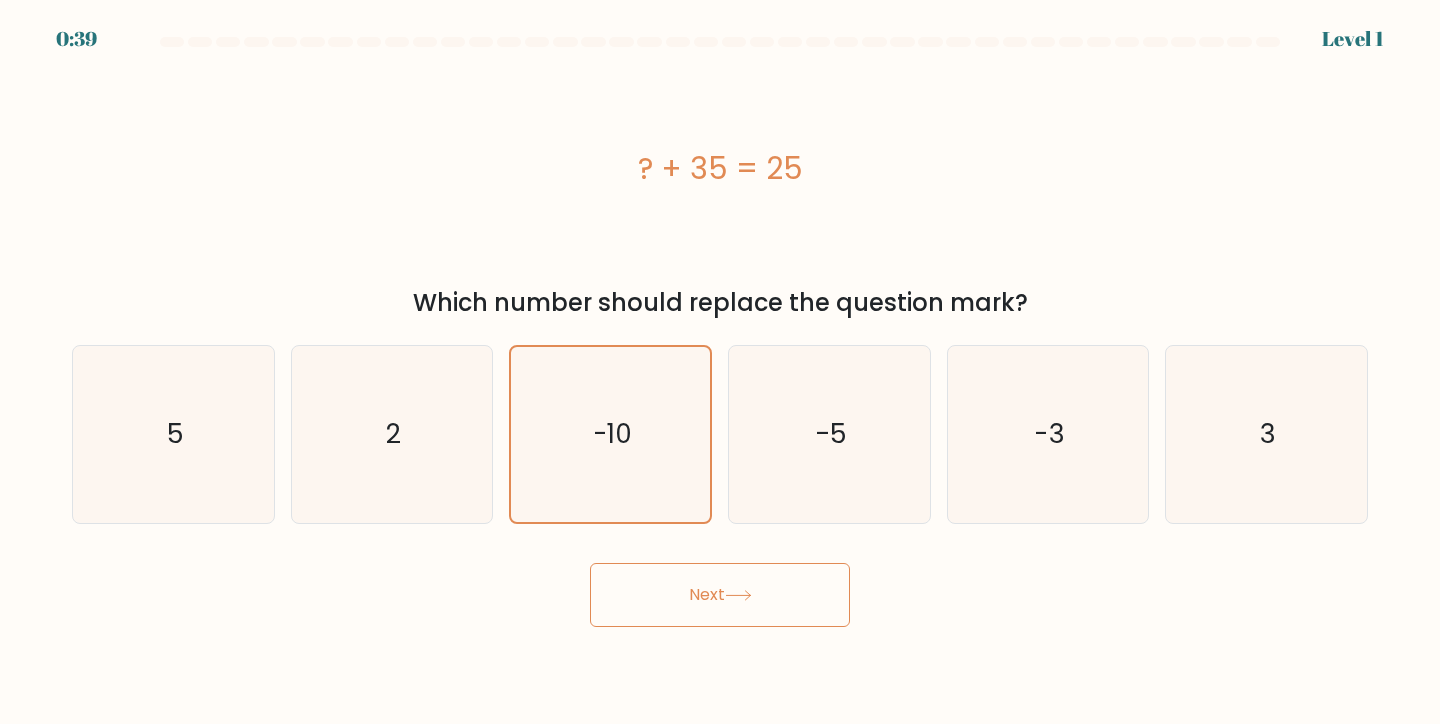 click on "Next" at bounding box center (720, 595) 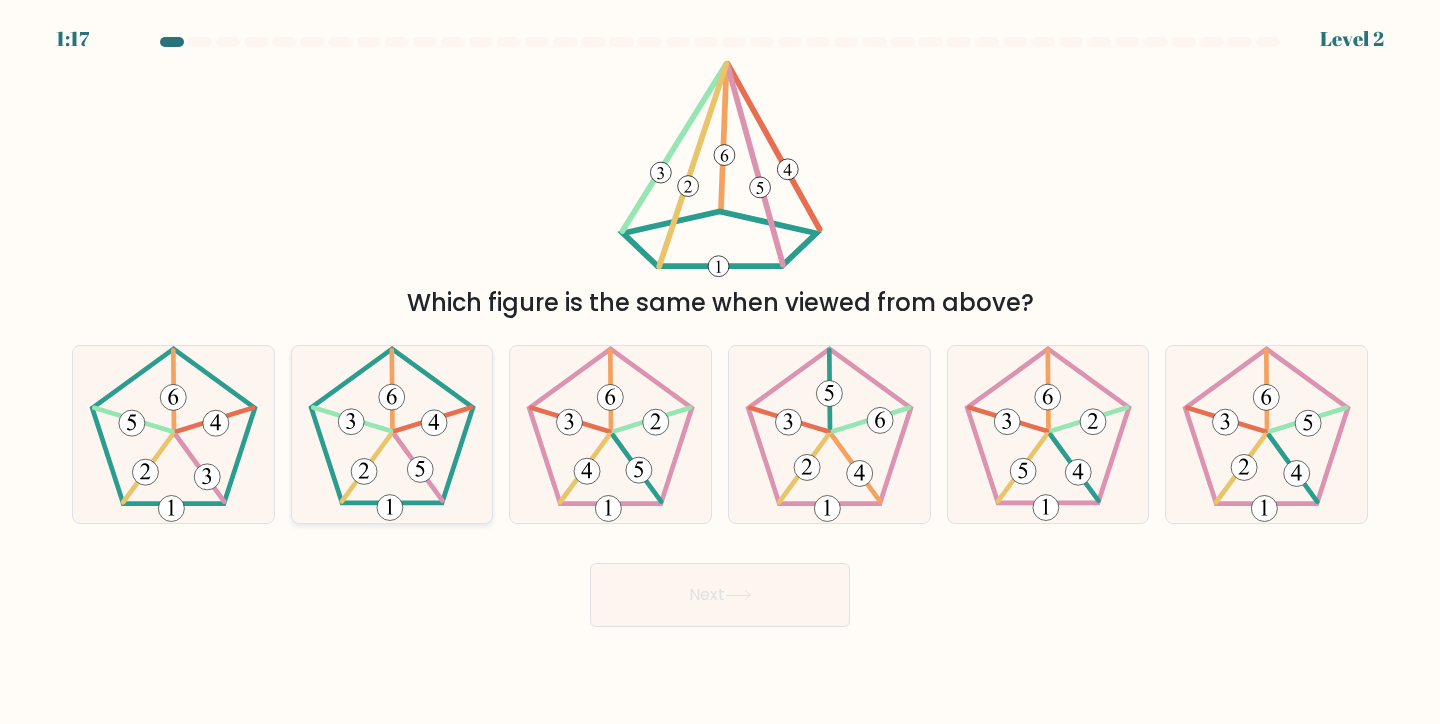 click 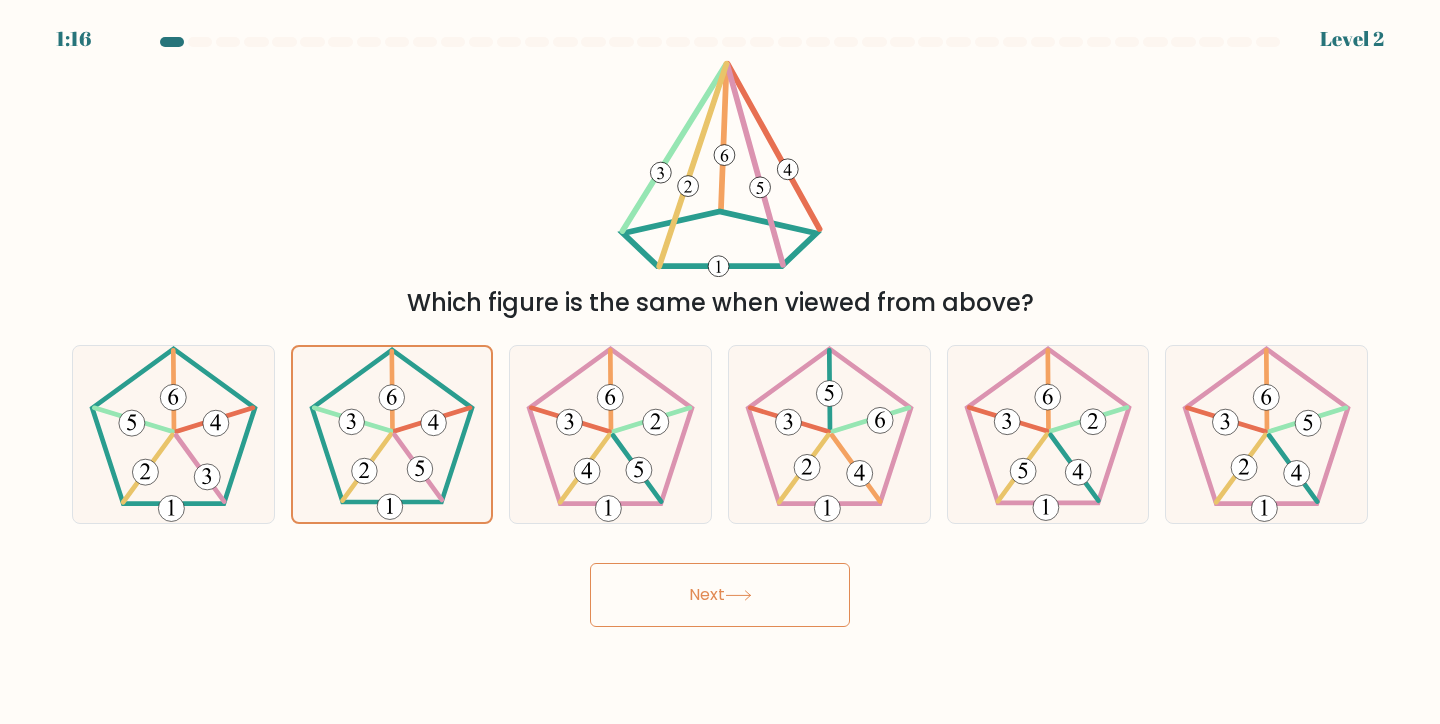 click 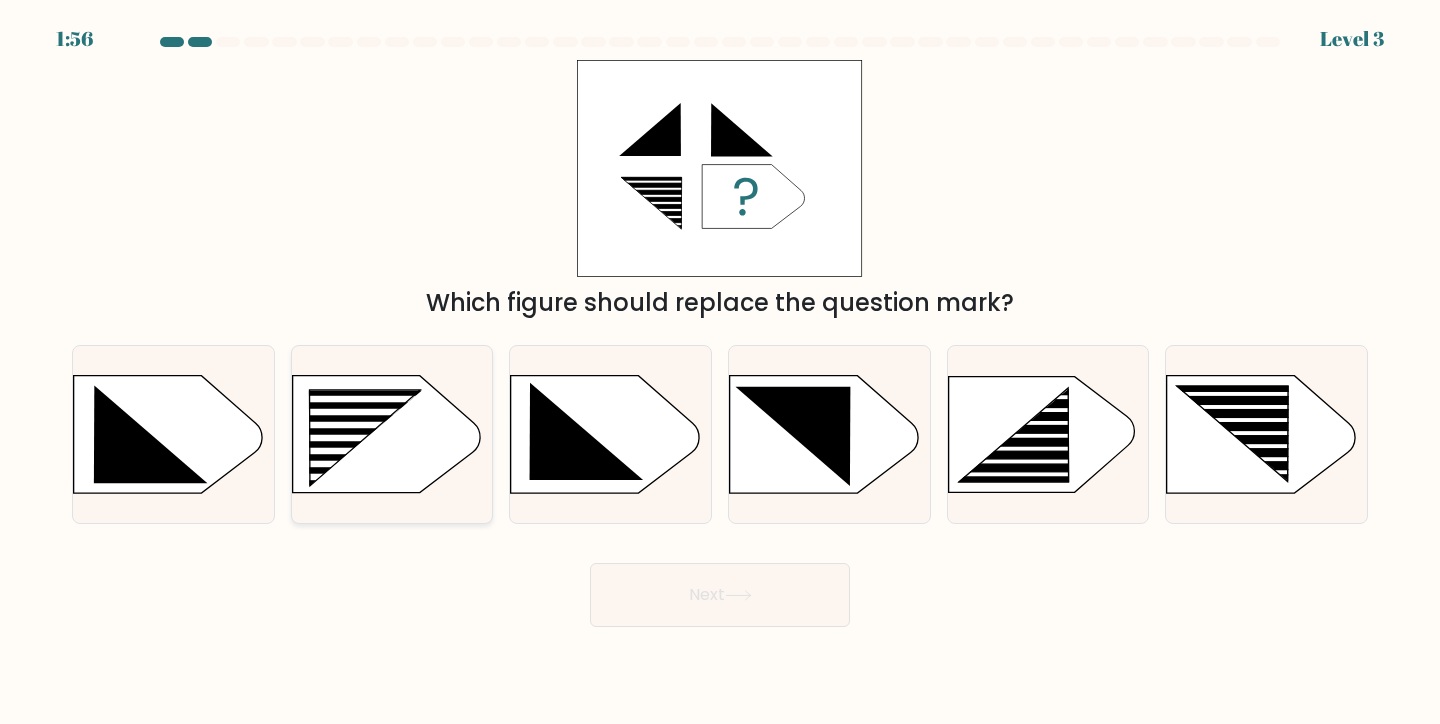 click 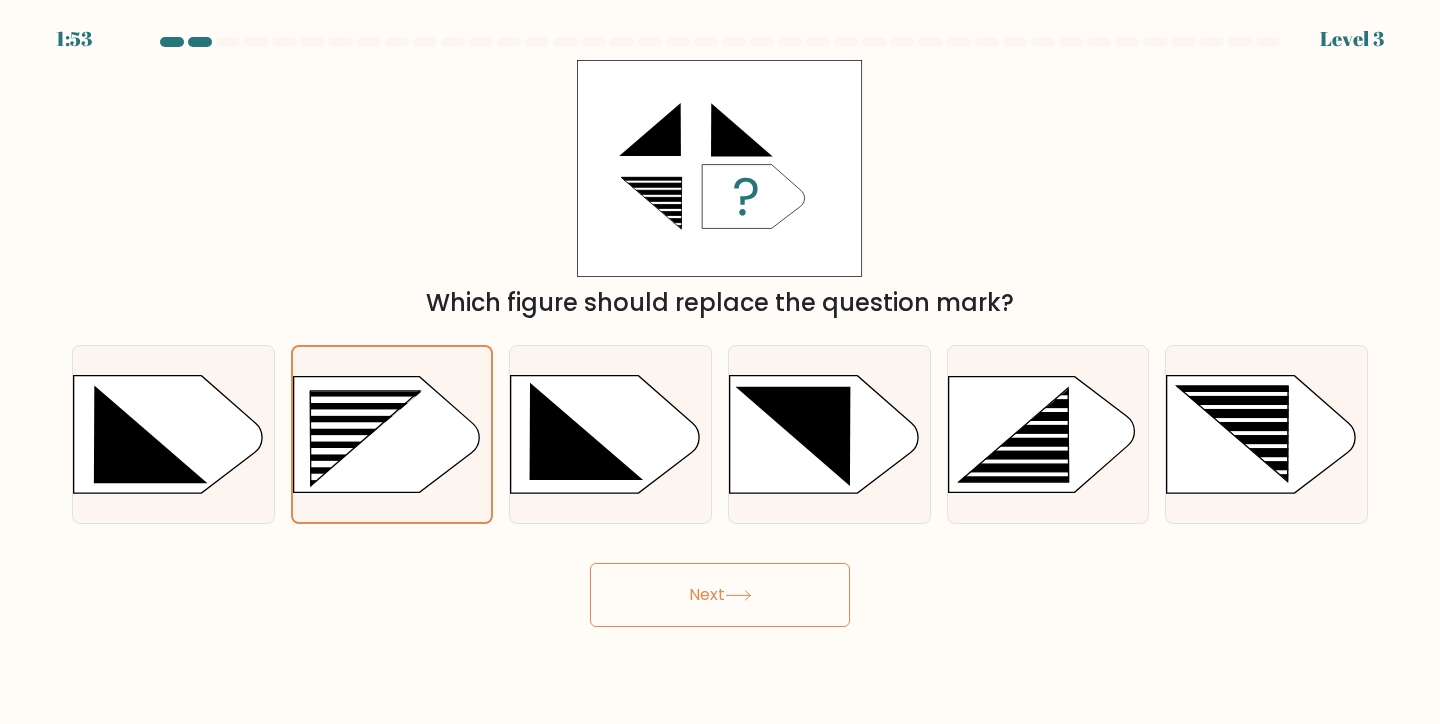 click on "Next" at bounding box center [720, 595] 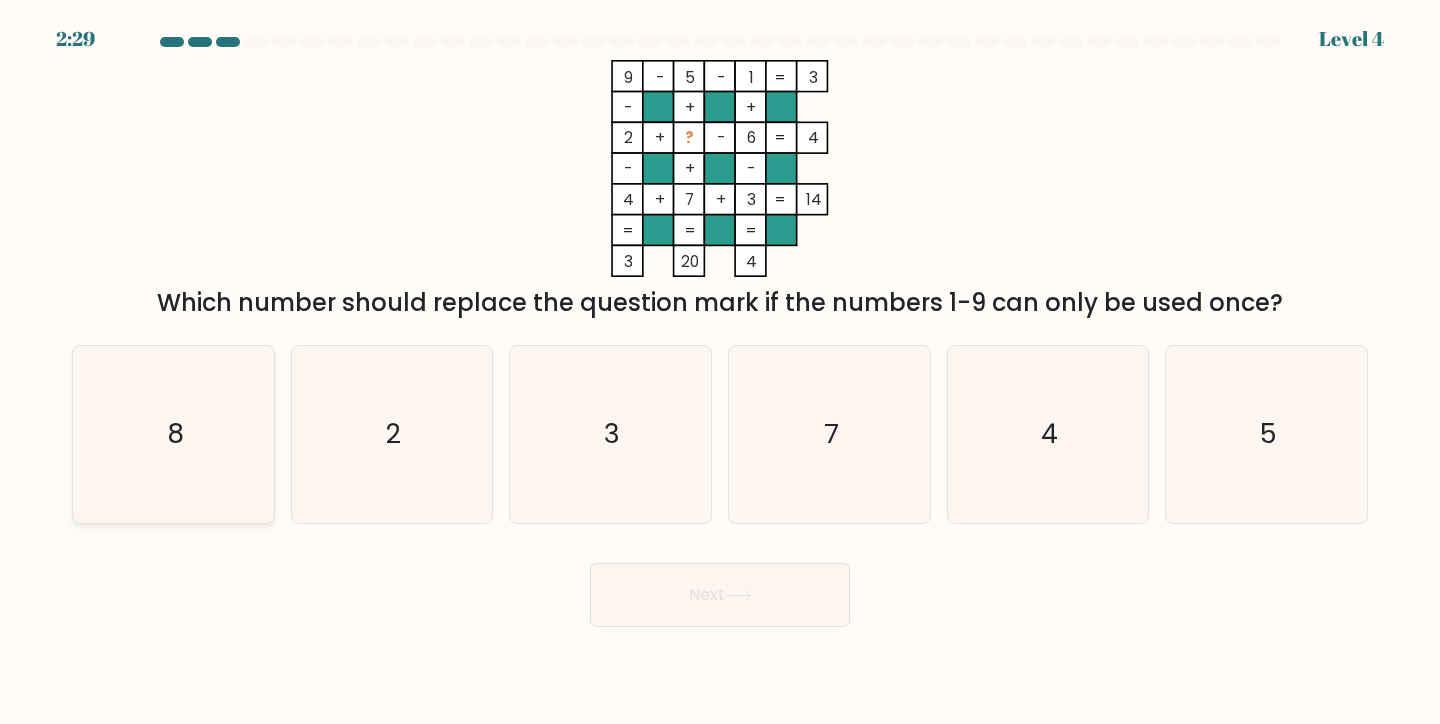 click on "8" 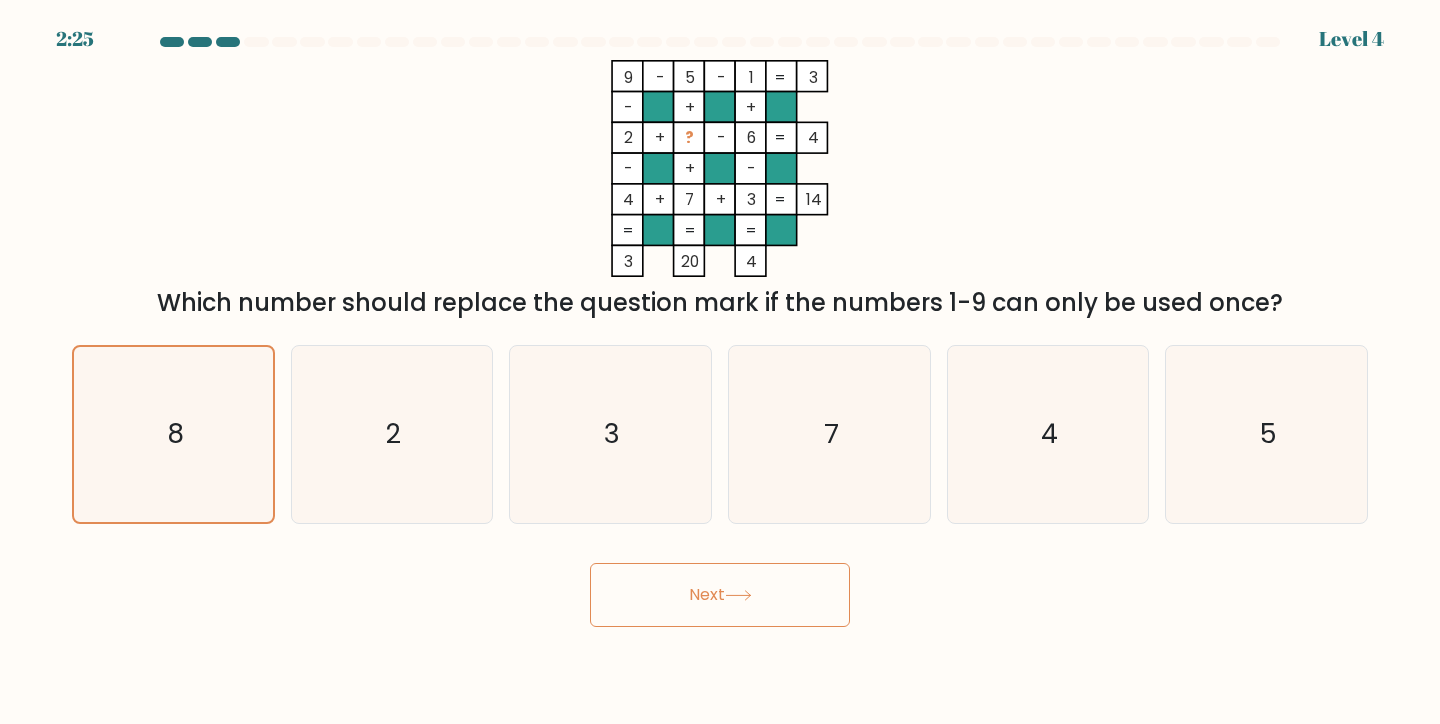 click on "Next" at bounding box center [720, 595] 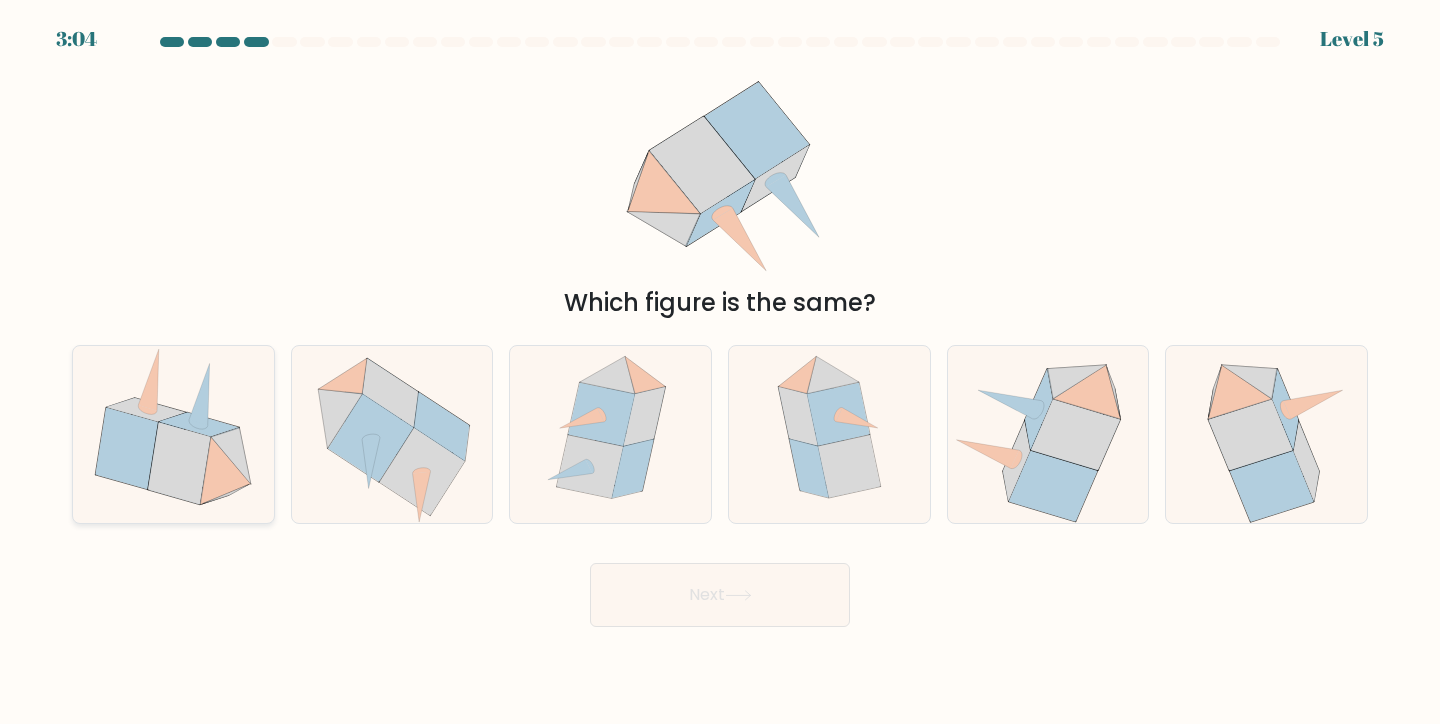 click 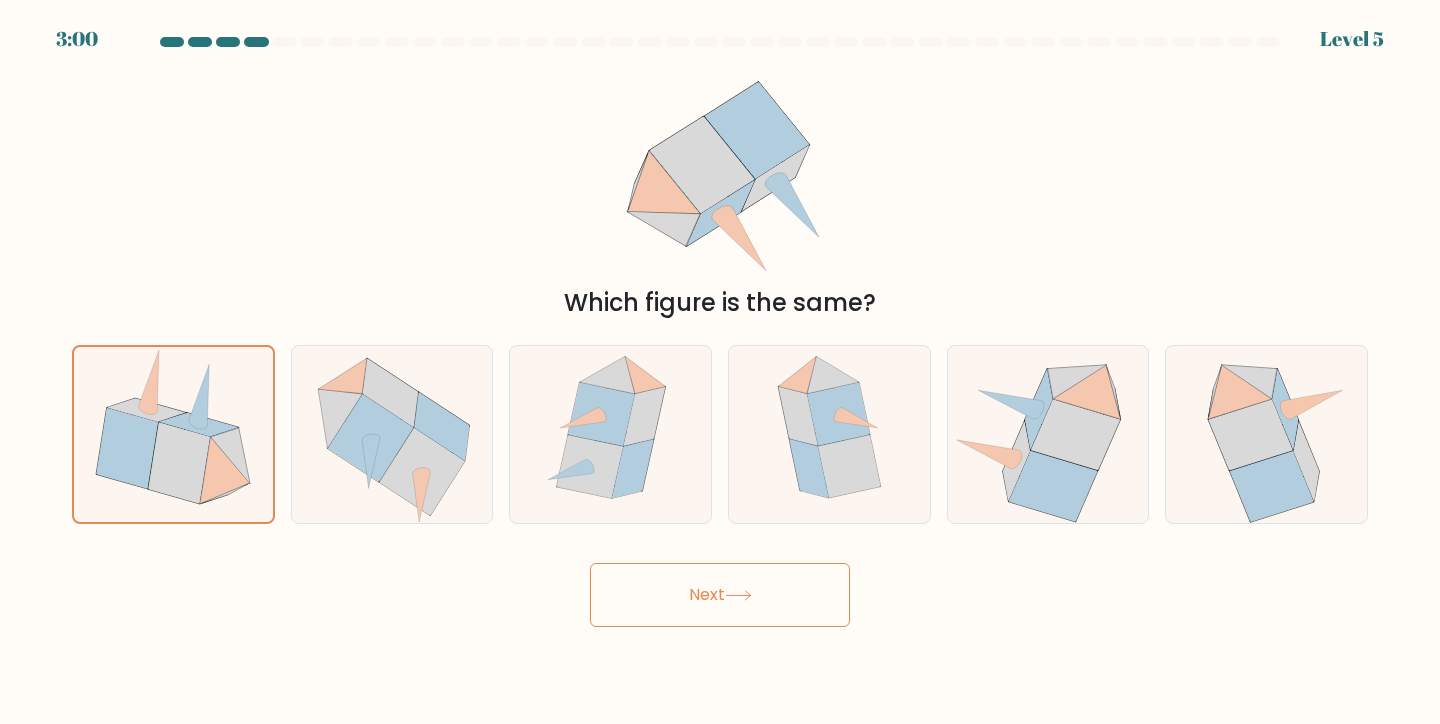 drag, startPoint x: 720, startPoint y: 596, endPoint x: 284, endPoint y: 621, distance: 436.71616 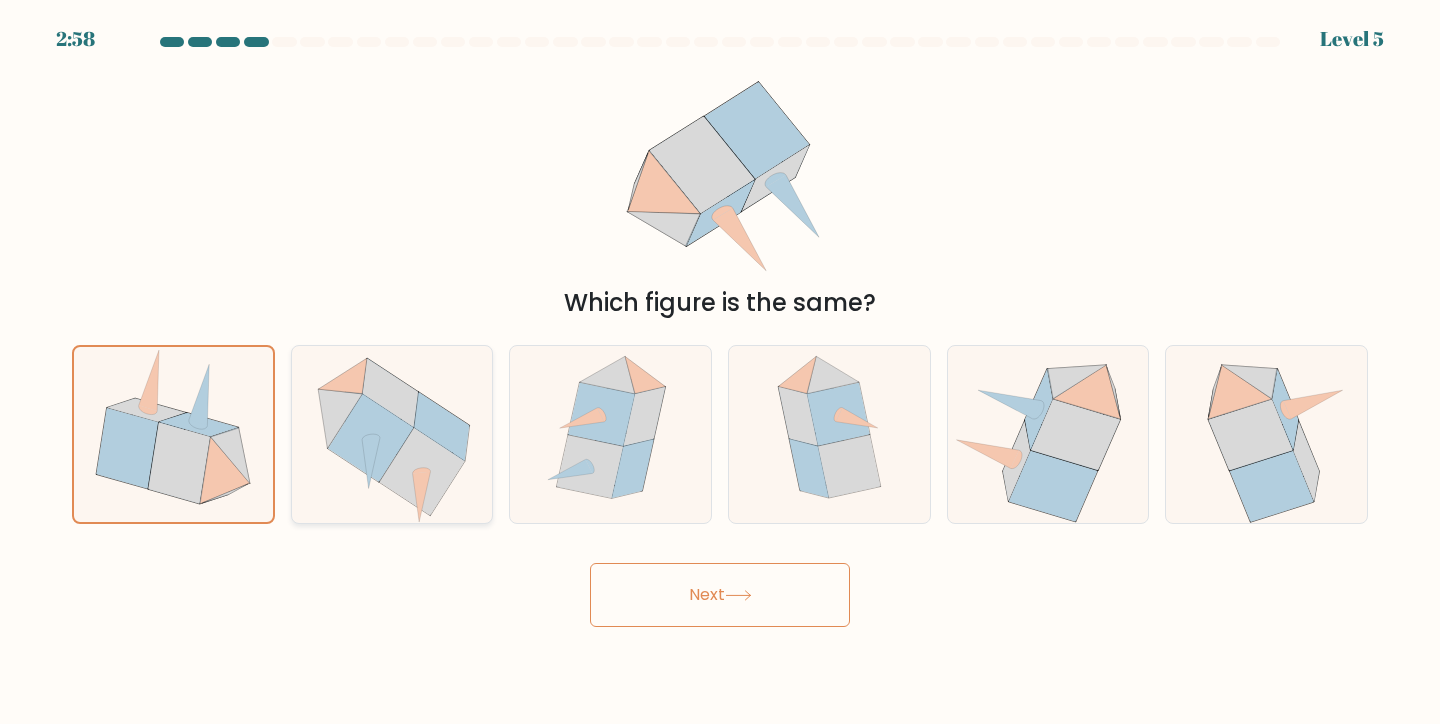 click 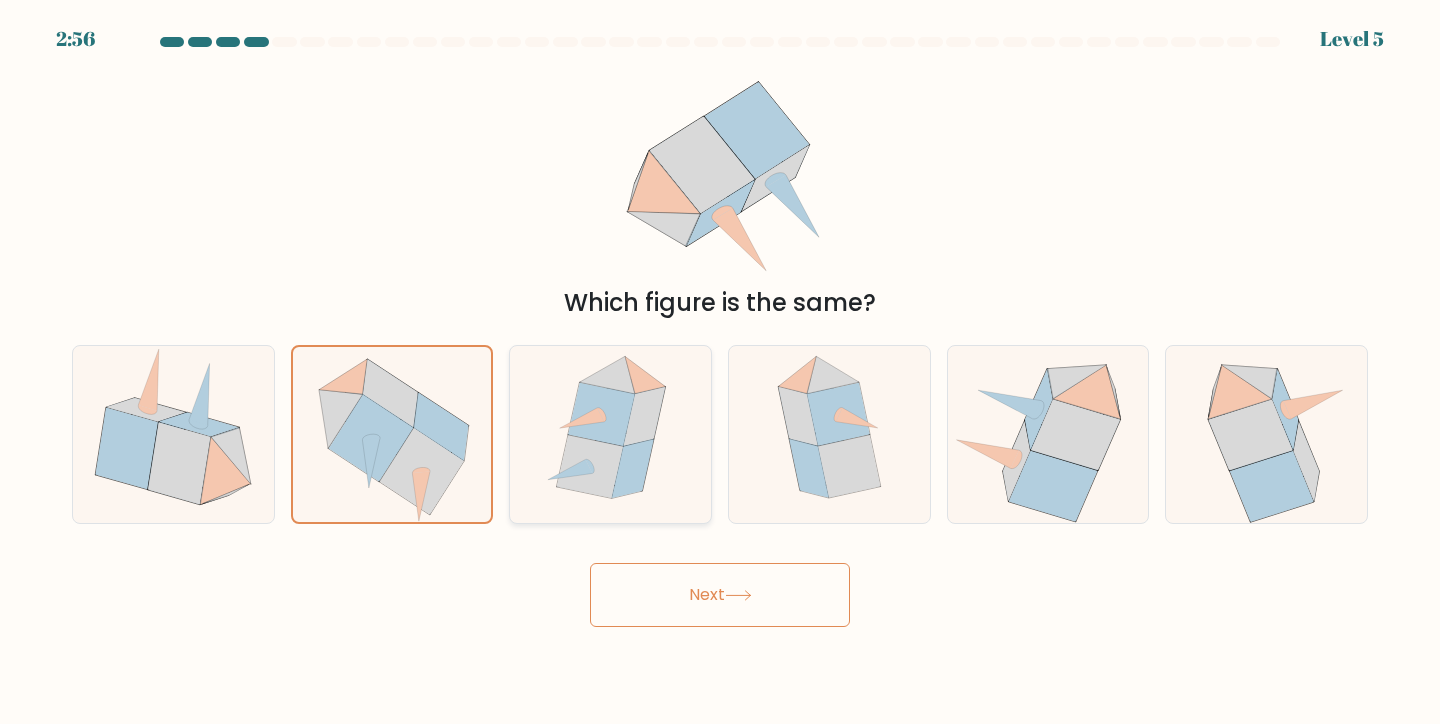 click 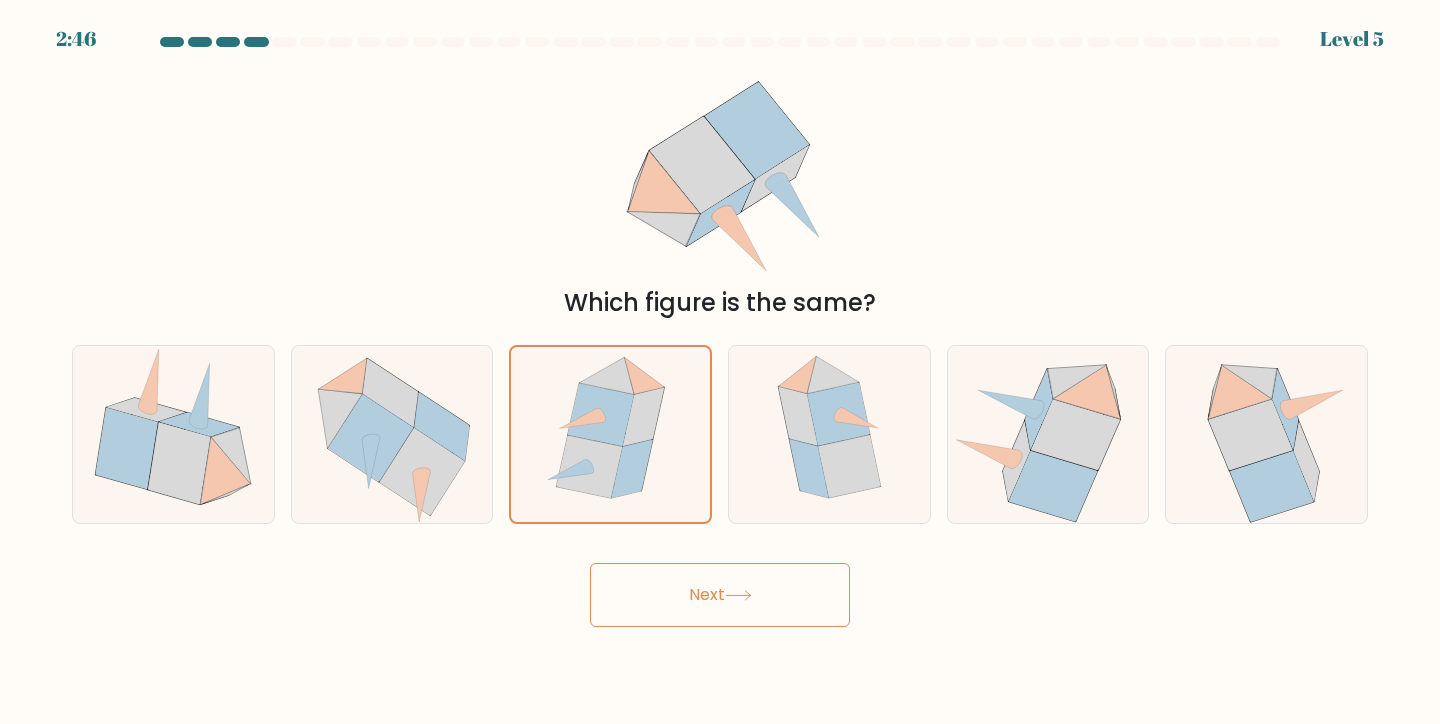 click on "Next" at bounding box center [720, 595] 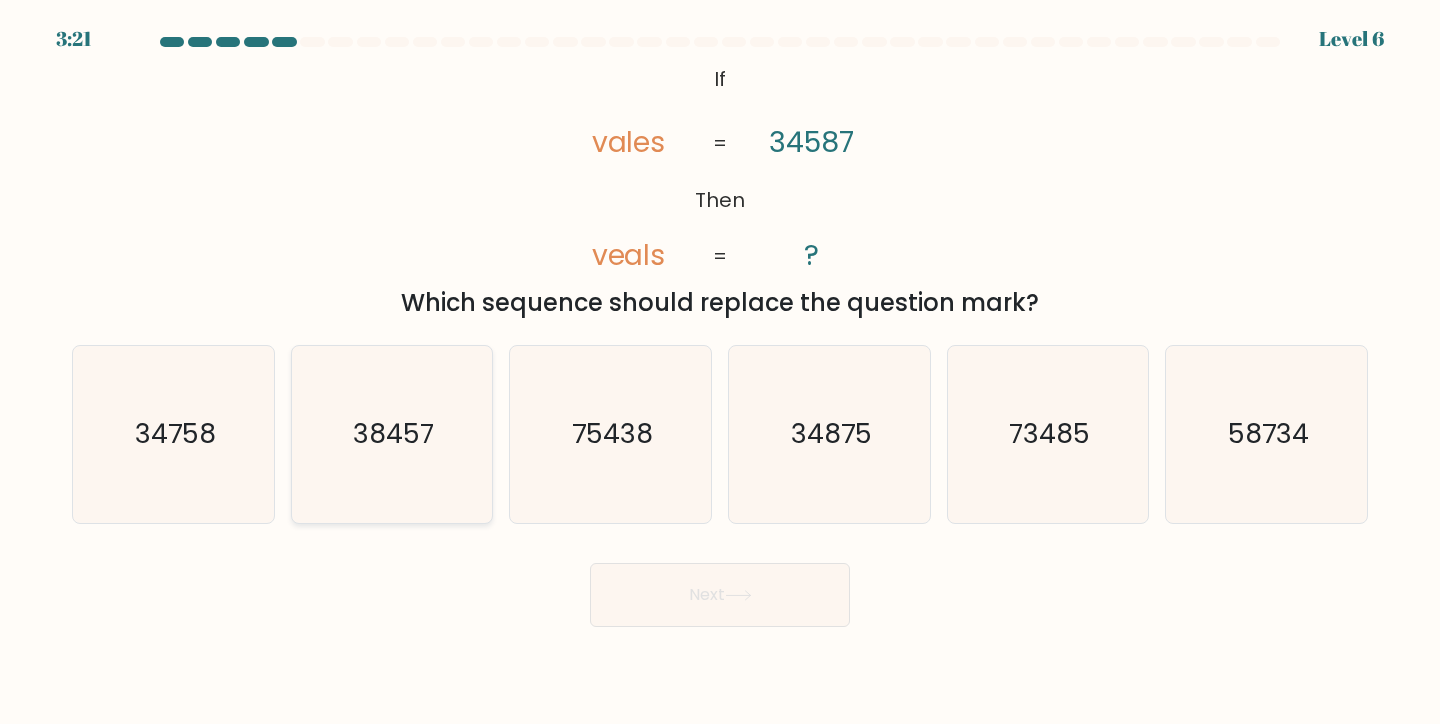 click on "38457" 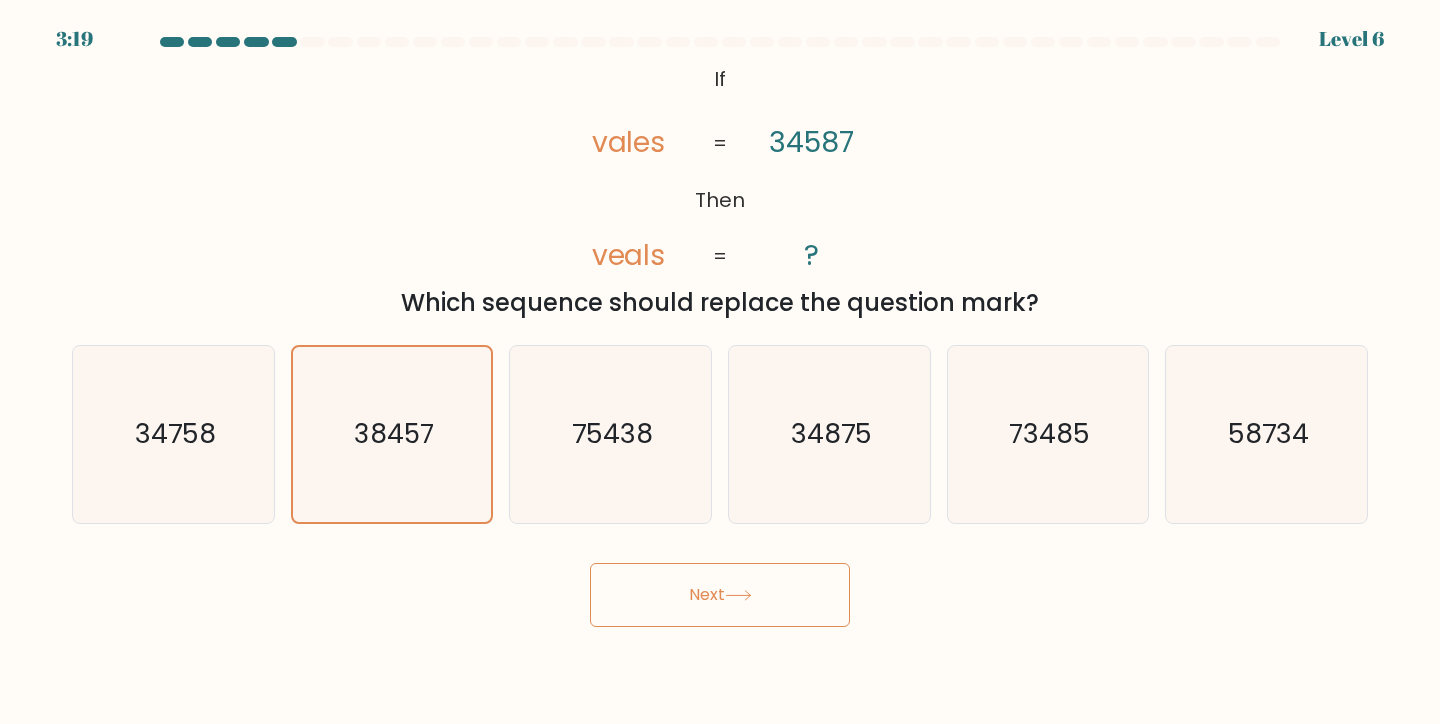 click on "Next" at bounding box center (720, 595) 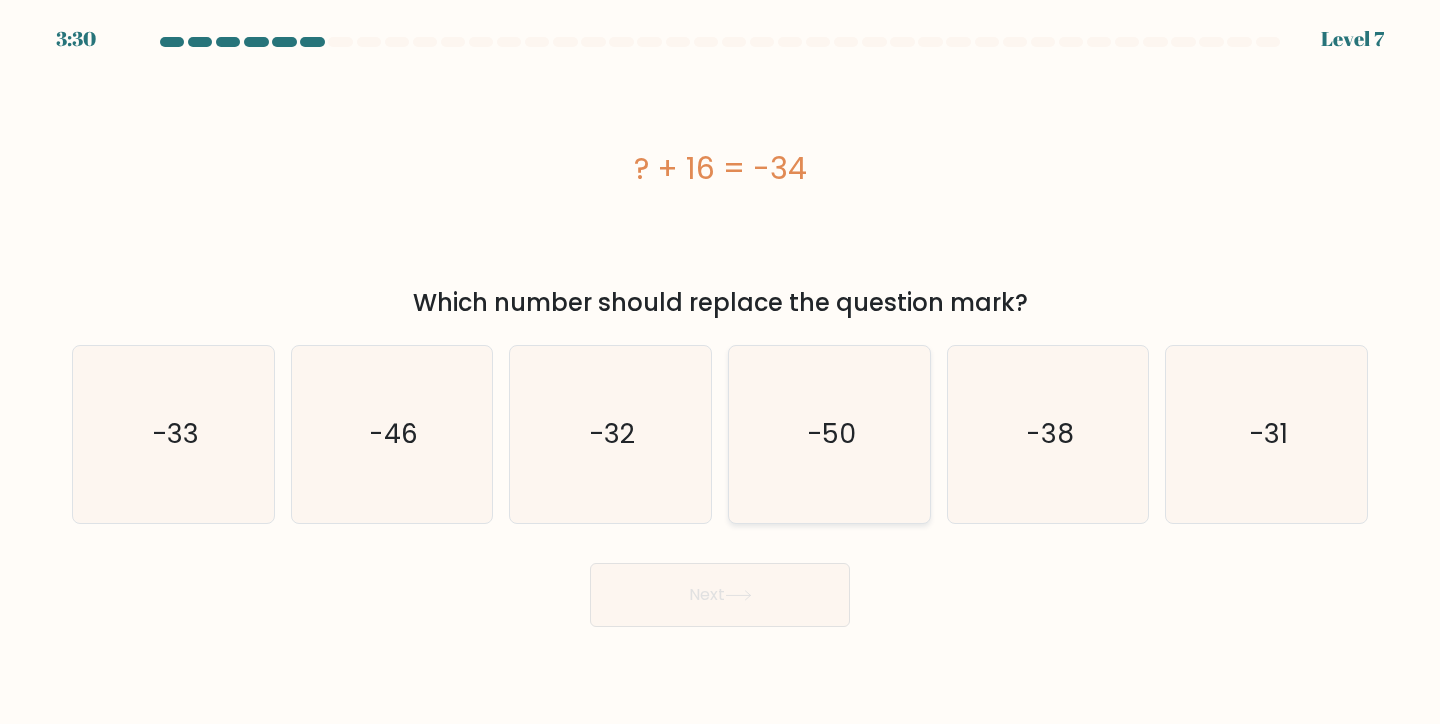click on "-50" 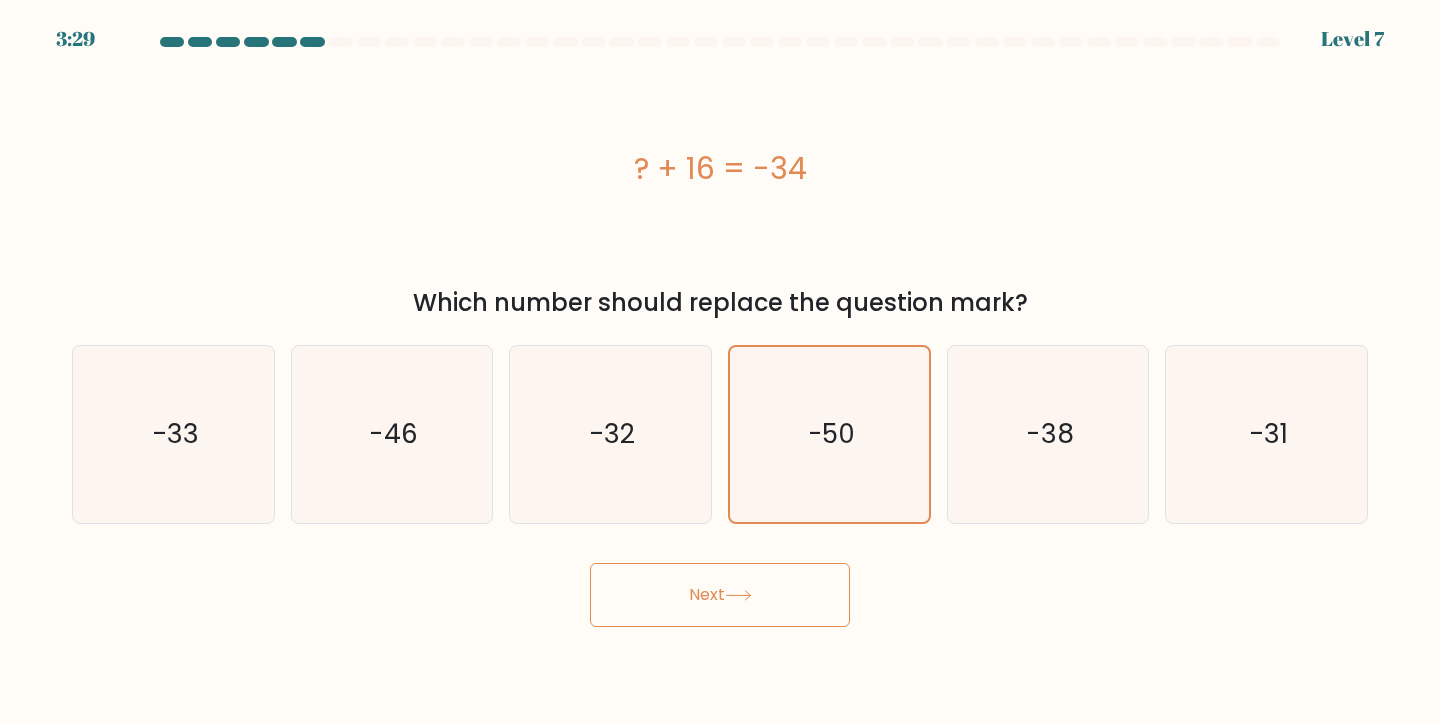 click on "Next" at bounding box center (720, 595) 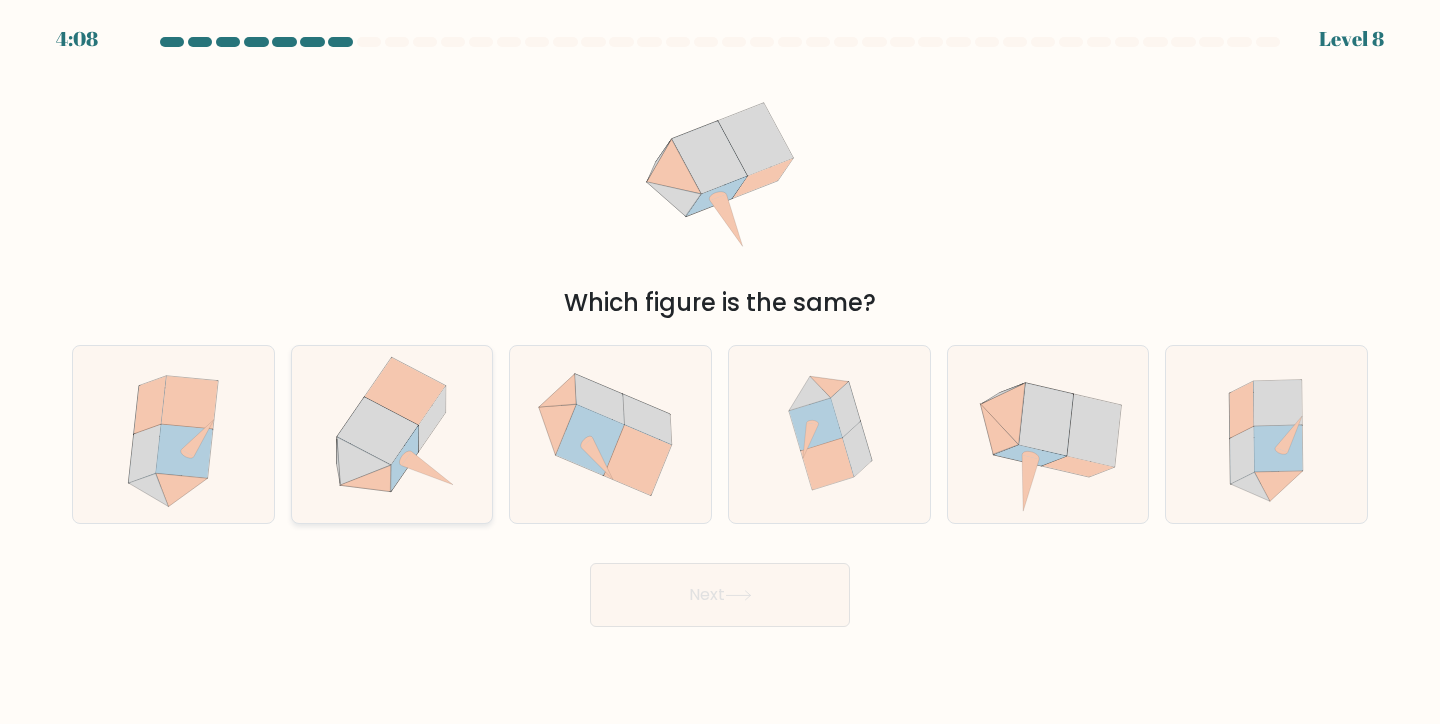 click 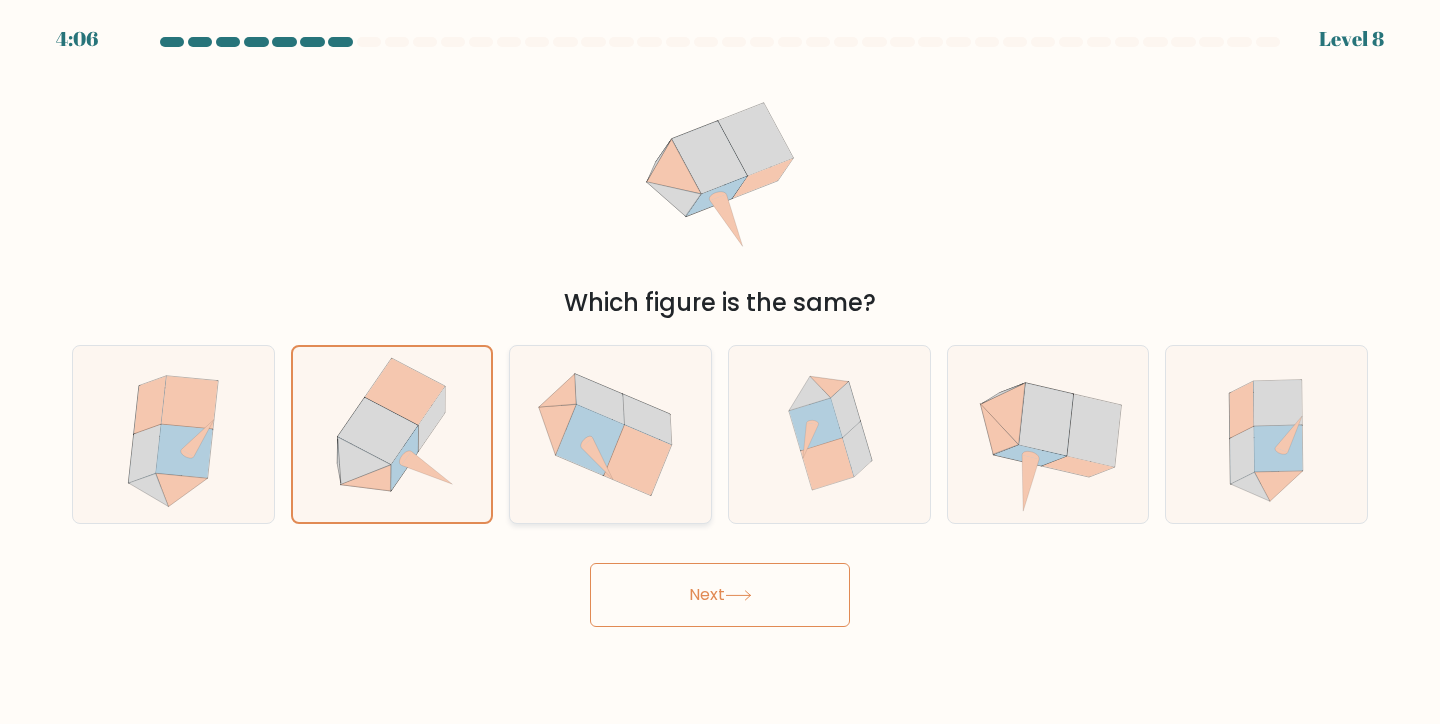 click 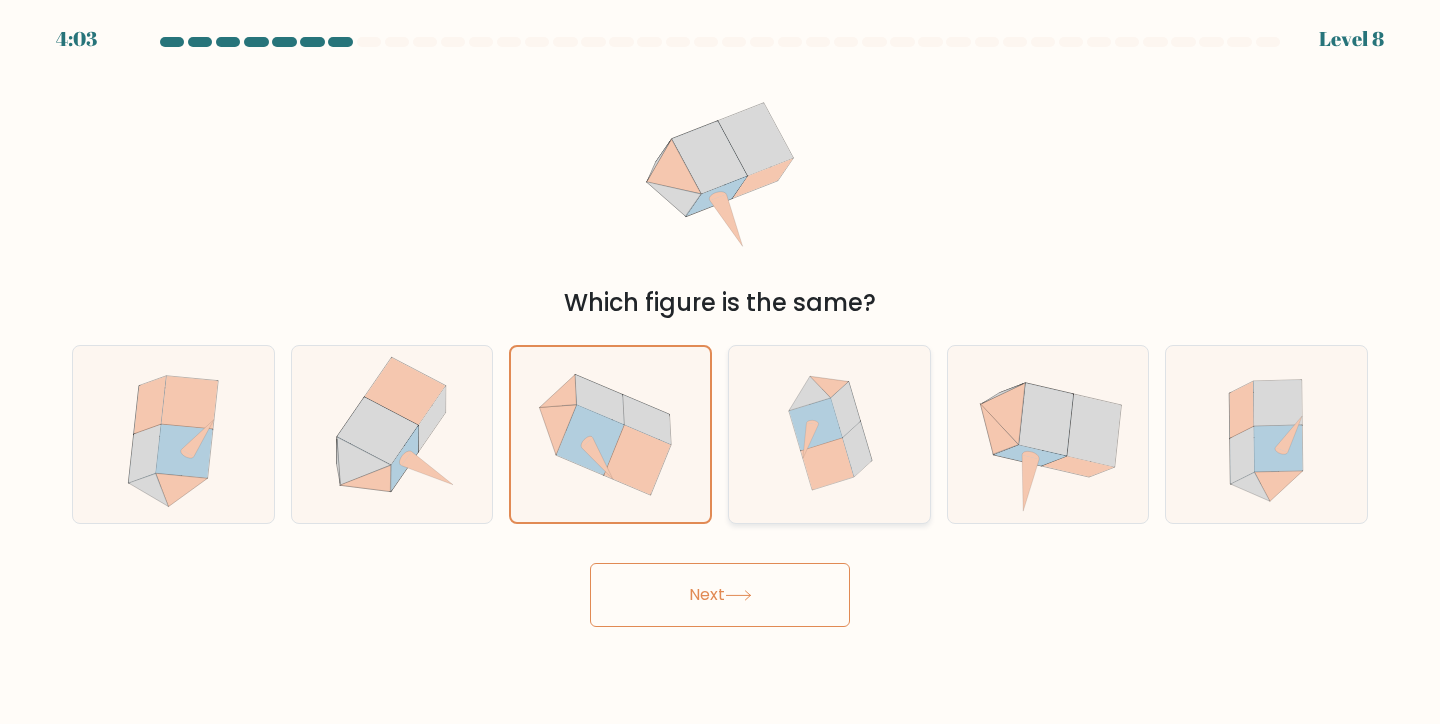 click 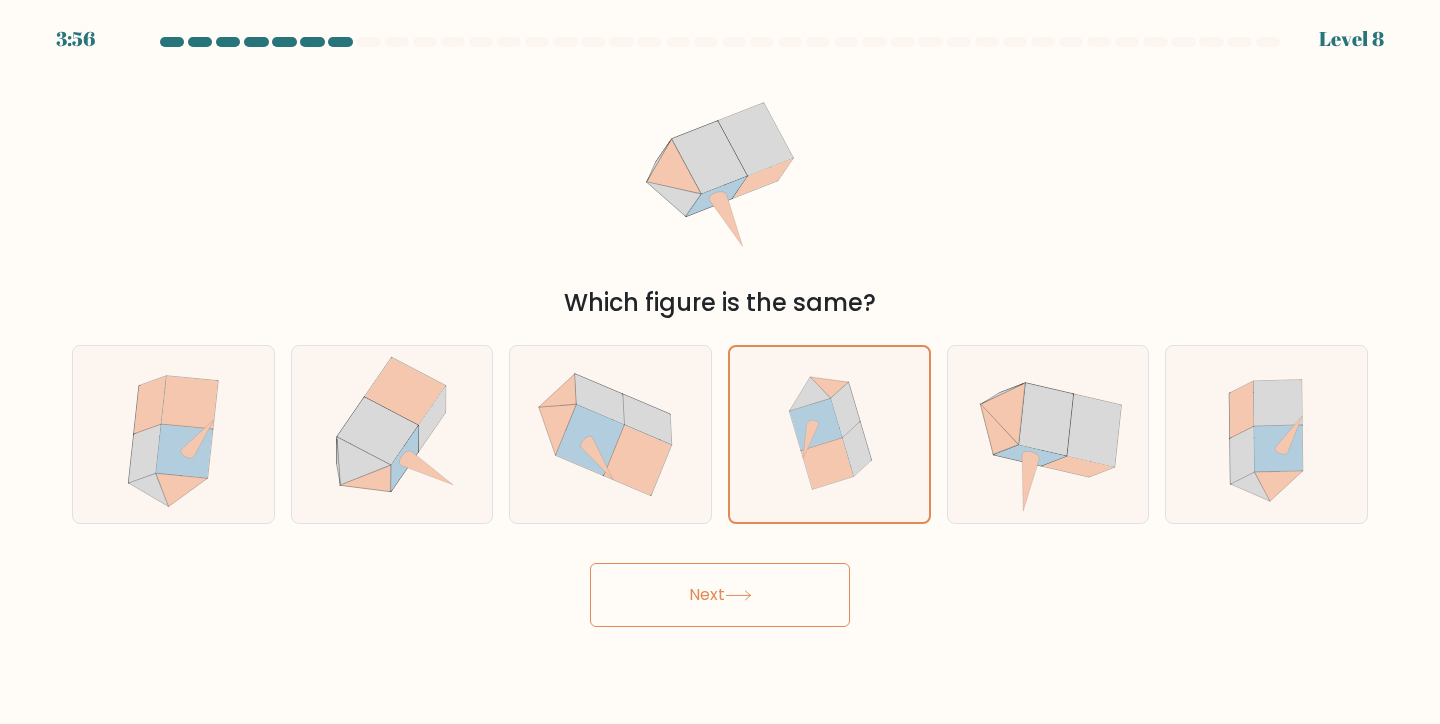 click on "Next" at bounding box center (720, 595) 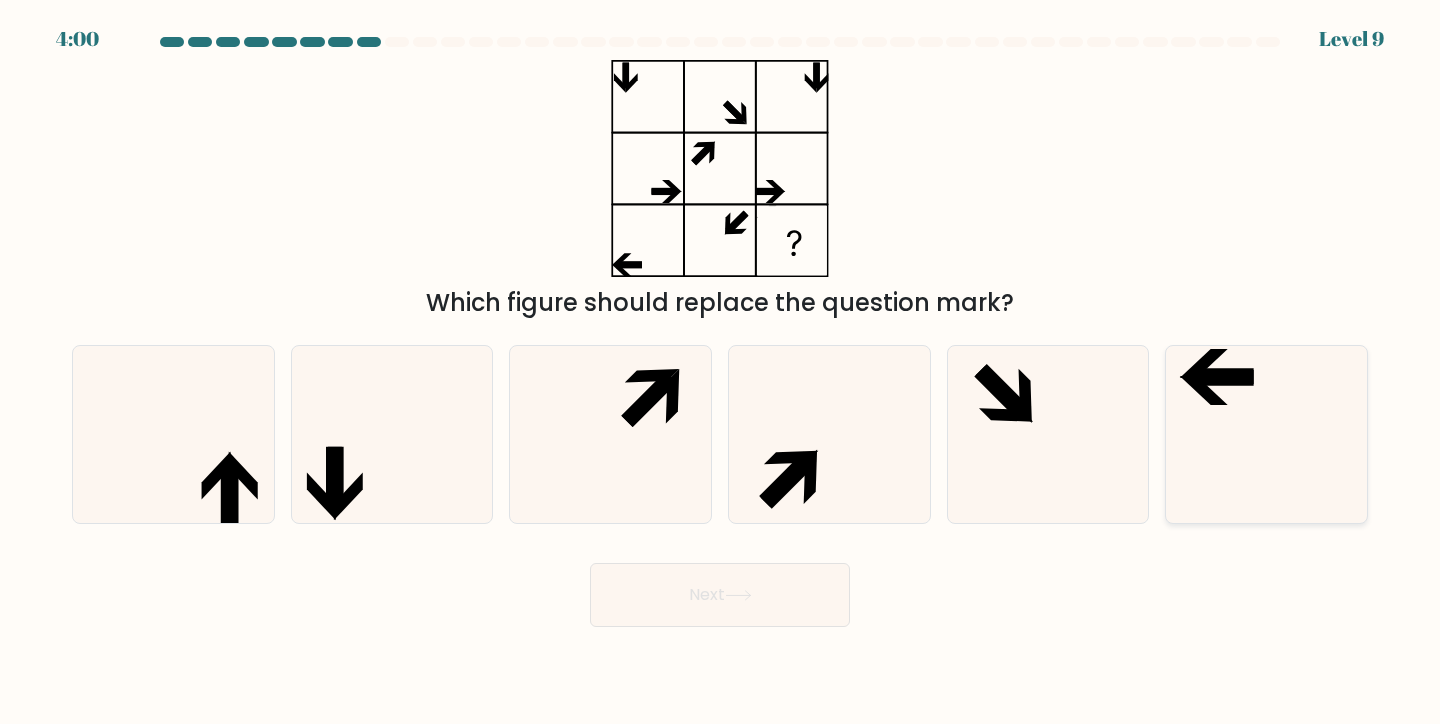 click 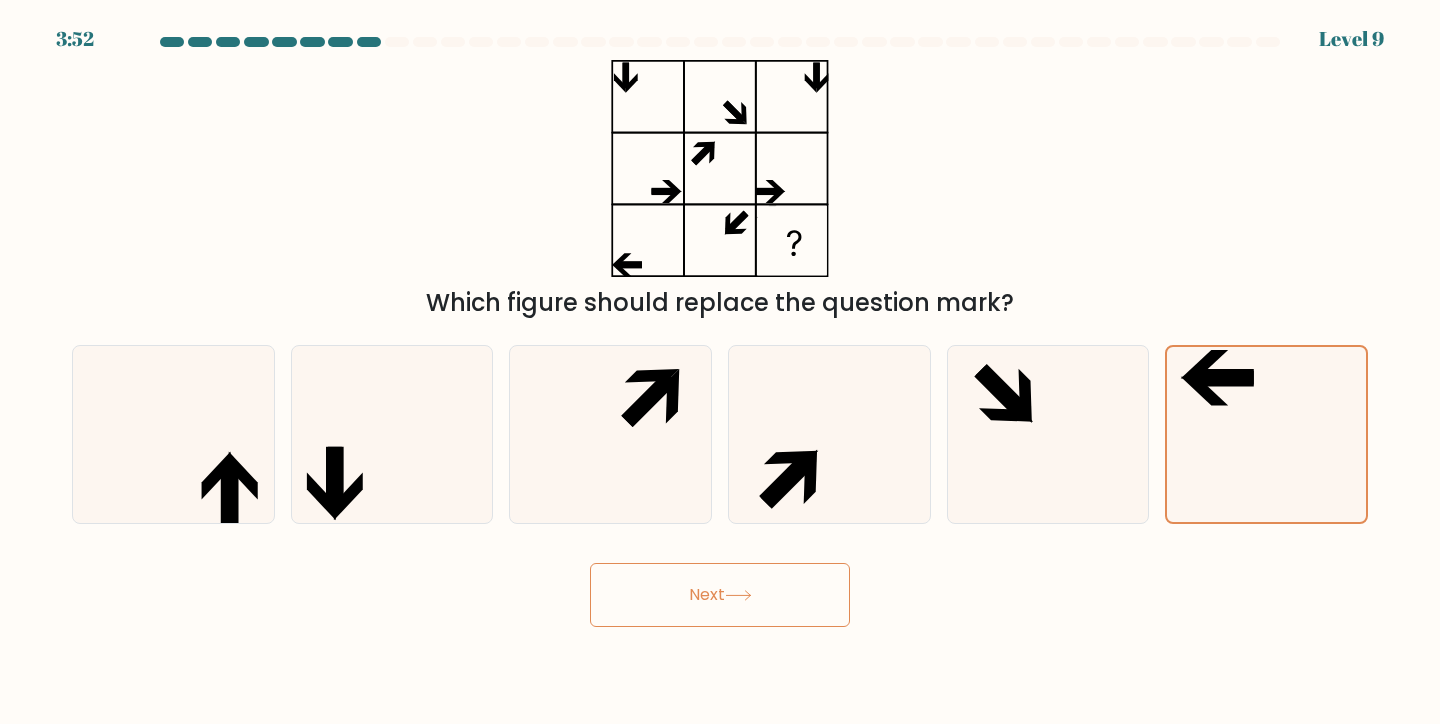 click on "Next" at bounding box center (720, 595) 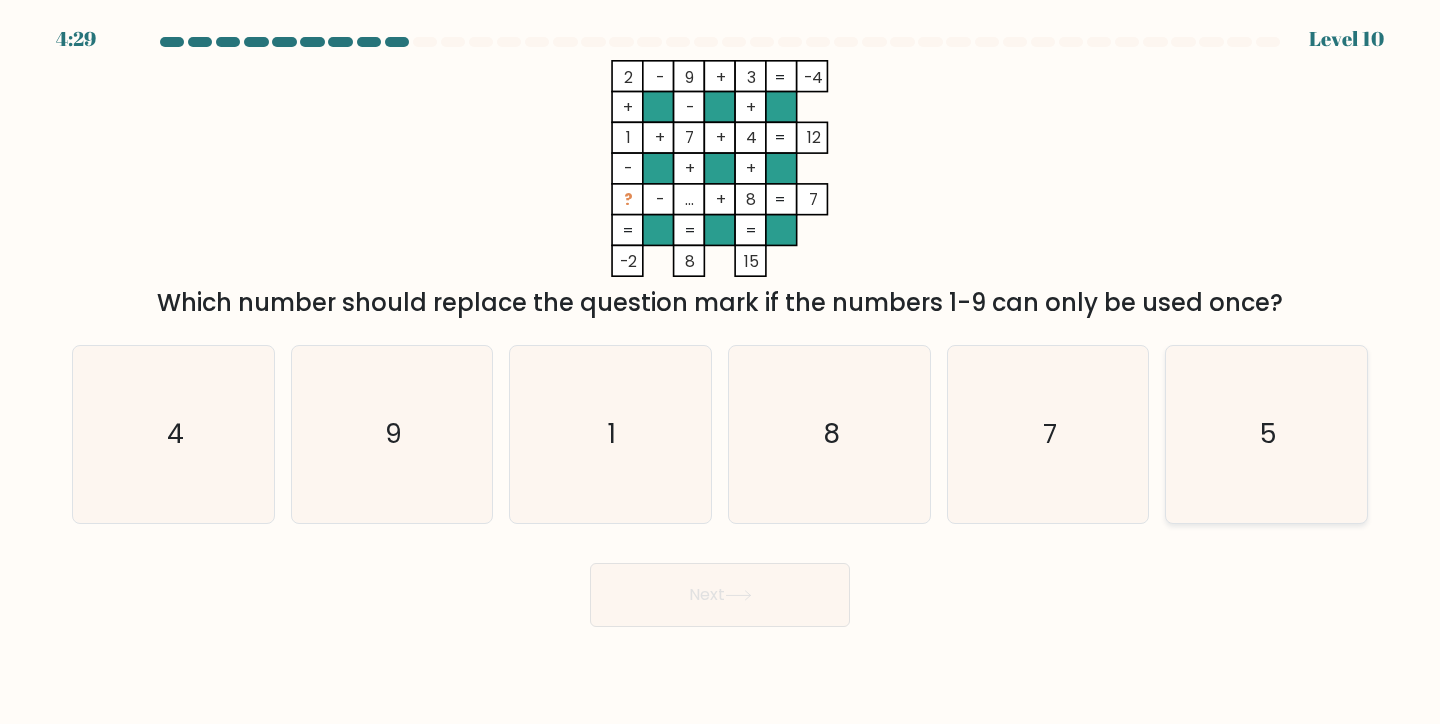 click on "5" 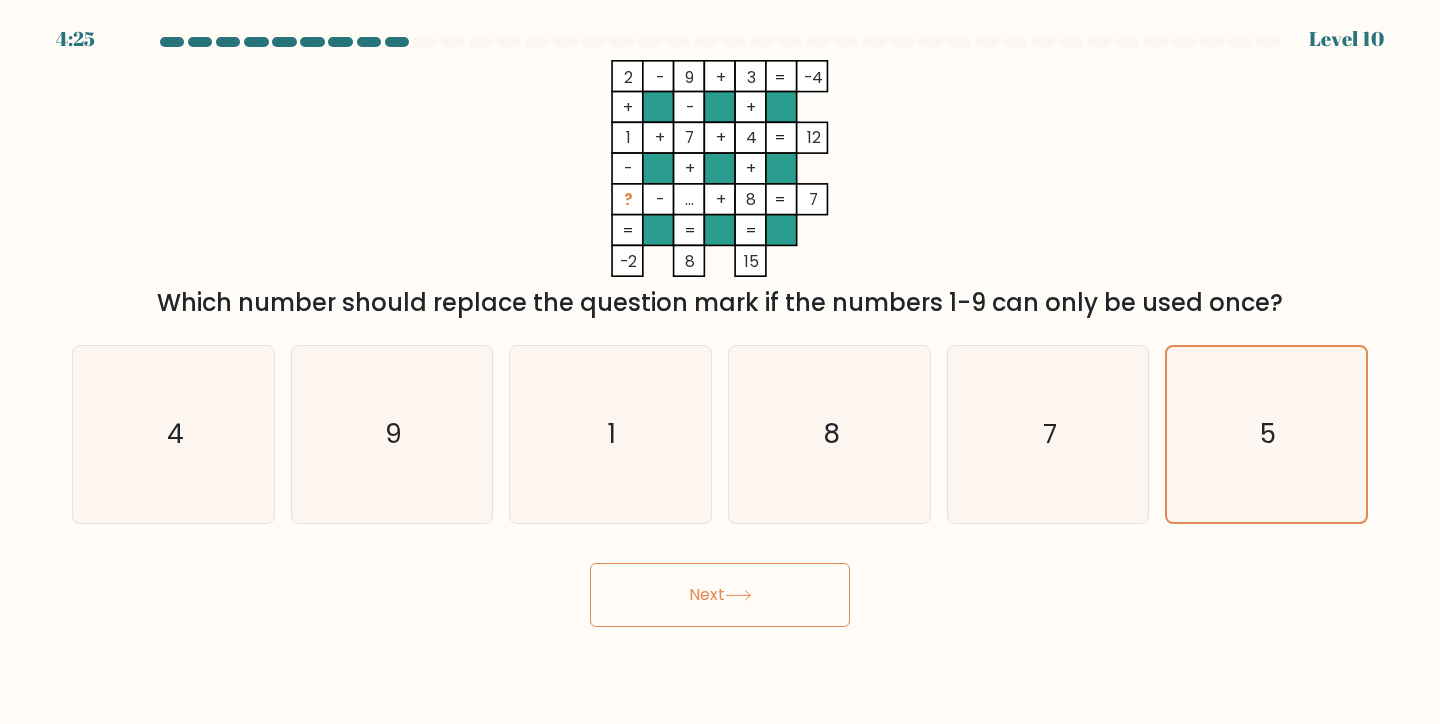 click on "Next" at bounding box center (720, 595) 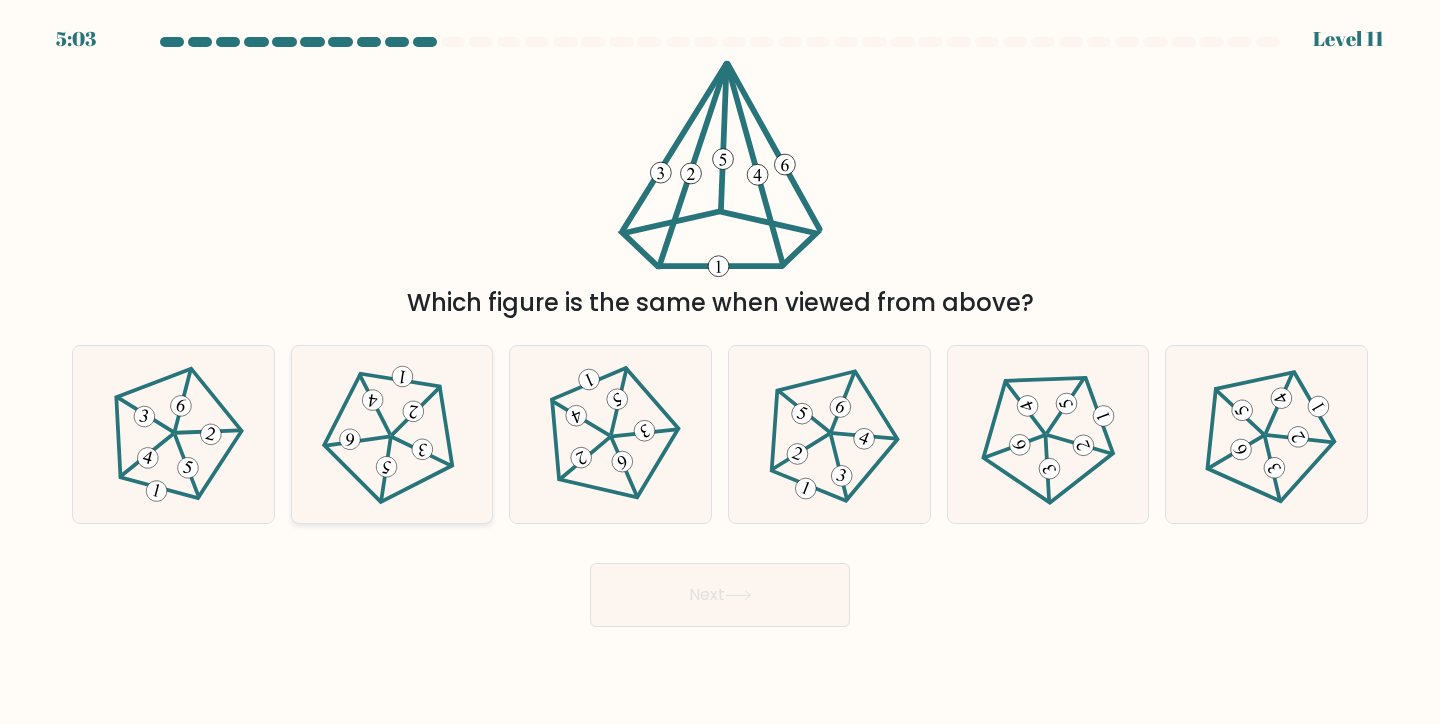 click 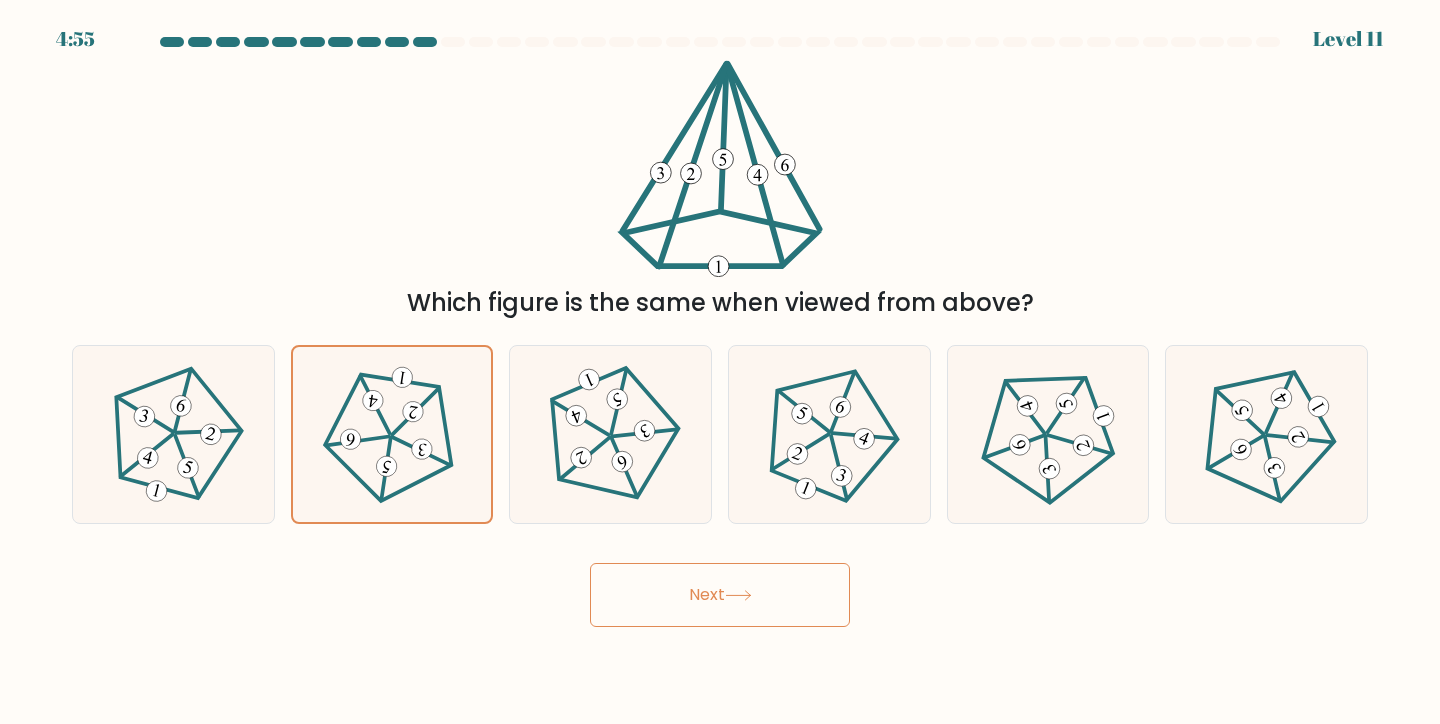 click 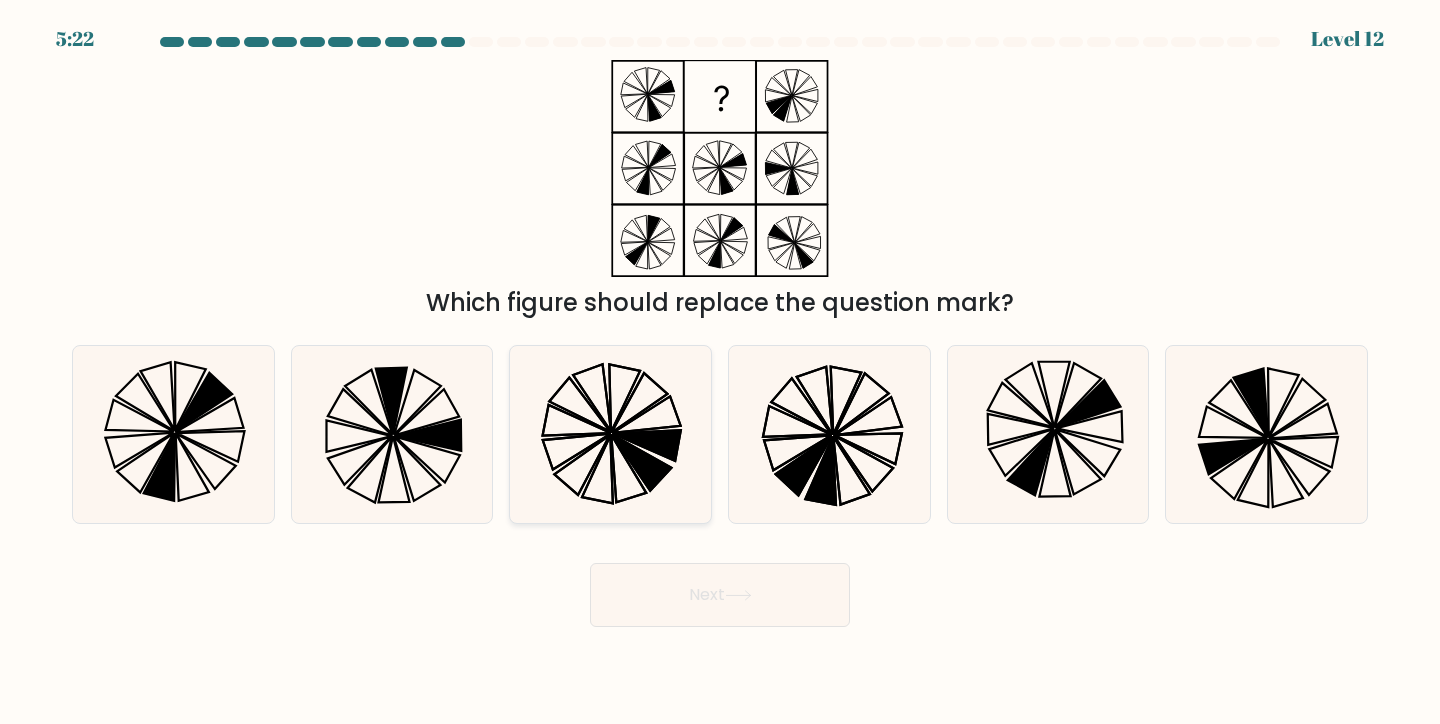 click 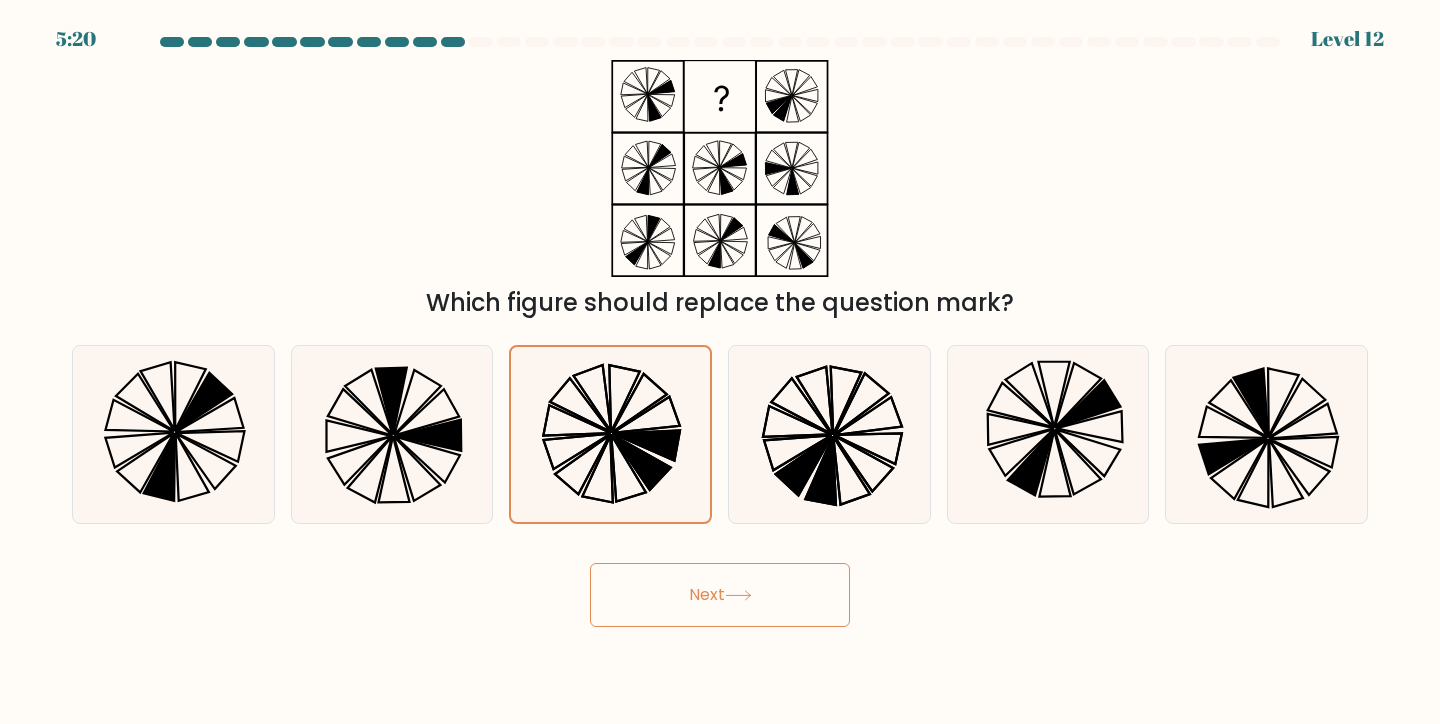 click on "Next" at bounding box center [720, 595] 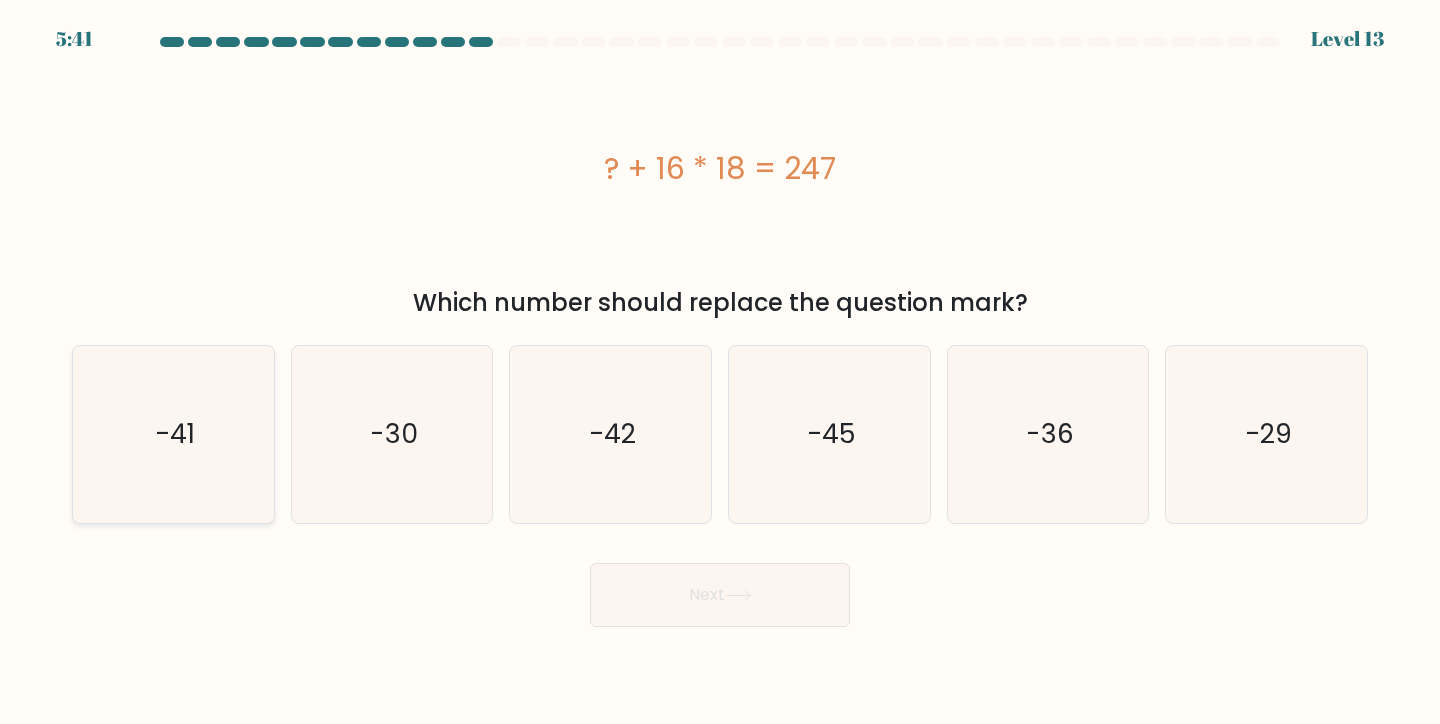 drag, startPoint x: 182, startPoint y: 412, endPoint x: 227, endPoint y: 425, distance: 46.840153 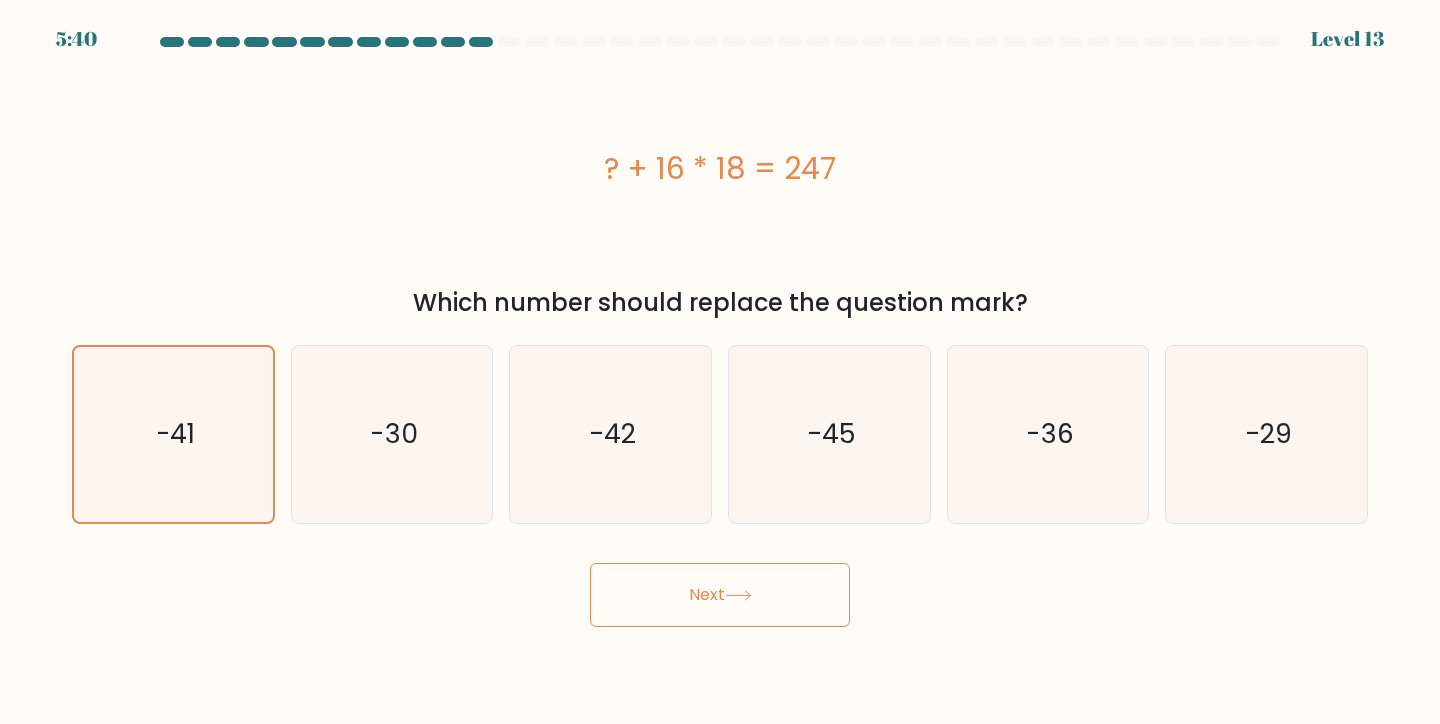 click on "Next" at bounding box center [720, 595] 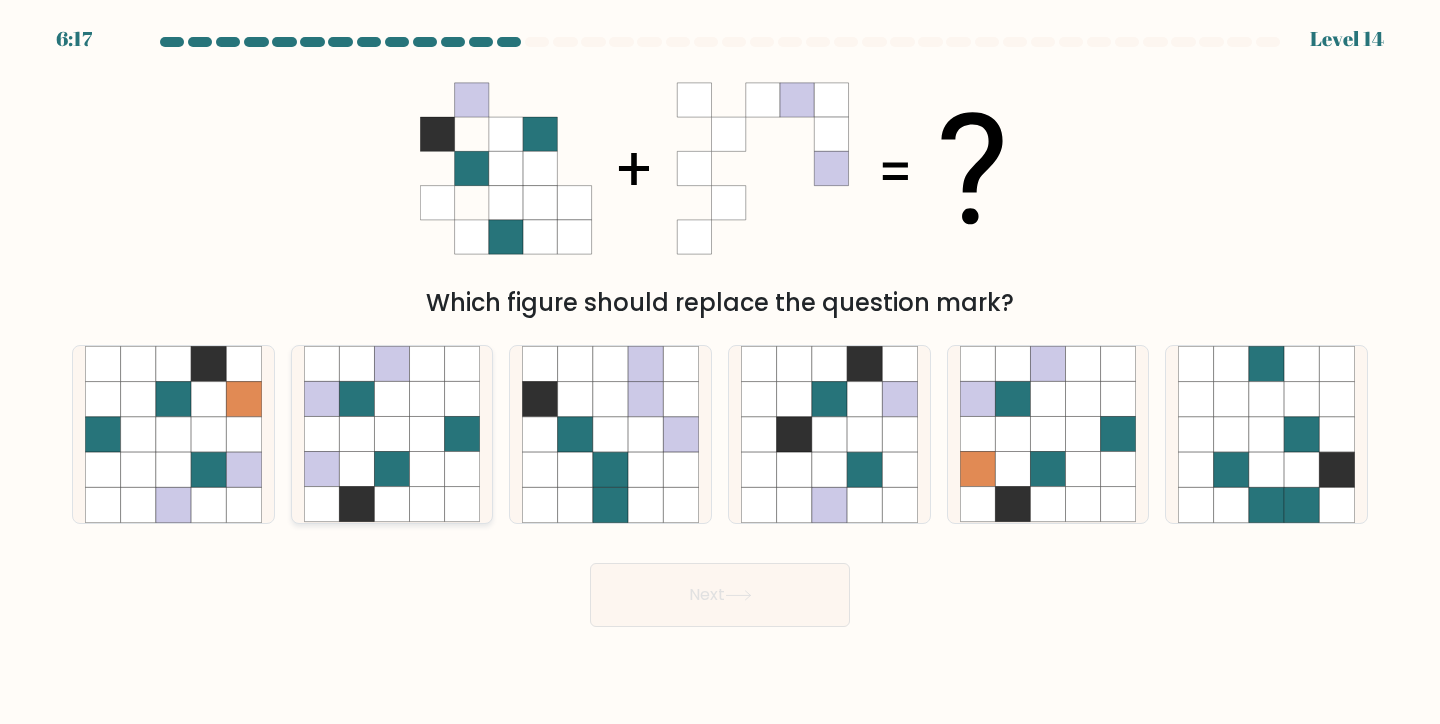 click 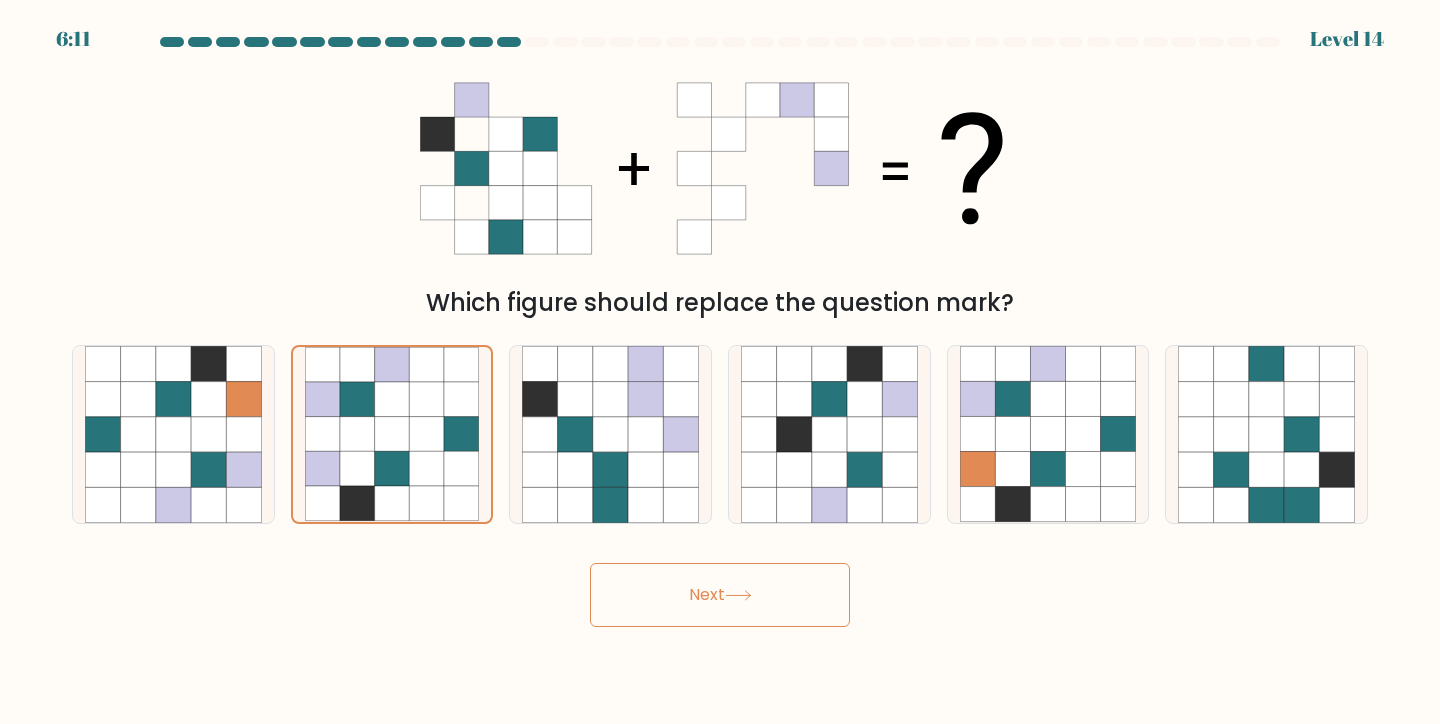 click on "Next" at bounding box center (720, 595) 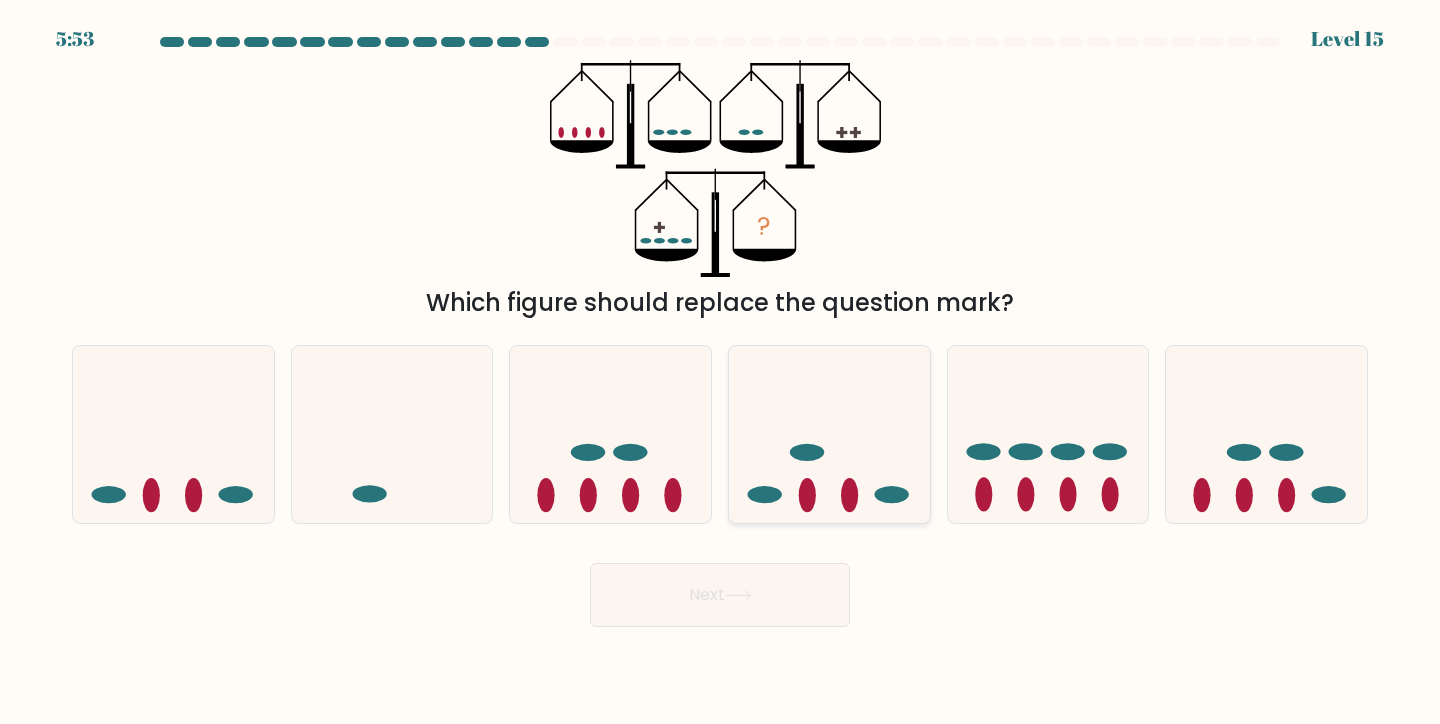 click 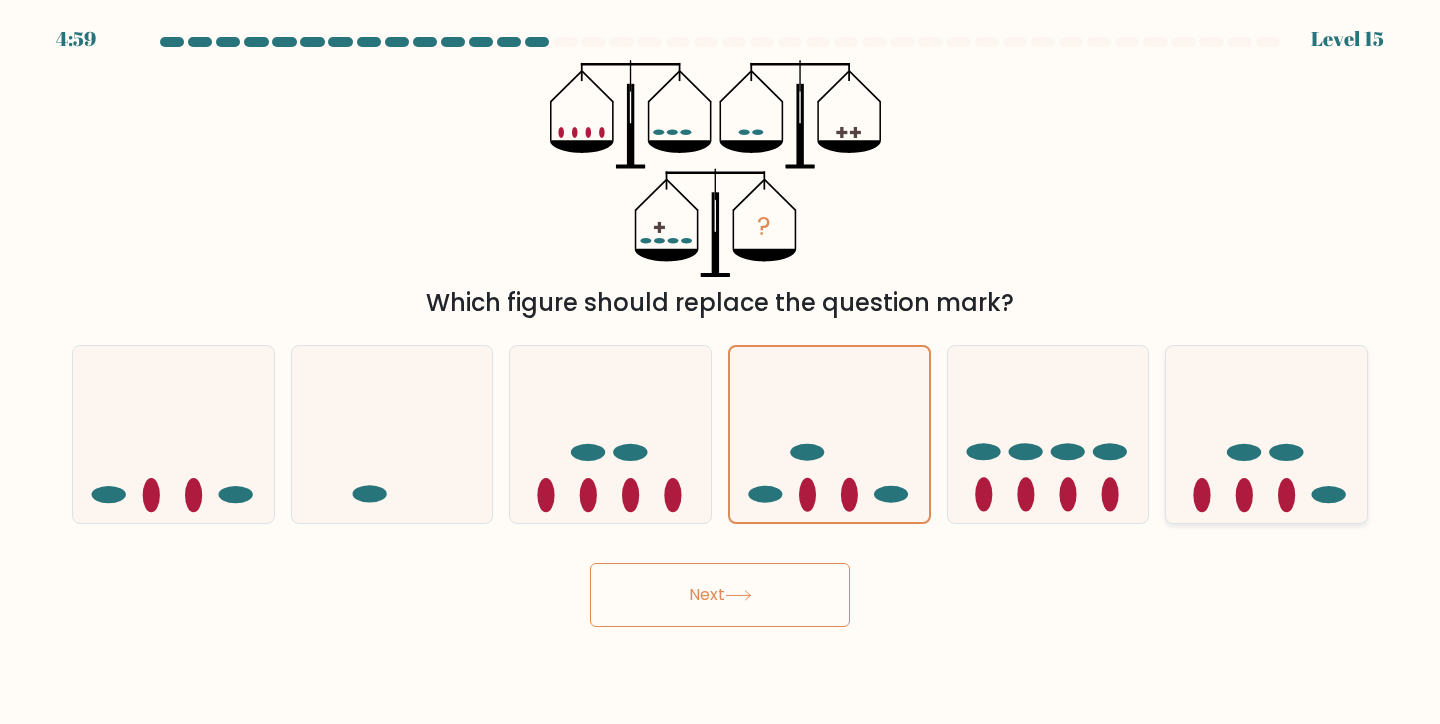 click 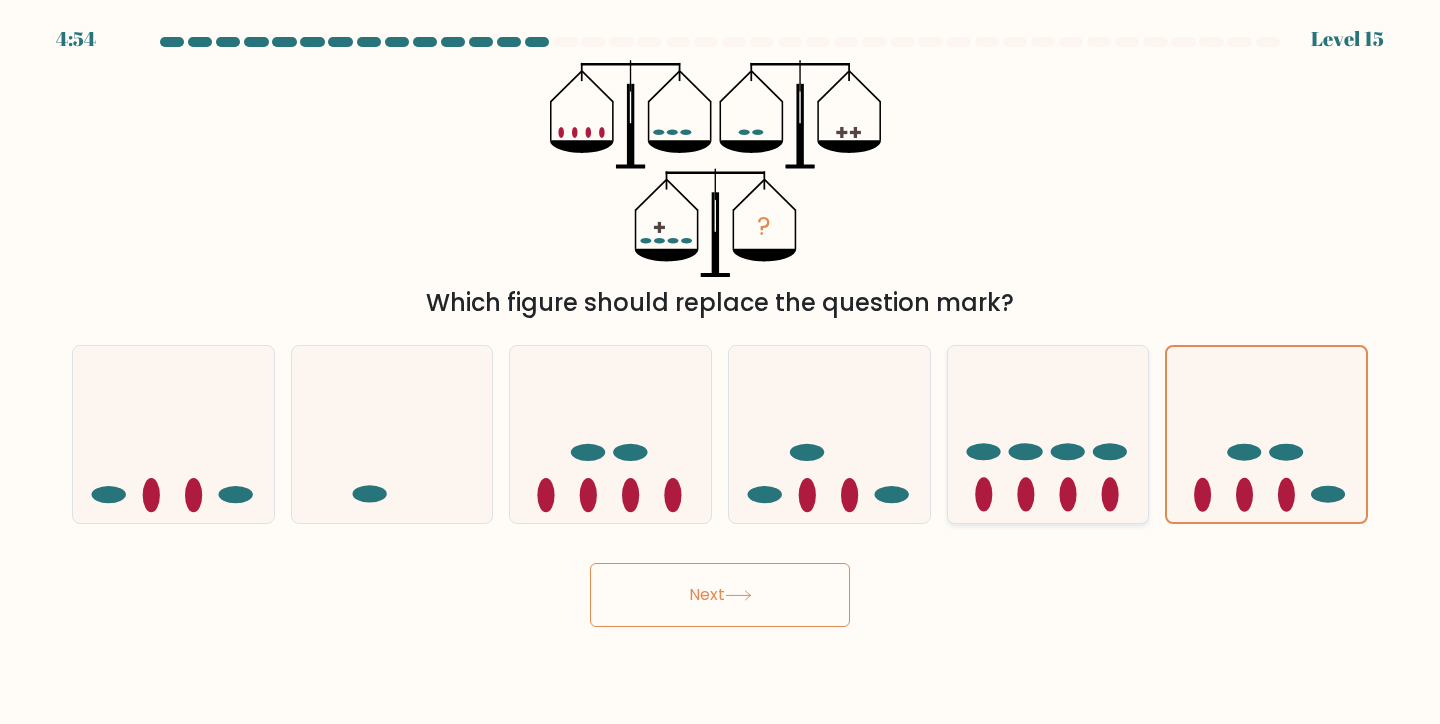 click 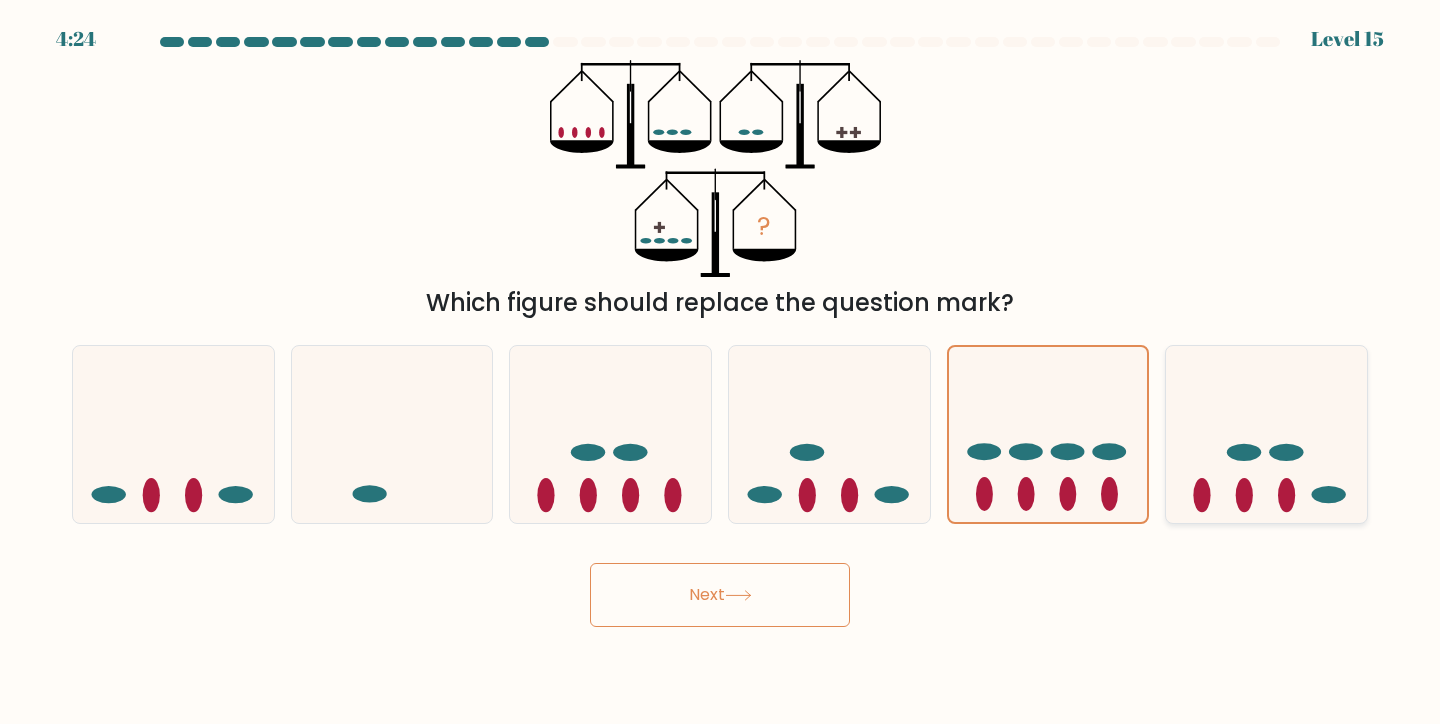 click 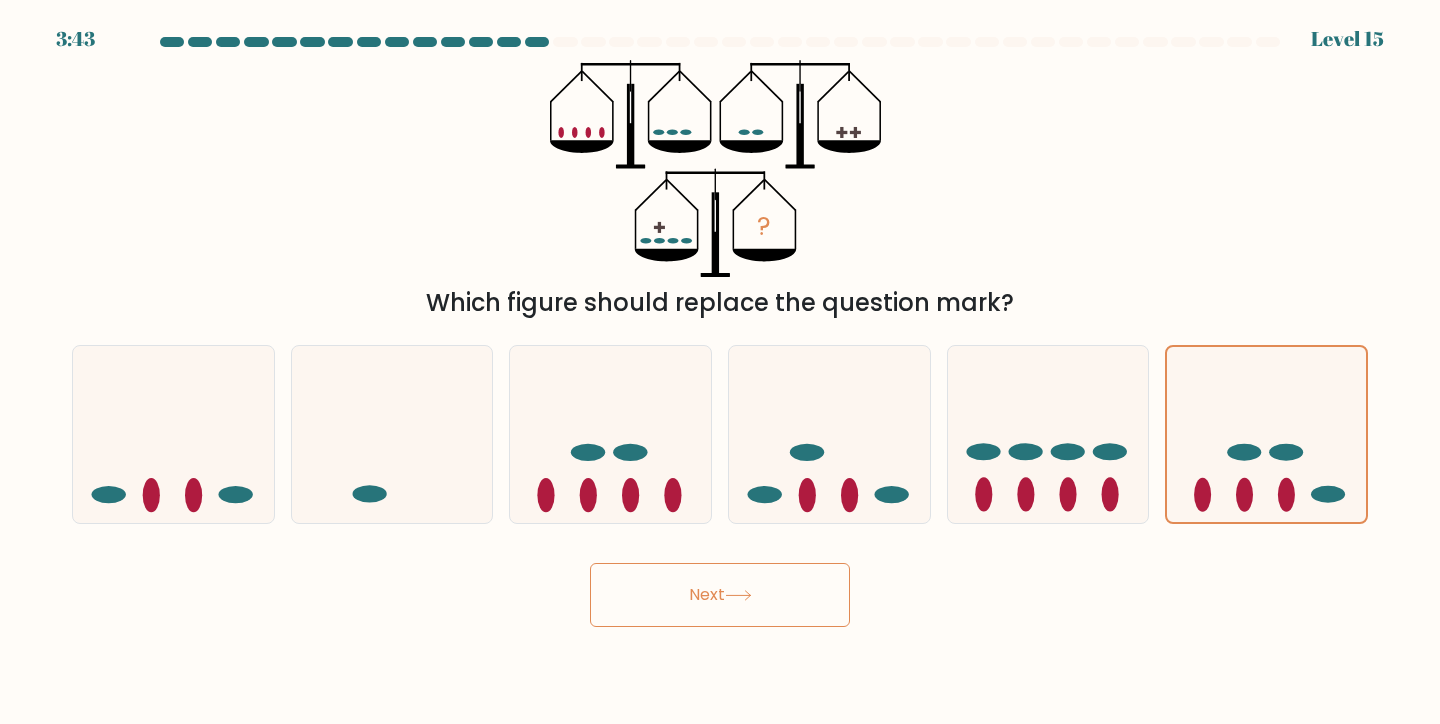 drag, startPoint x: 1148, startPoint y: 630, endPoint x: 1061, endPoint y: 605, distance: 90.52071 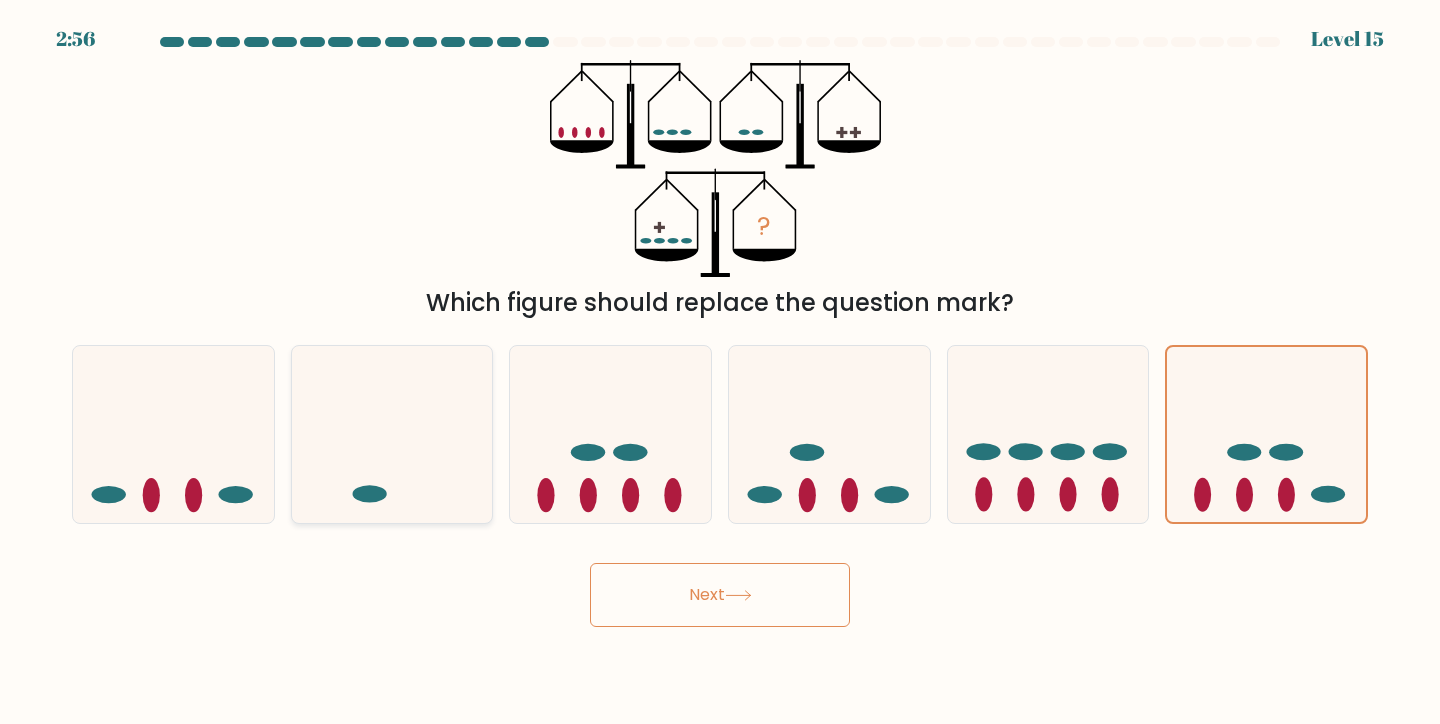 click 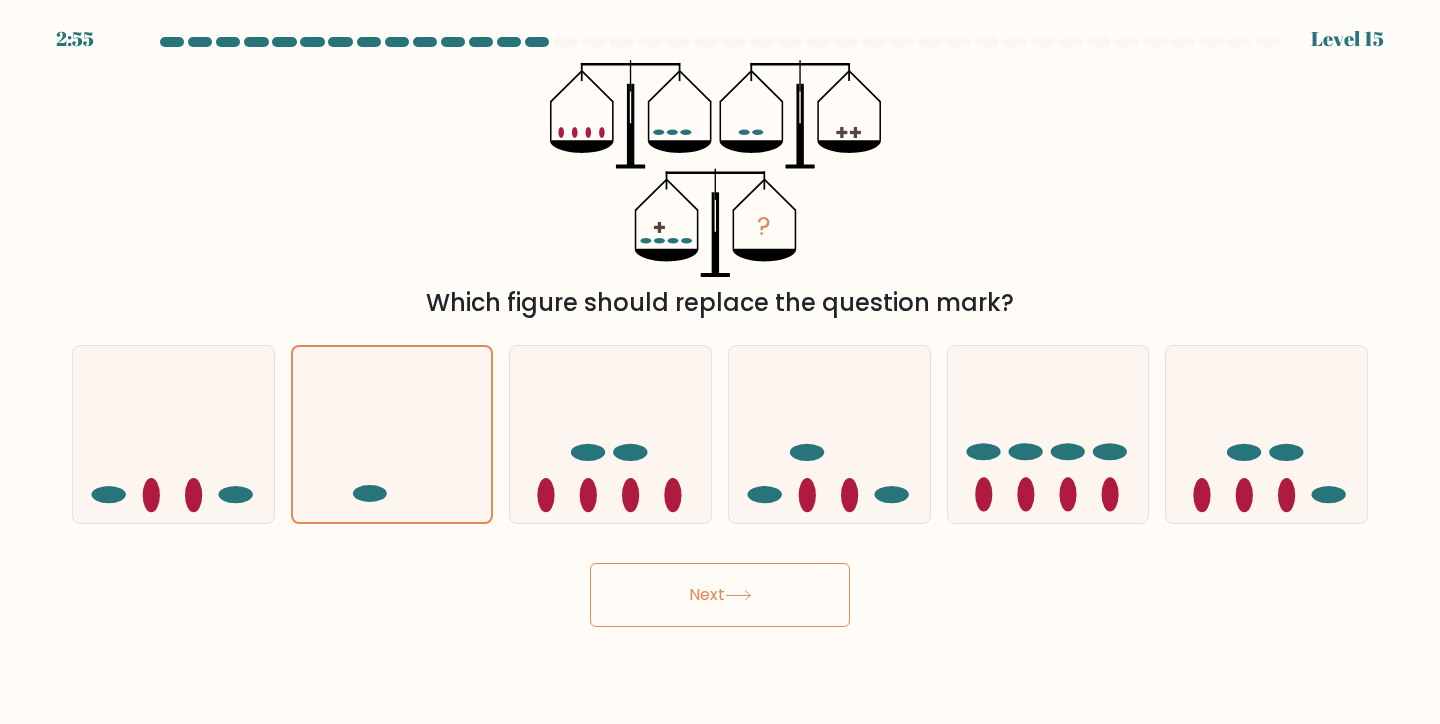 click on "Next" at bounding box center [720, 595] 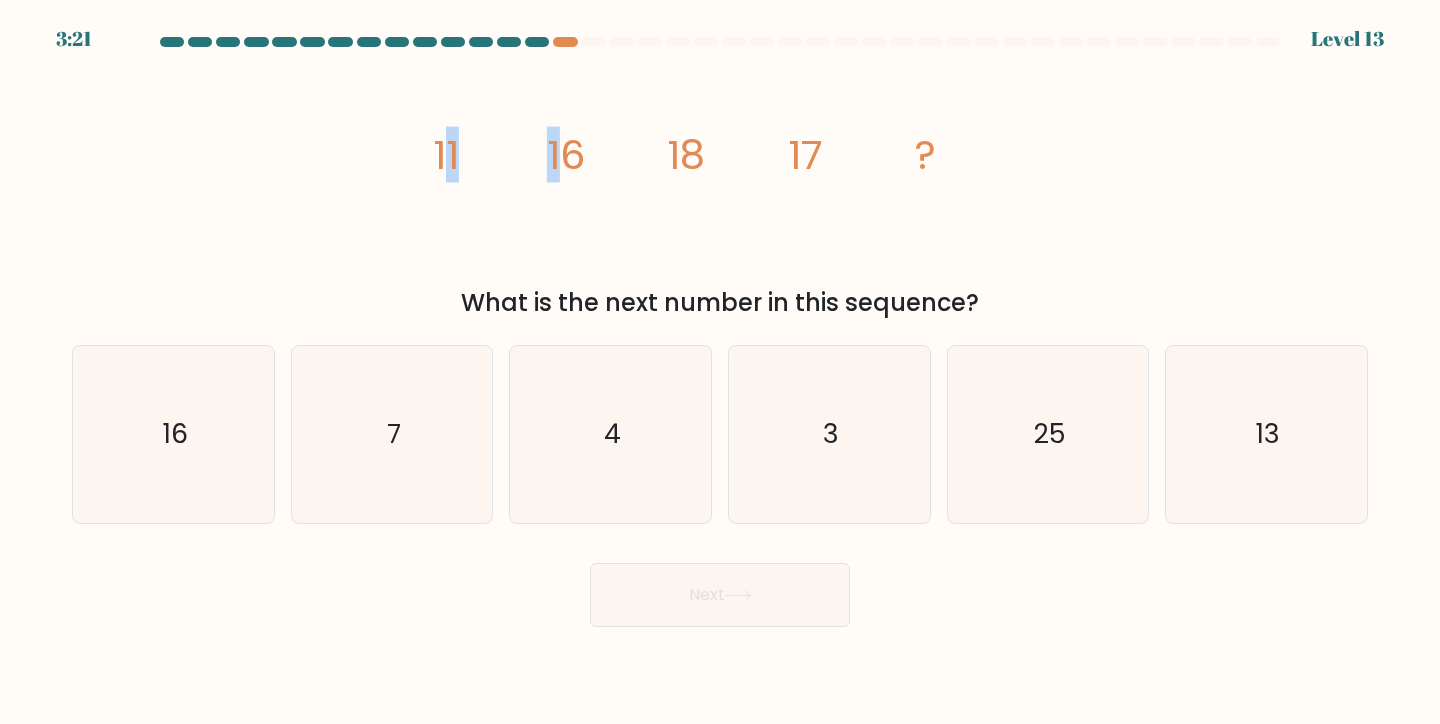 drag, startPoint x: 447, startPoint y: 153, endPoint x: 557, endPoint y: 167, distance: 110.88733 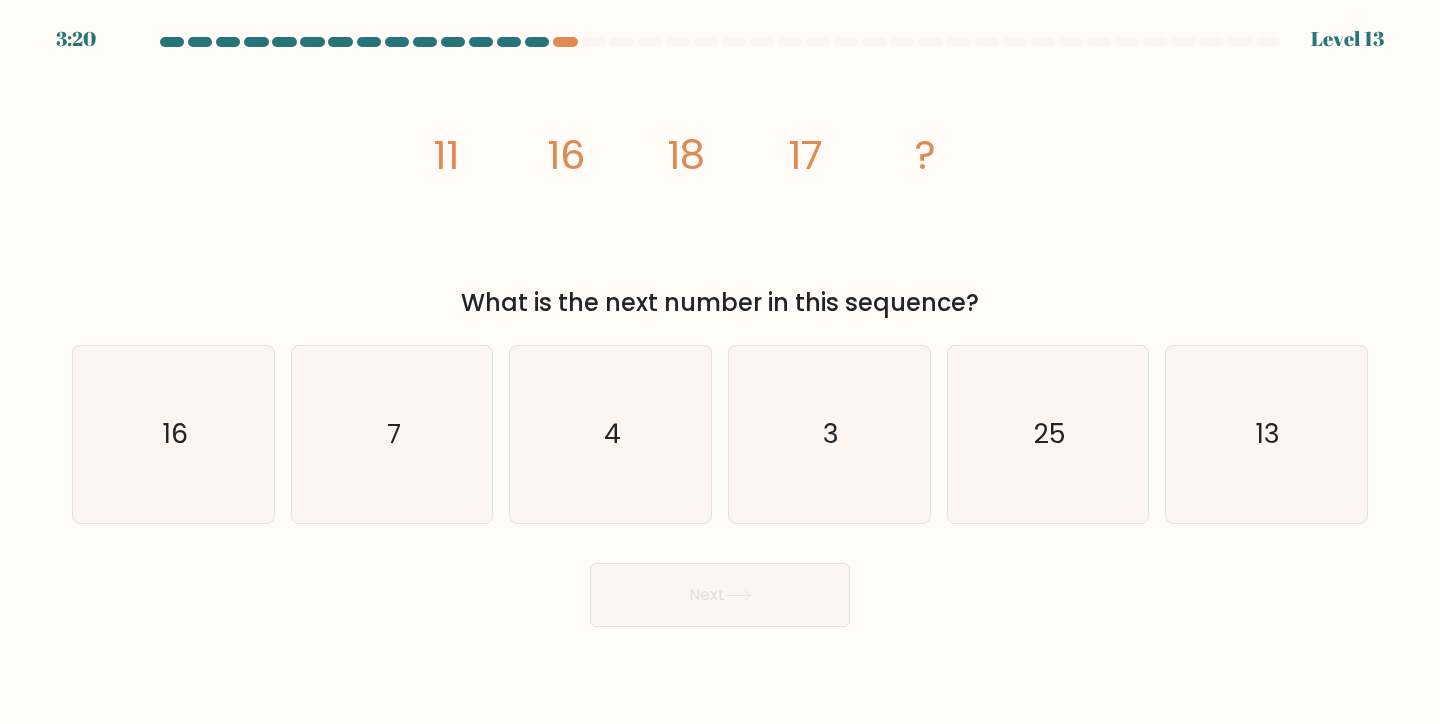 drag, startPoint x: 602, startPoint y: 162, endPoint x: 668, endPoint y: 158, distance: 66.1211 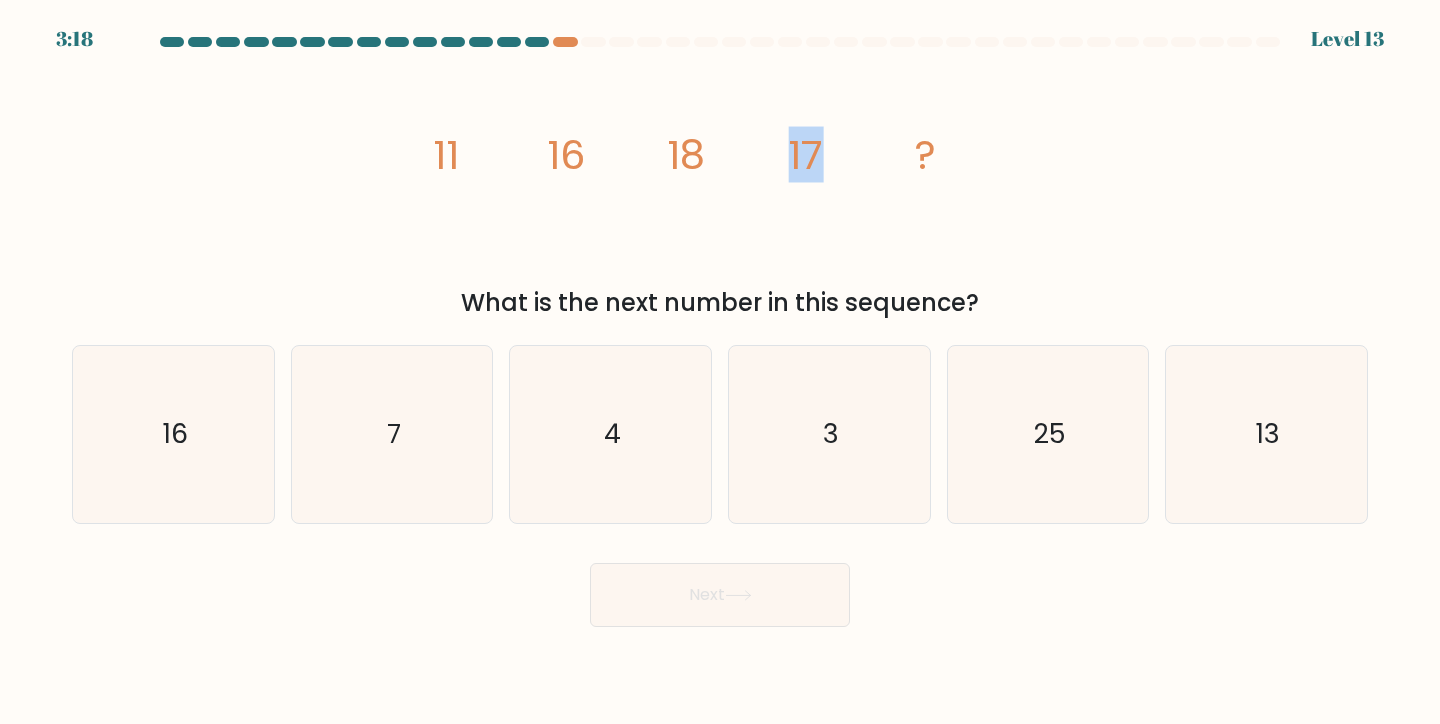 drag, startPoint x: 693, startPoint y: 155, endPoint x: 813, endPoint y: 164, distance: 120.33703 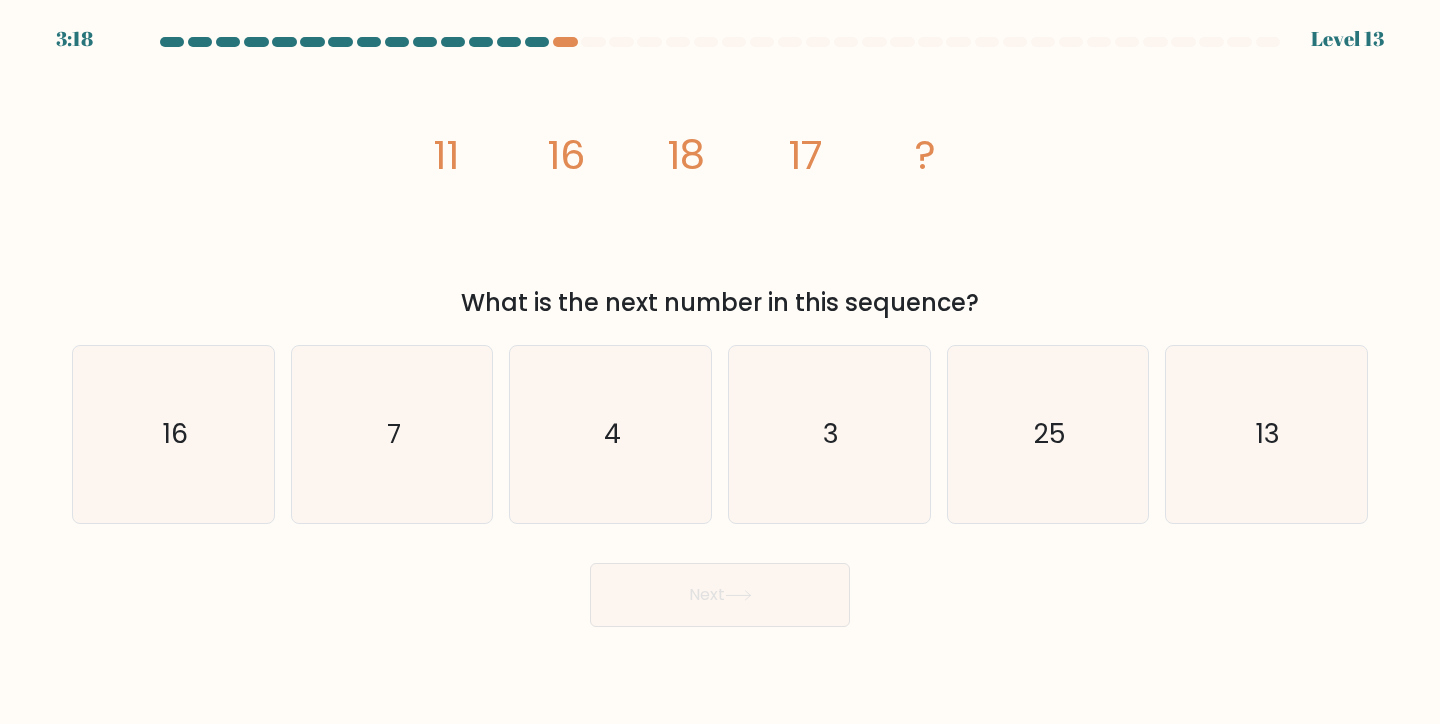 click on "image/svg+xml
11
16
18
17
?" 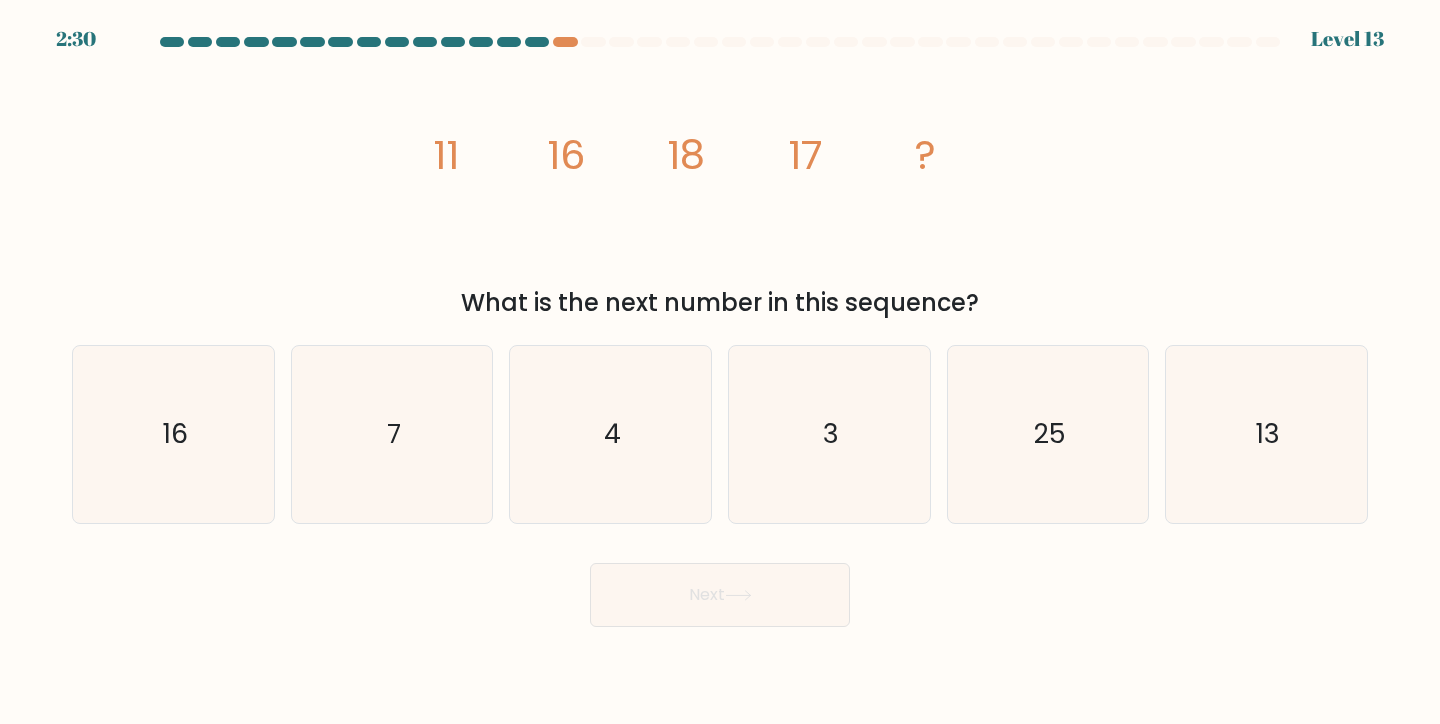 click on "image/svg+xml
11
16
18
17
?" 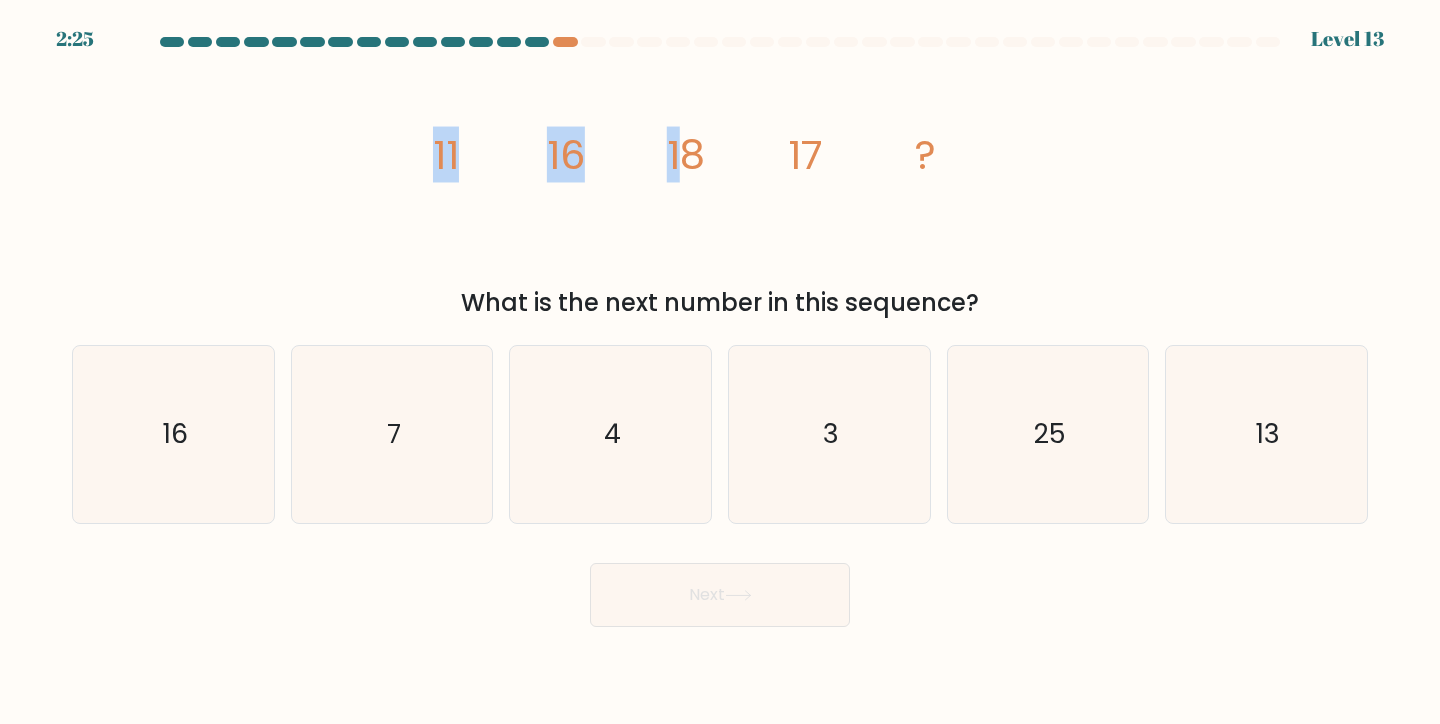 drag, startPoint x: 684, startPoint y: 159, endPoint x: 764, endPoint y: 165, distance: 80.224686 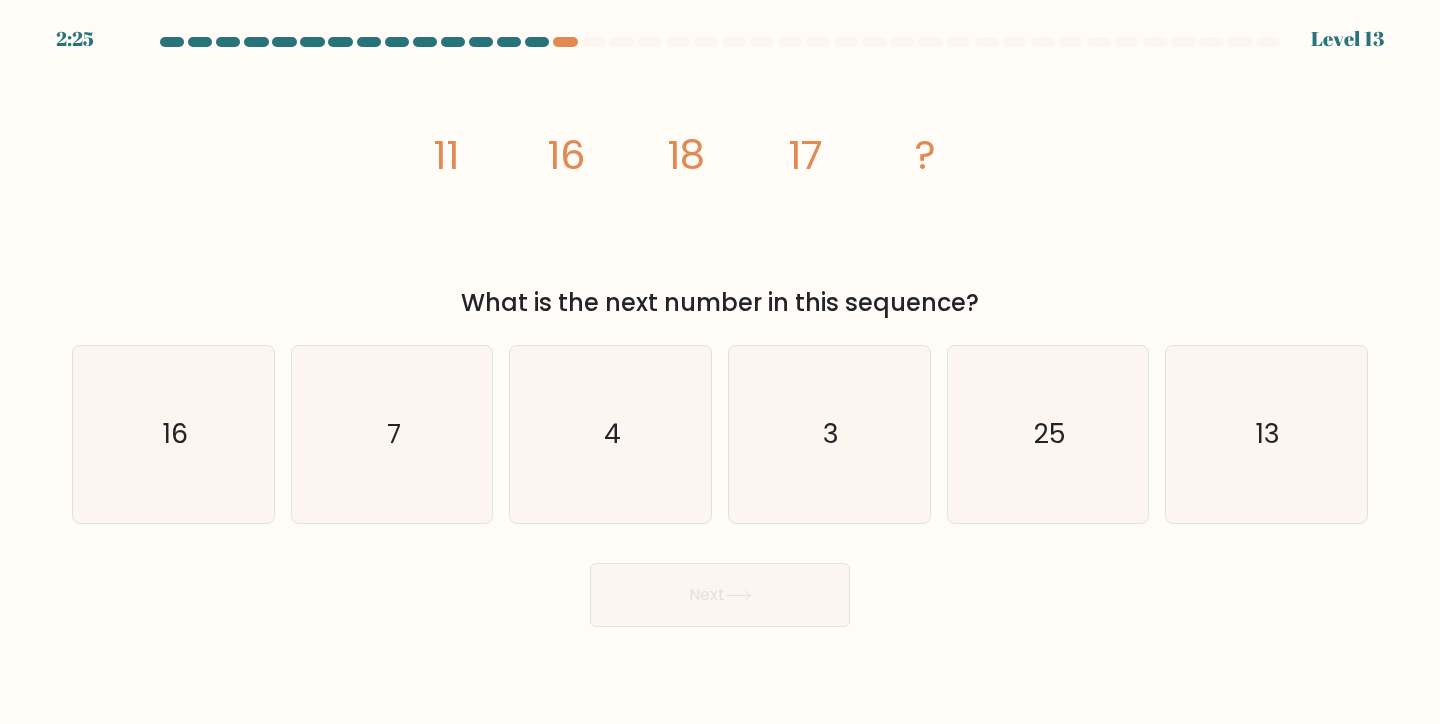 click on "18" 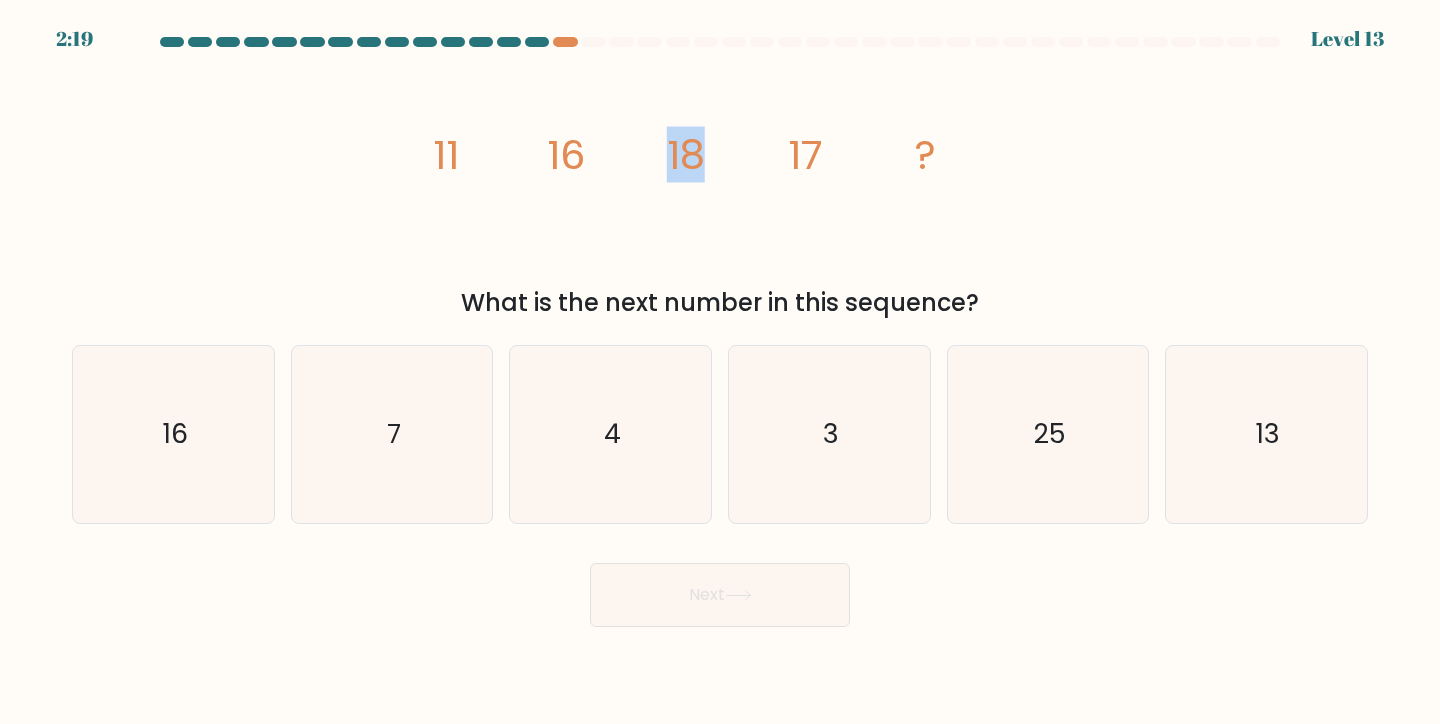 drag, startPoint x: 698, startPoint y: 150, endPoint x: 671, endPoint y: 162, distance: 29.546574 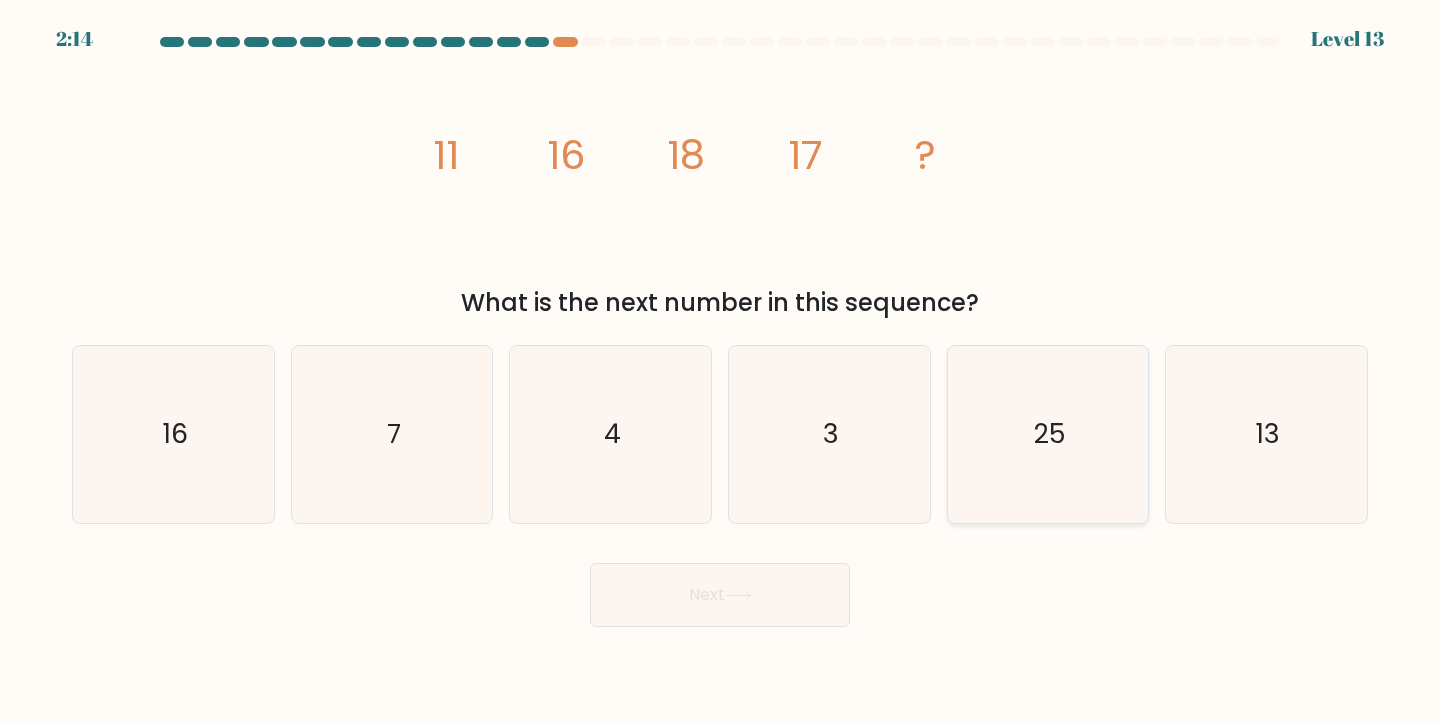 click on "25" 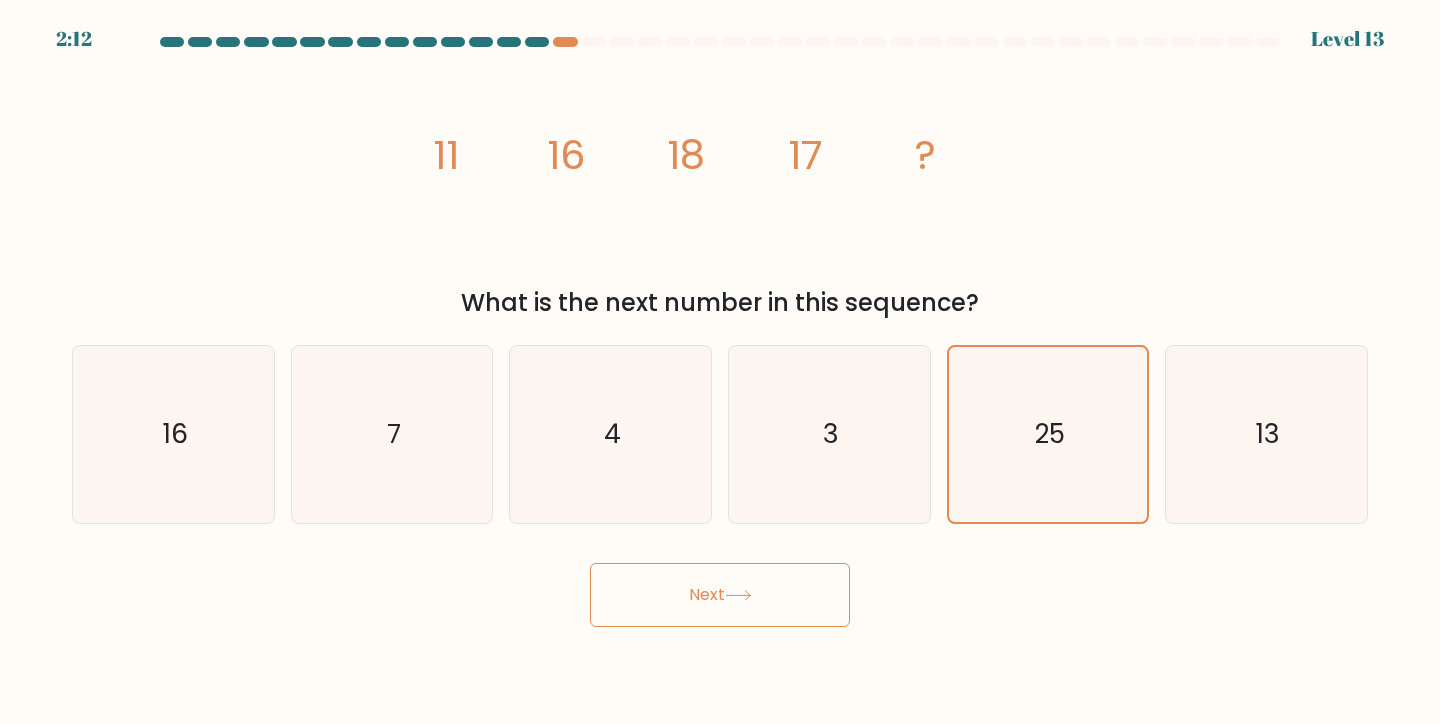click on "Next" at bounding box center [720, 595] 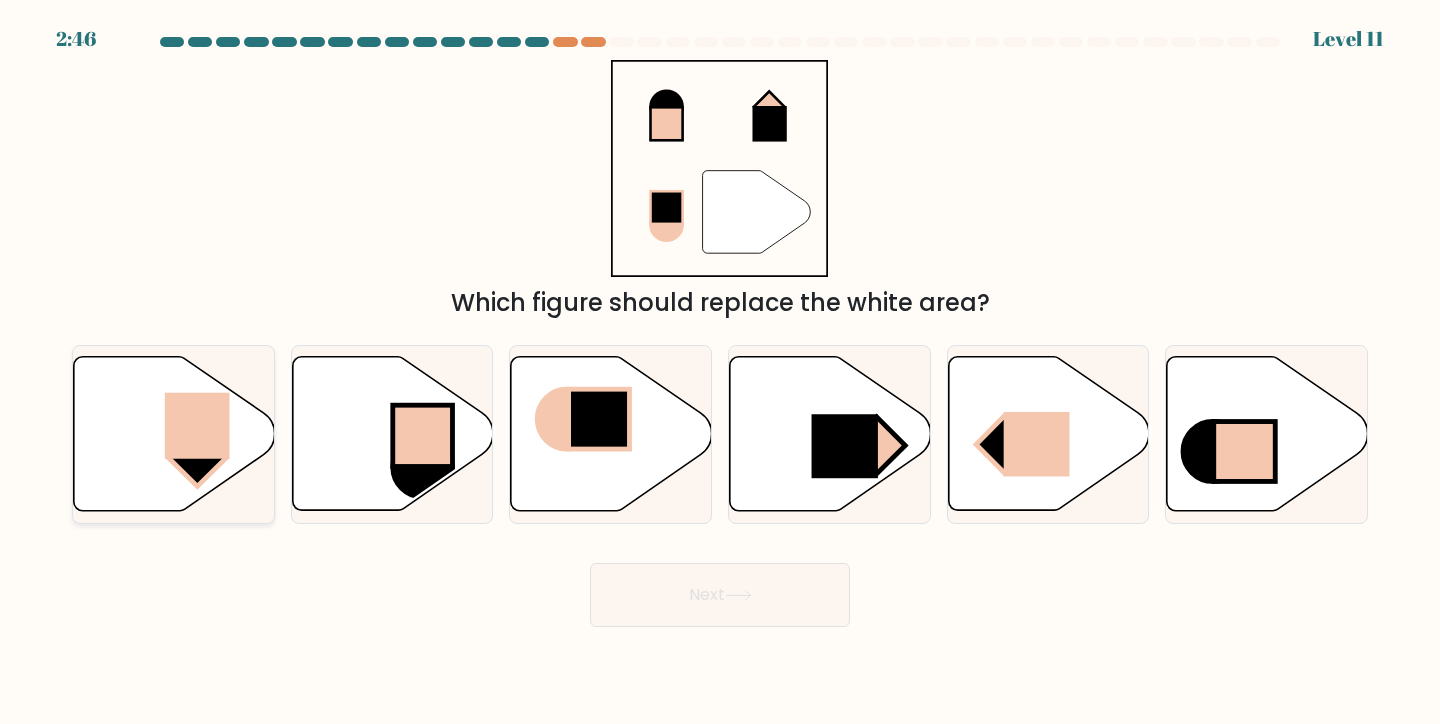 click 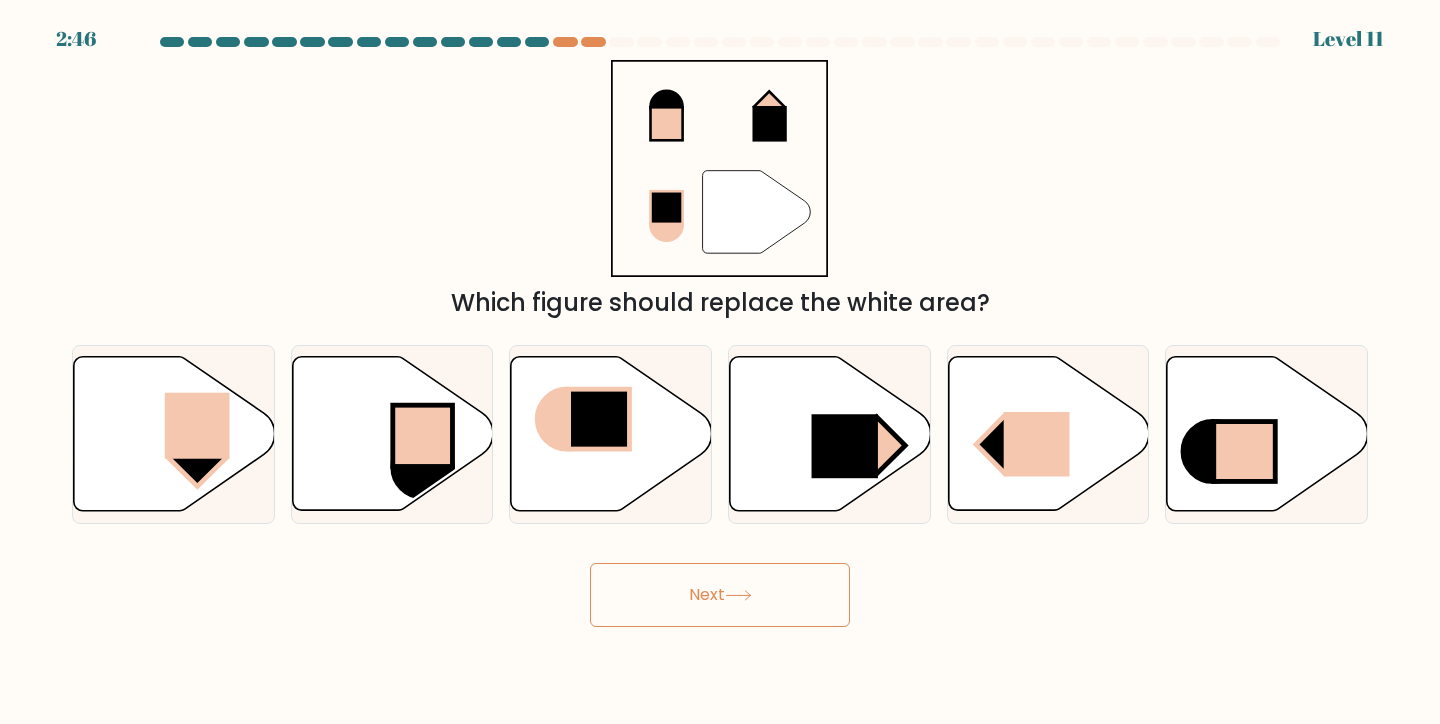 click on "Next" at bounding box center [720, 595] 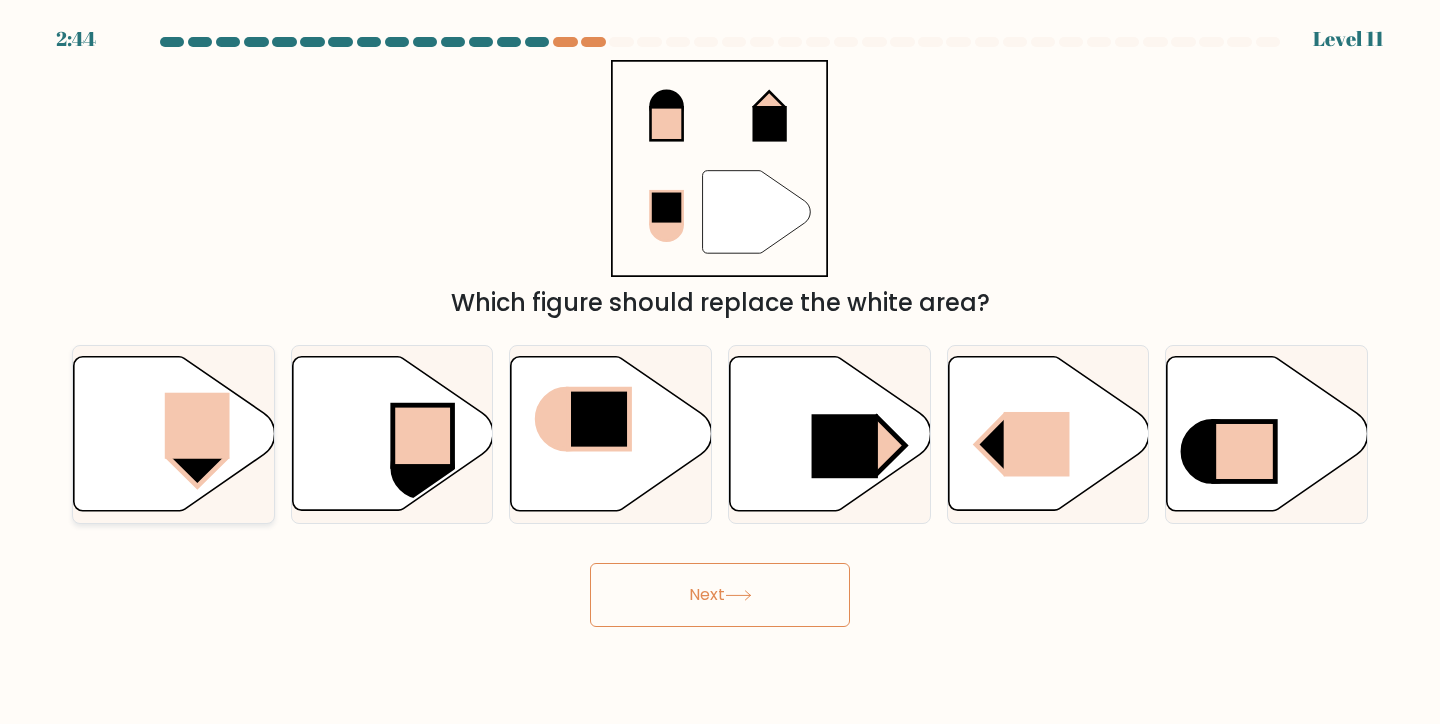 click on "a." at bounding box center (173, 434) 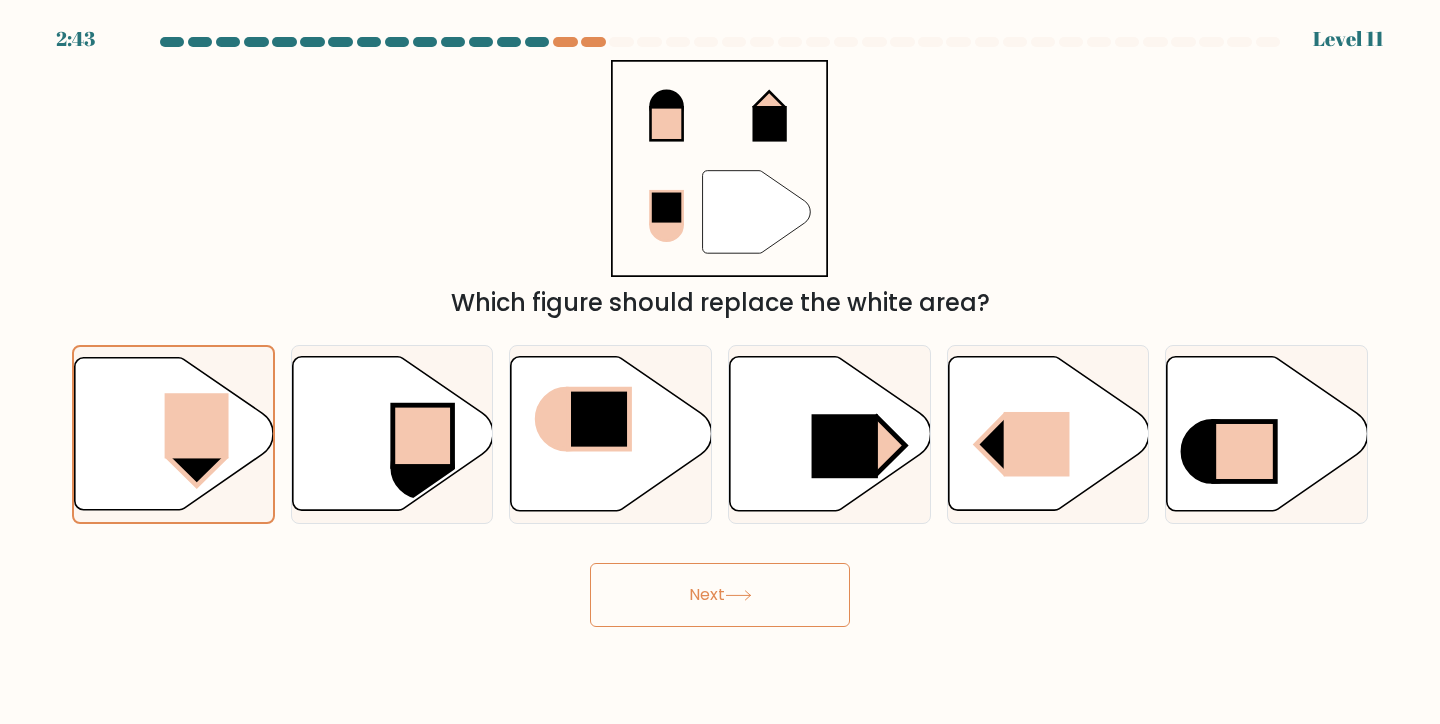 click on "Next" at bounding box center (720, 595) 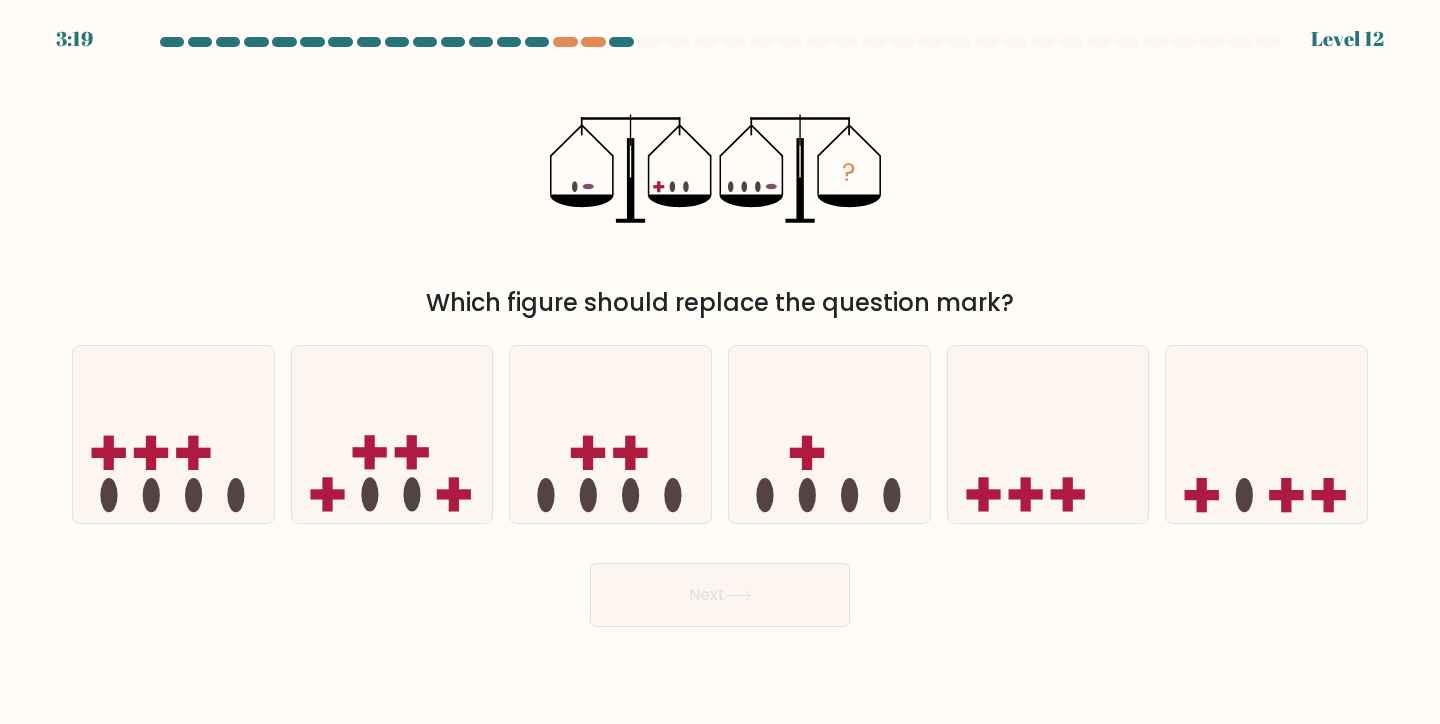 type 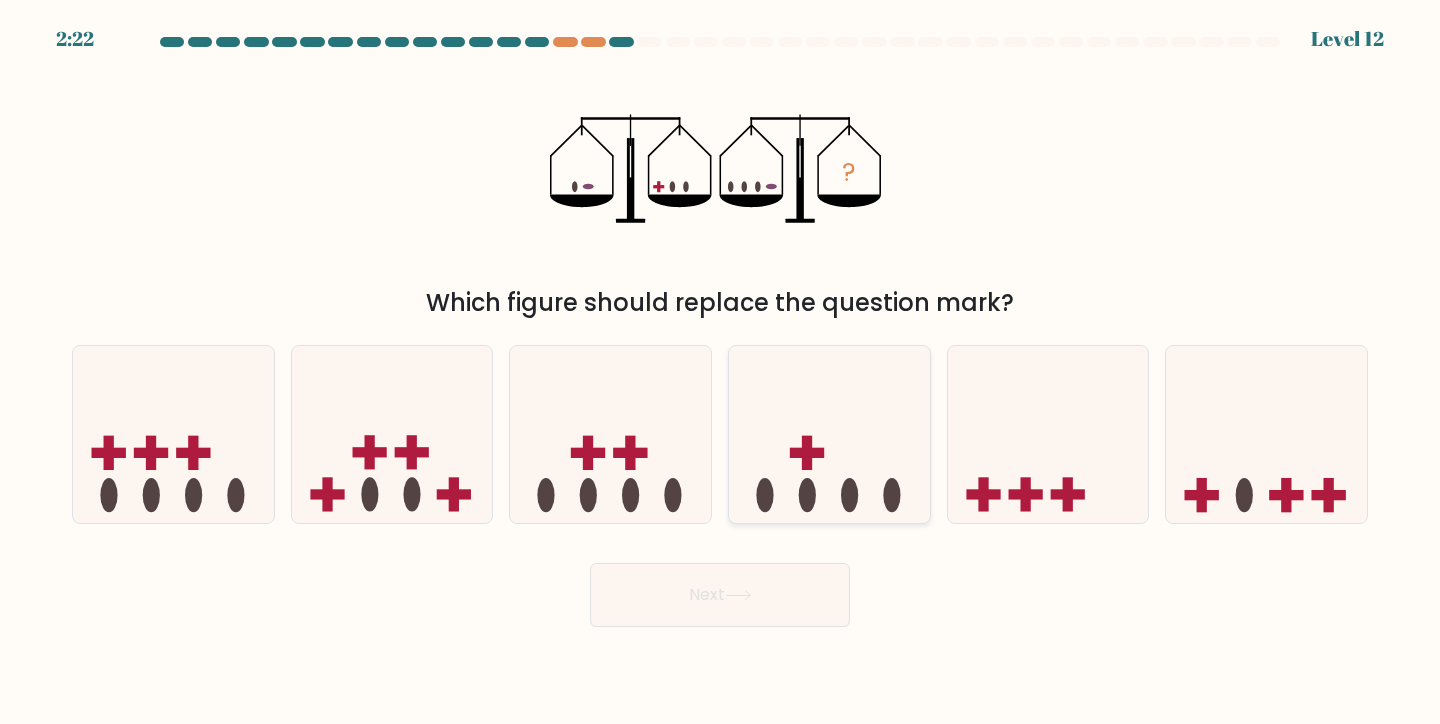 click 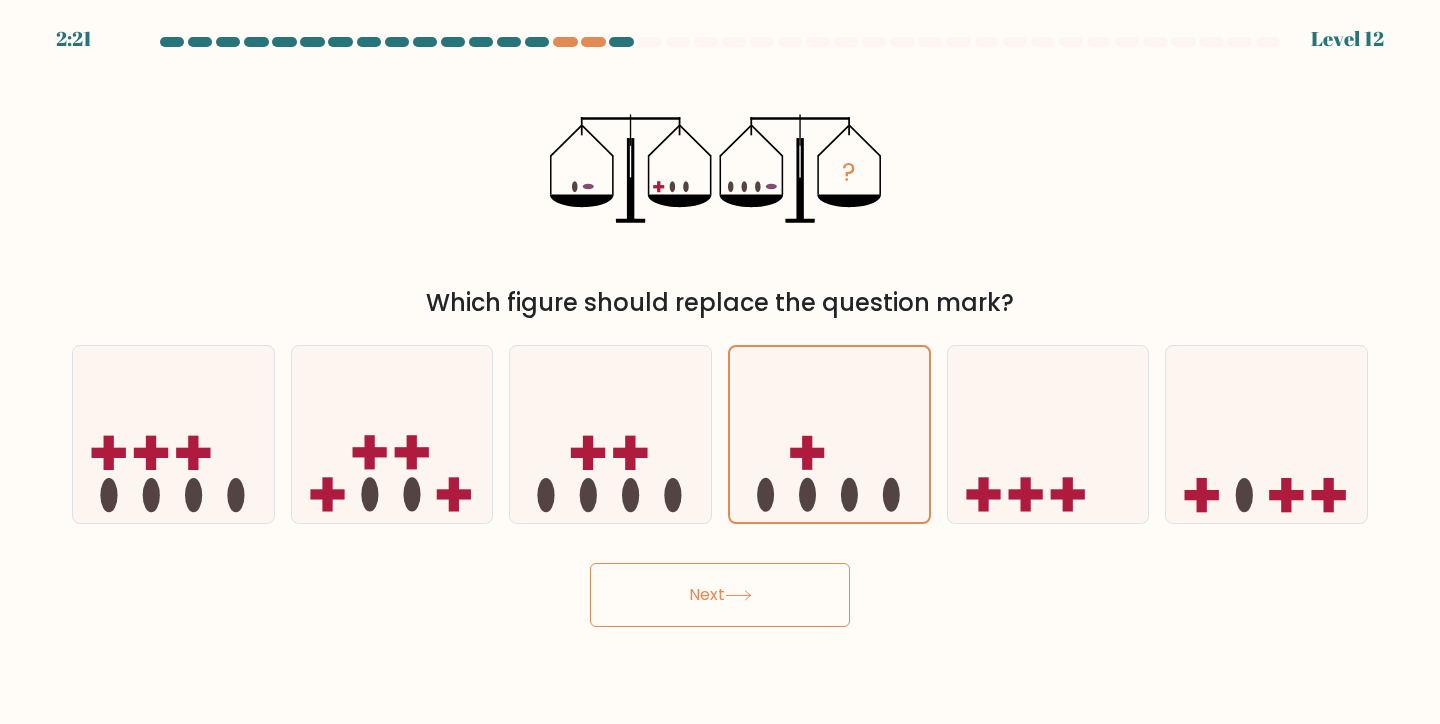 click on "Next" at bounding box center (720, 595) 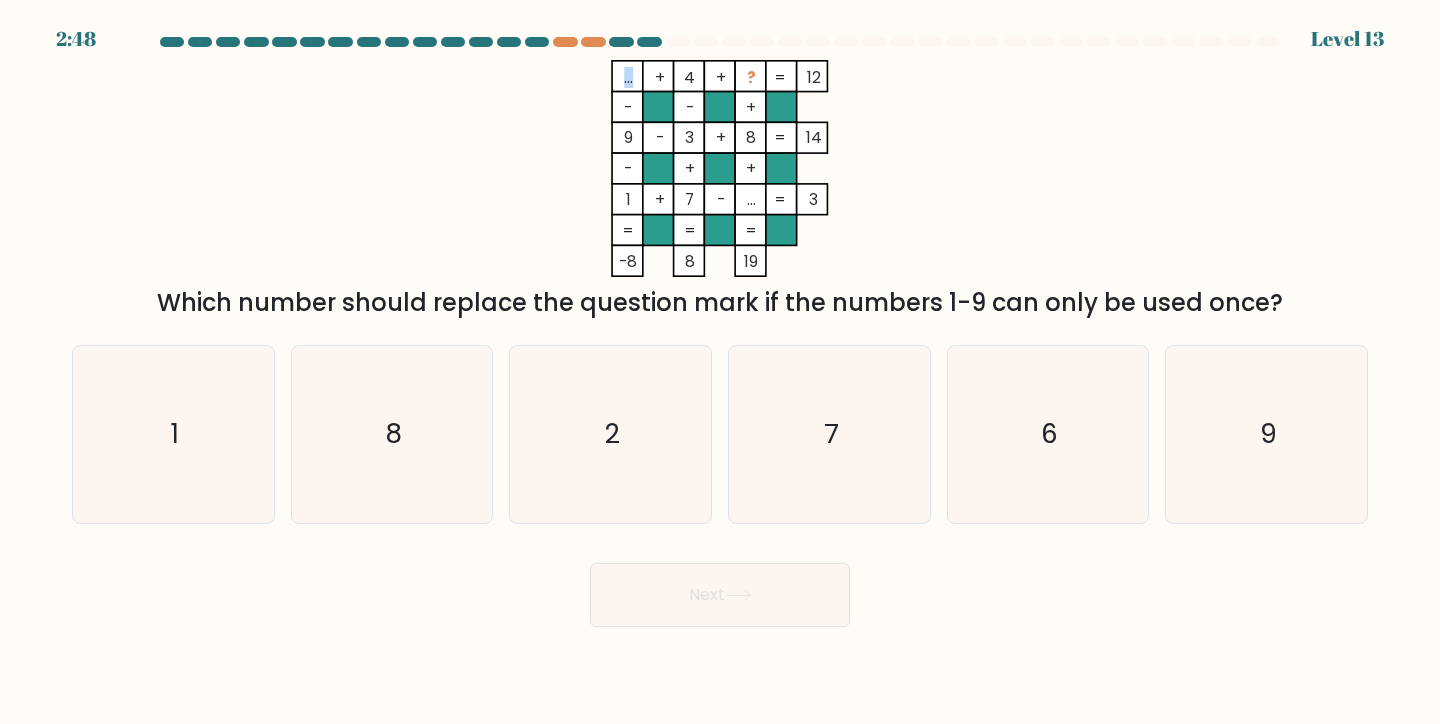 drag, startPoint x: 632, startPoint y: 82, endPoint x: 614, endPoint y: 74, distance: 19.697716 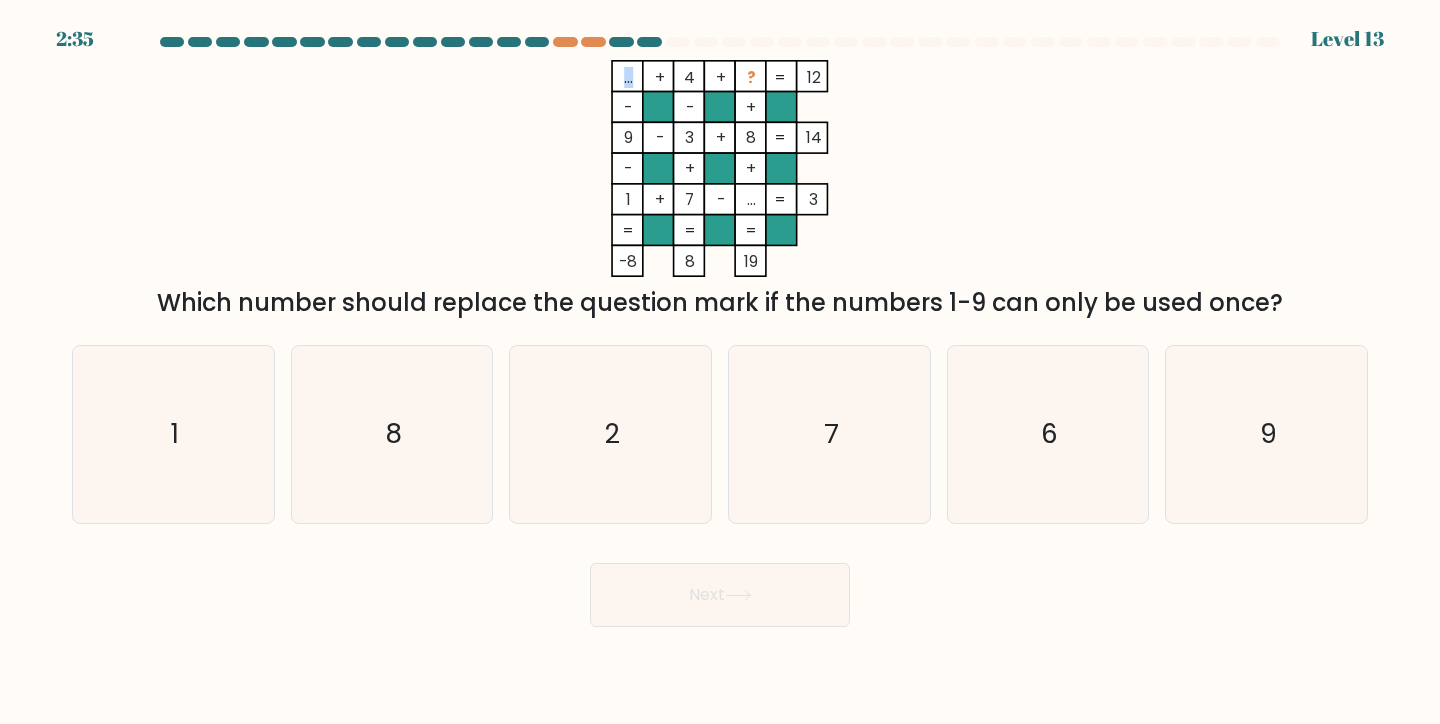 drag, startPoint x: 625, startPoint y: 143, endPoint x: 629, endPoint y: 182, distance: 39.20459 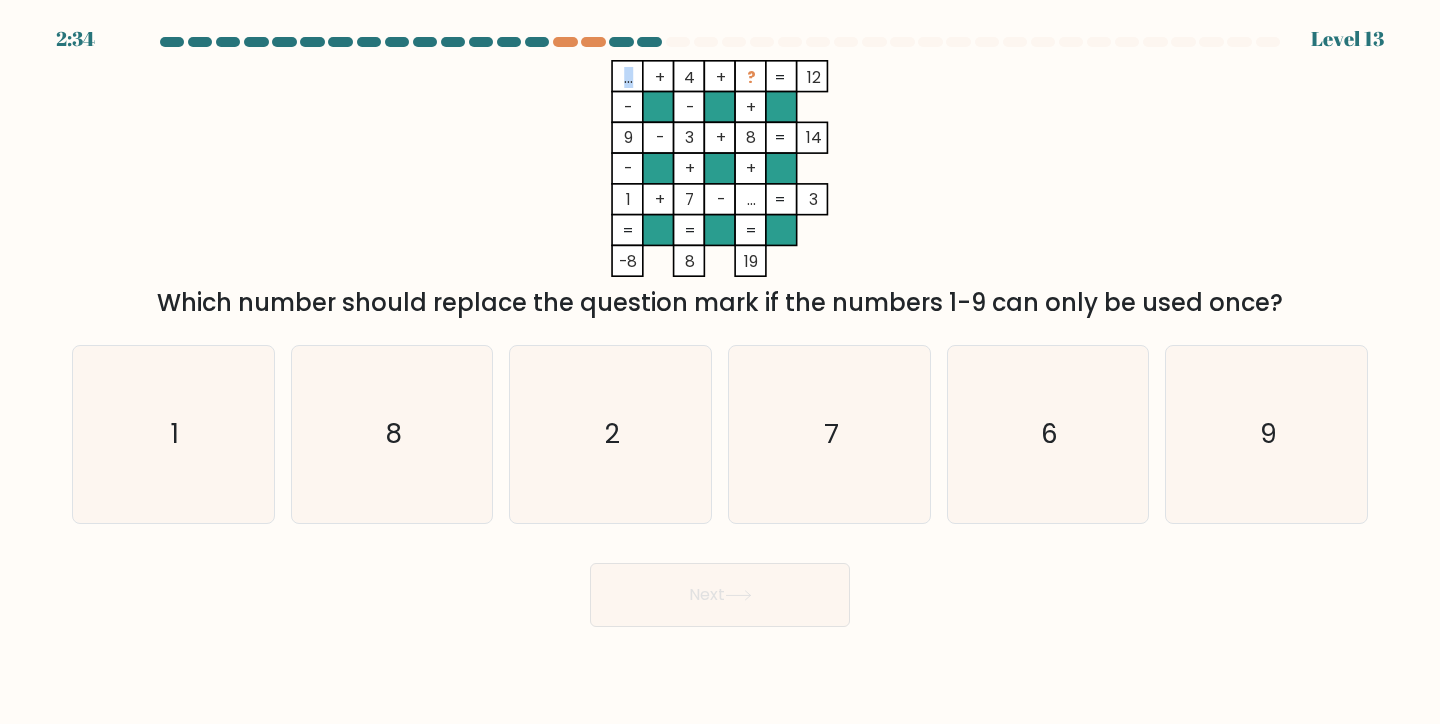 click 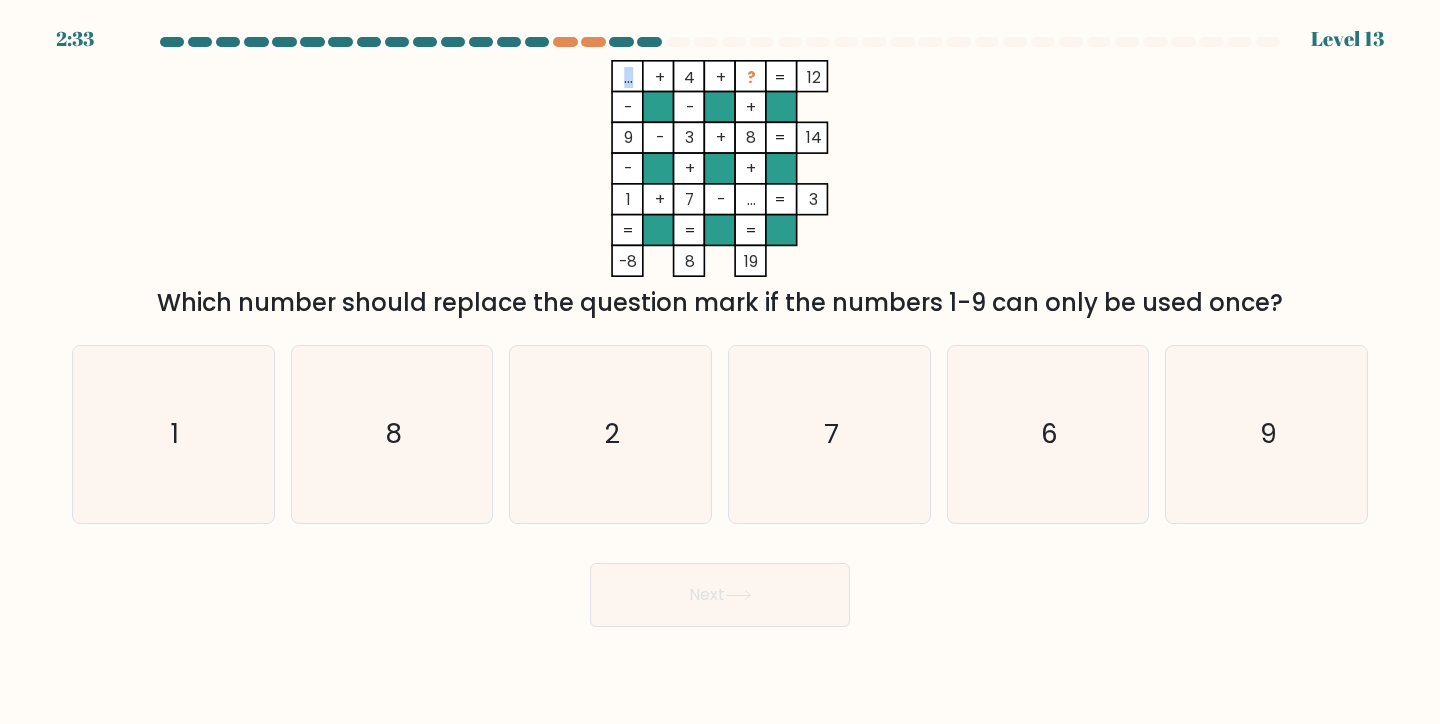 click 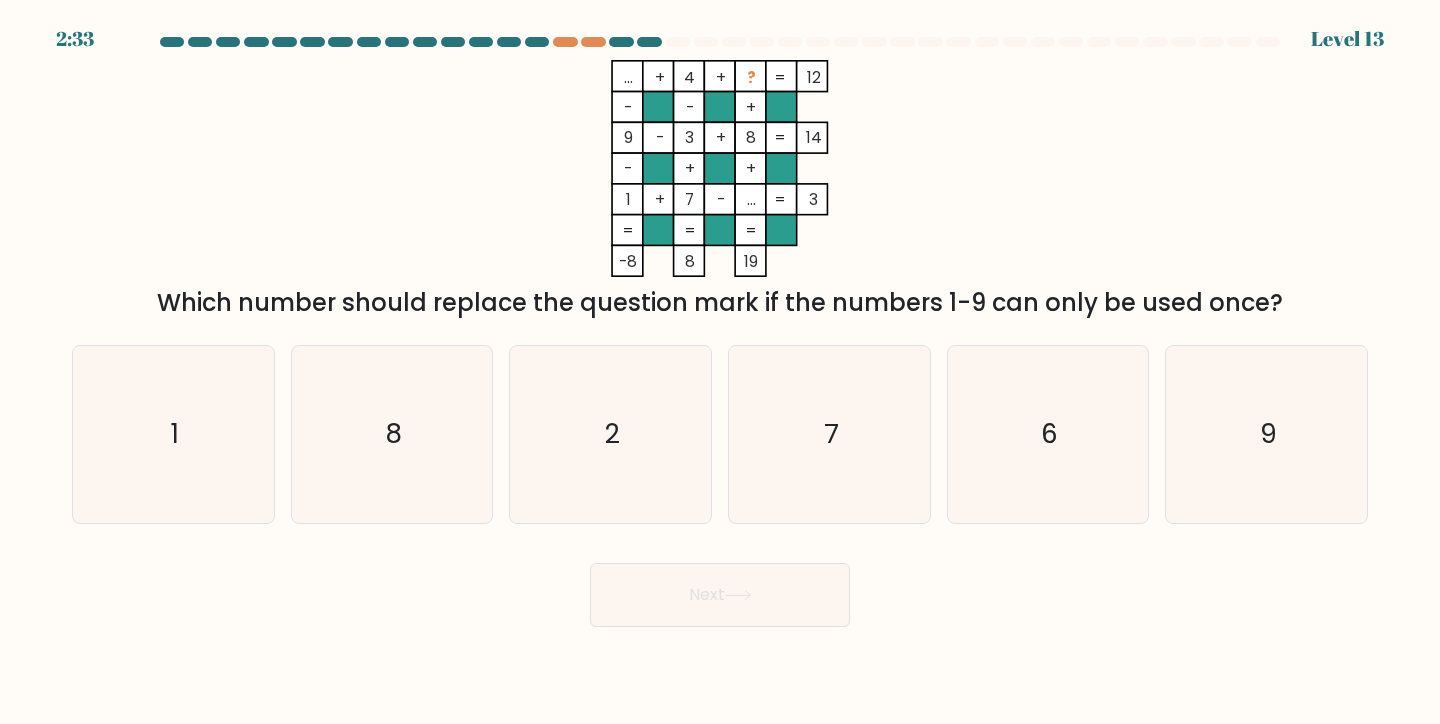 drag, startPoint x: 851, startPoint y: 200, endPoint x: 823, endPoint y: 172, distance: 39.59798 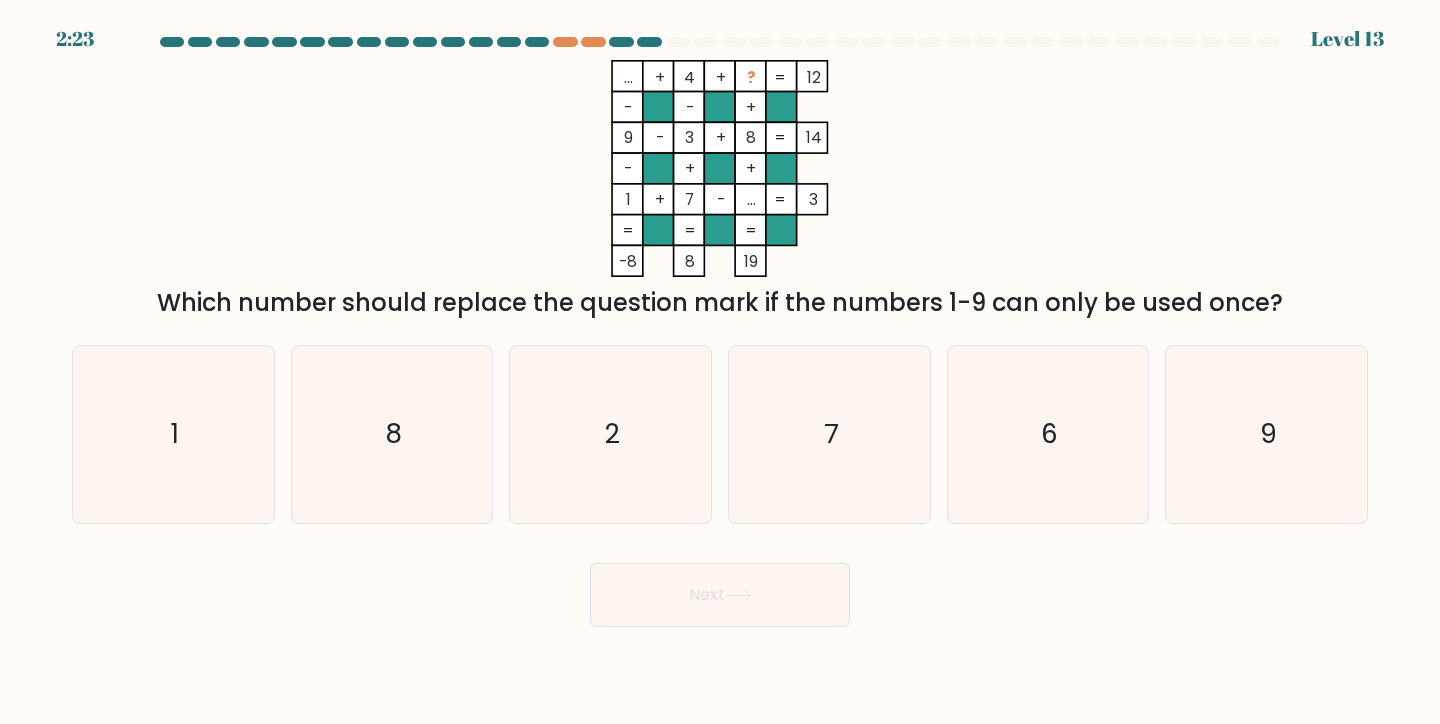 drag, startPoint x: 747, startPoint y: 197, endPoint x: 761, endPoint y: 206, distance: 16.643316 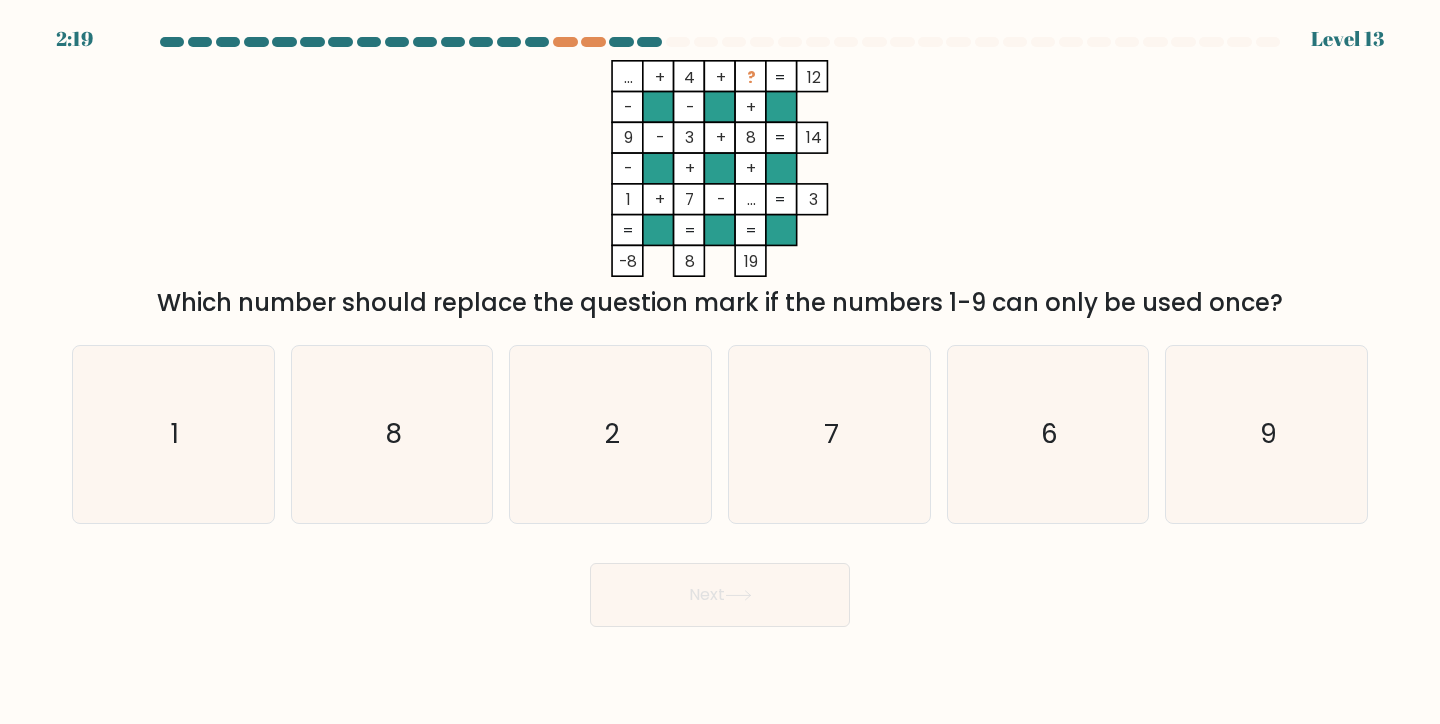 click on "..." 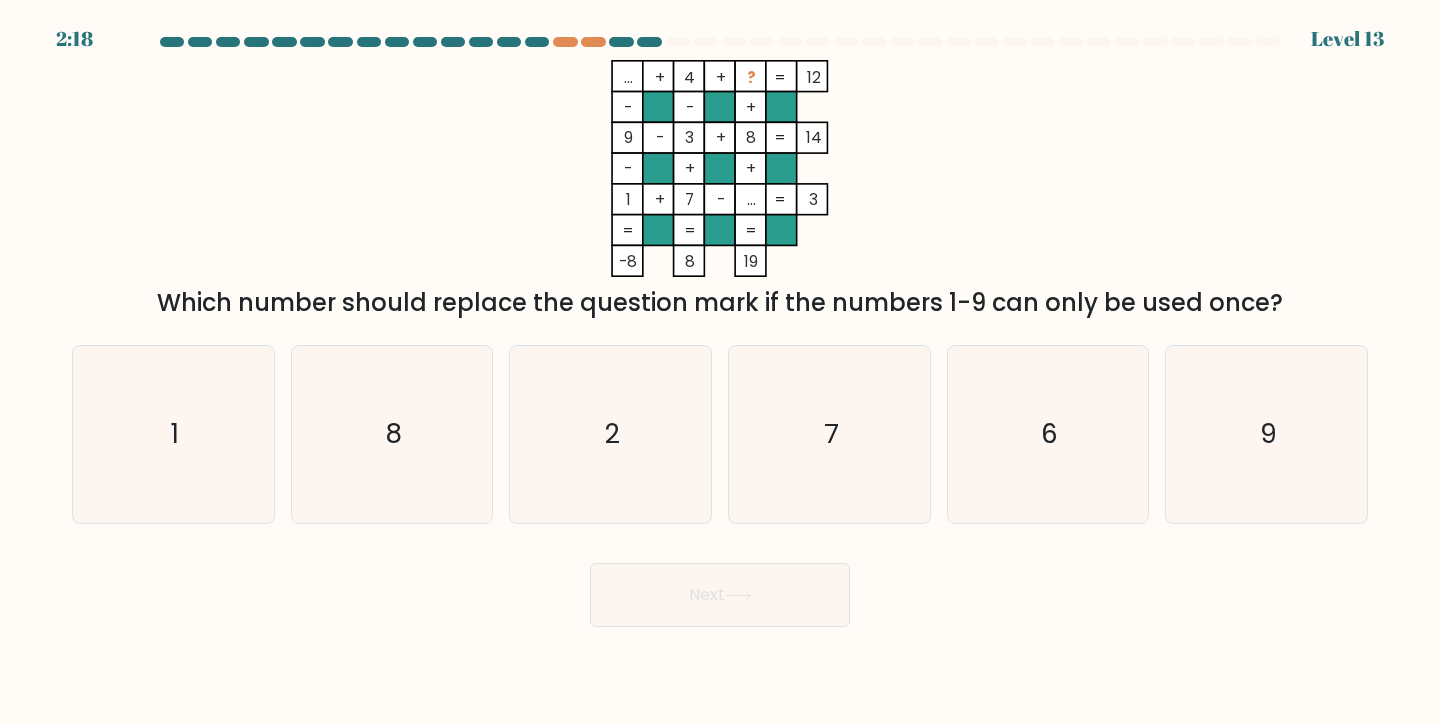 click on "..." 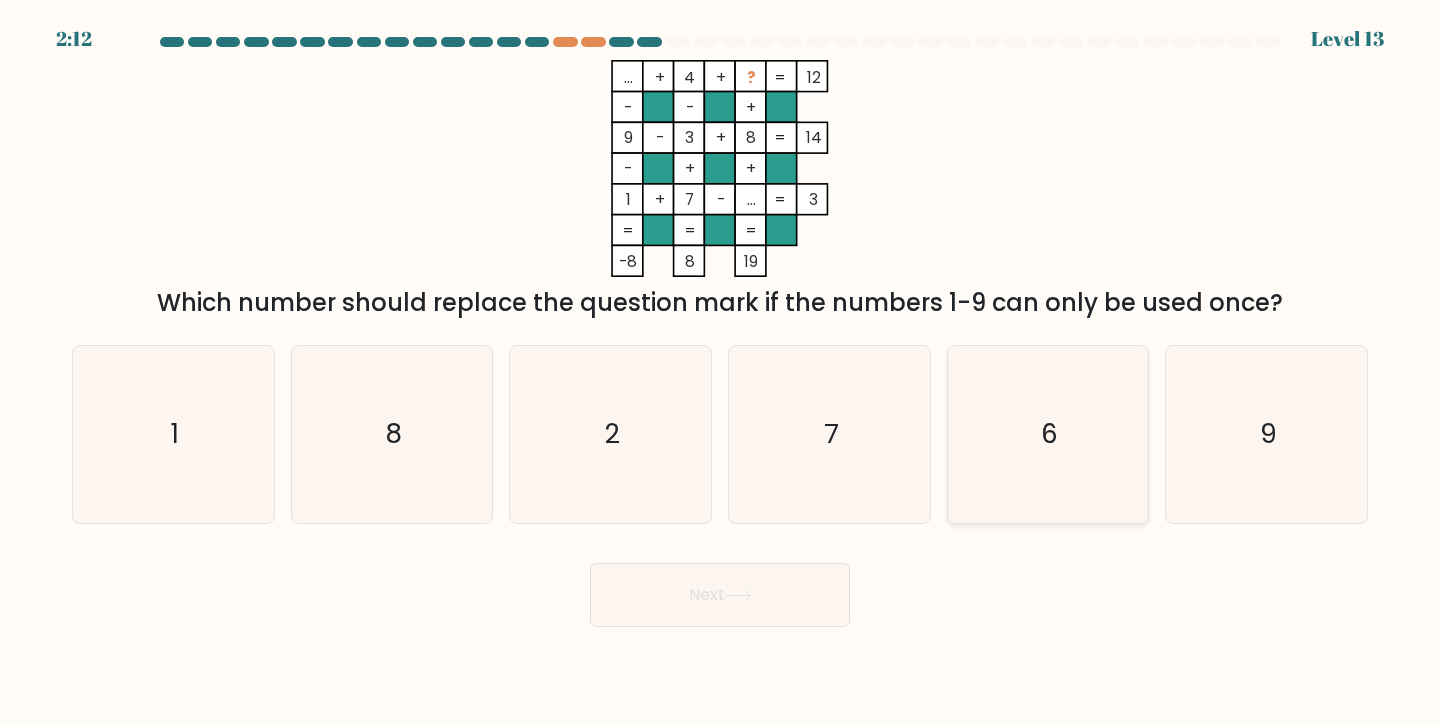 drag, startPoint x: 1058, startPoint y: 449, endPoint x: 1046, endPoint y: 440, distance: 15 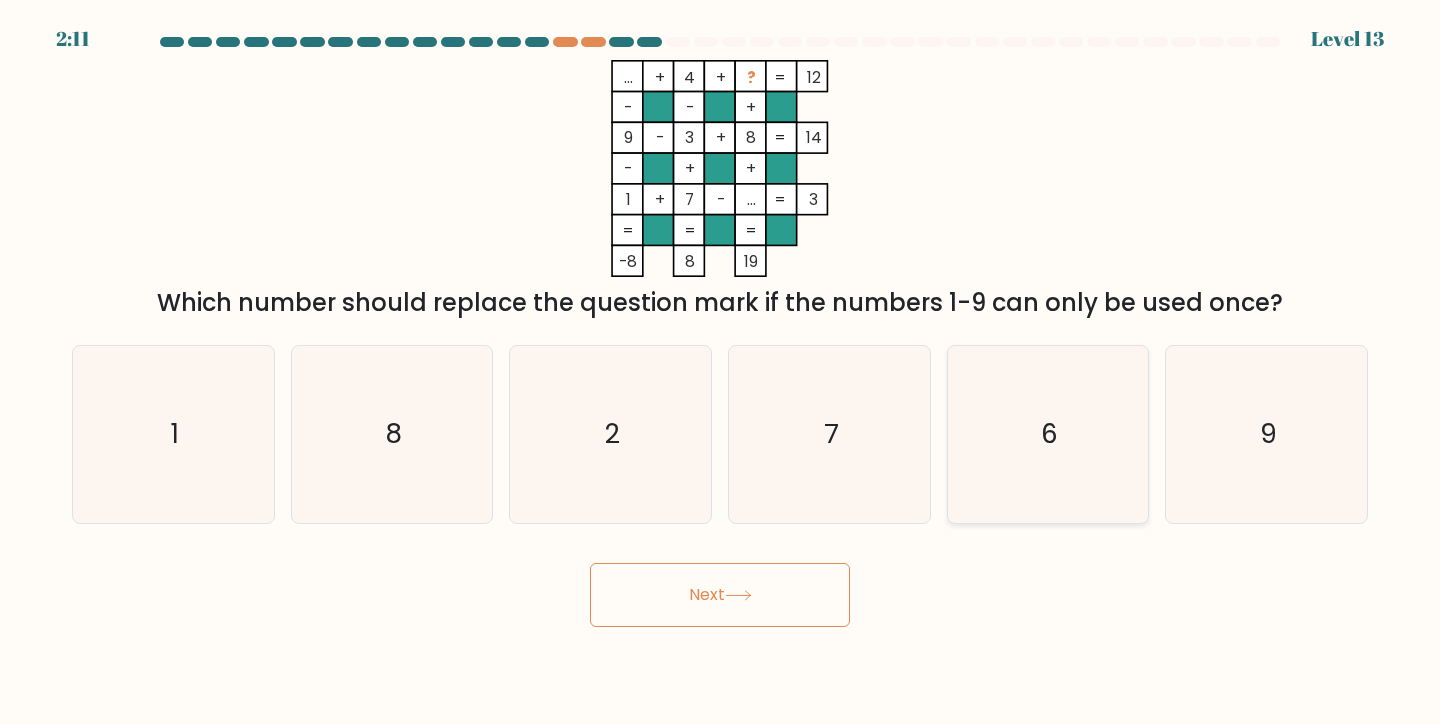 click on "6" 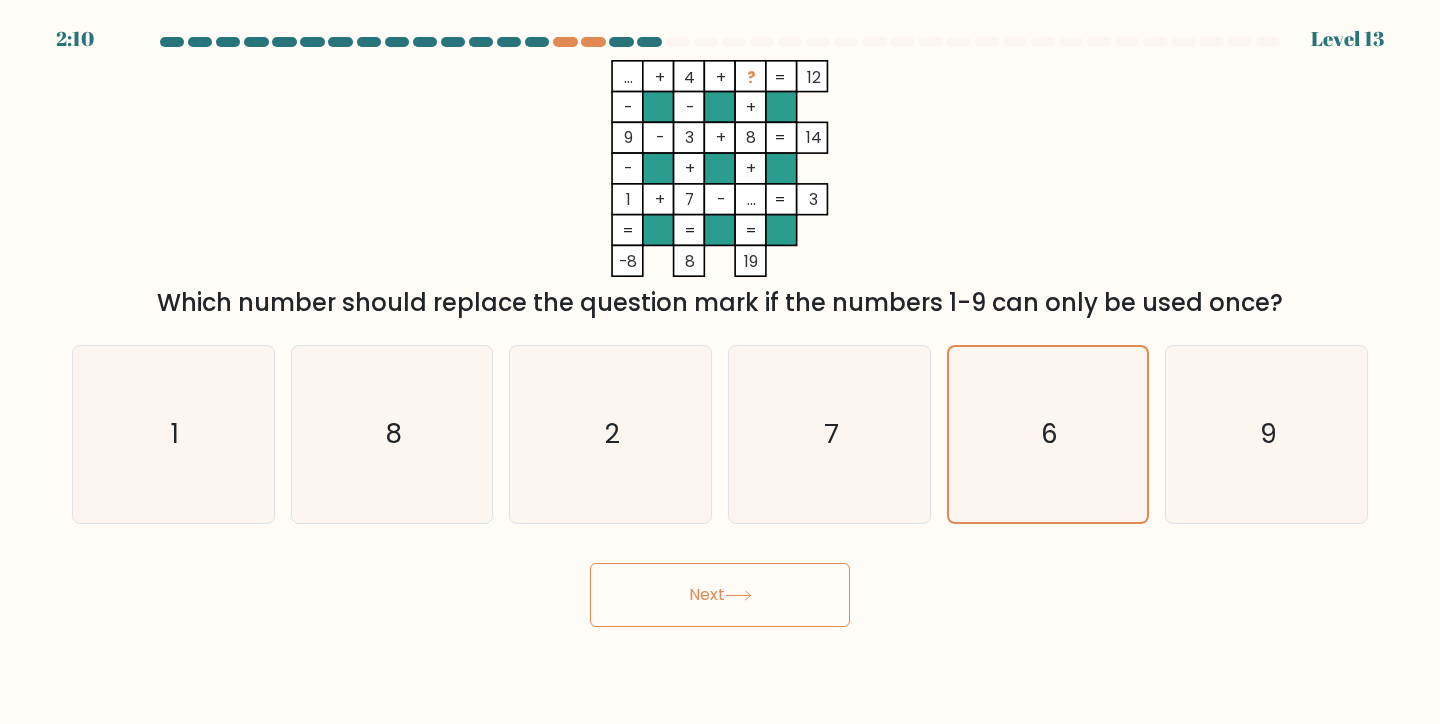 click on "Next" at bounding box center (720, 595) 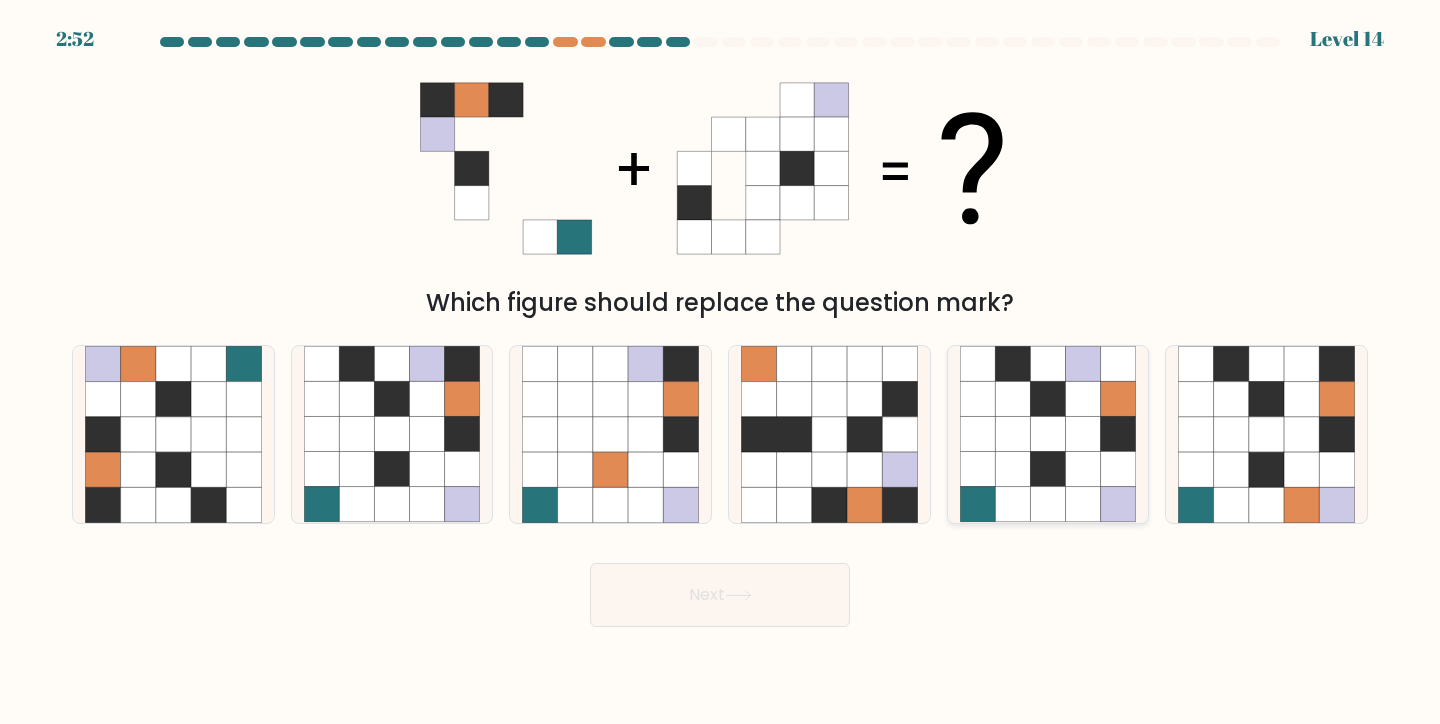 click 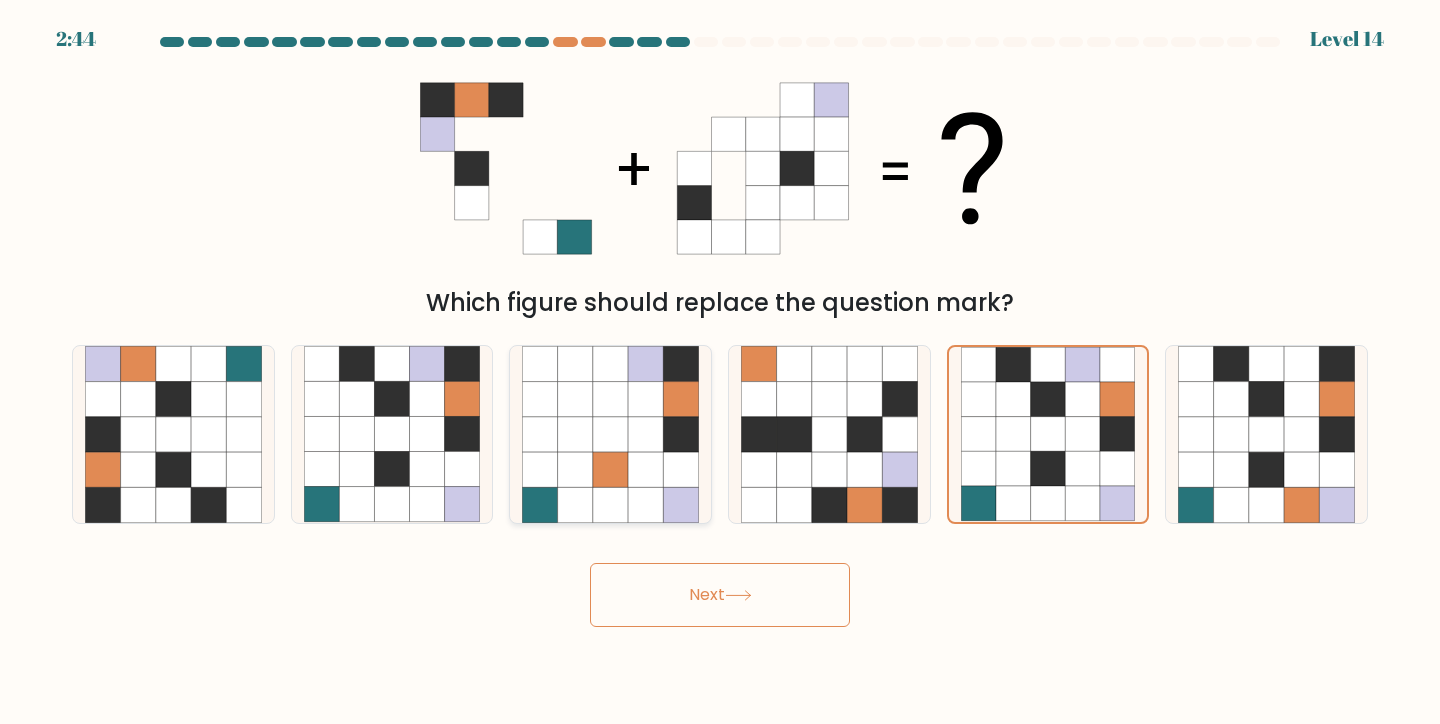 click 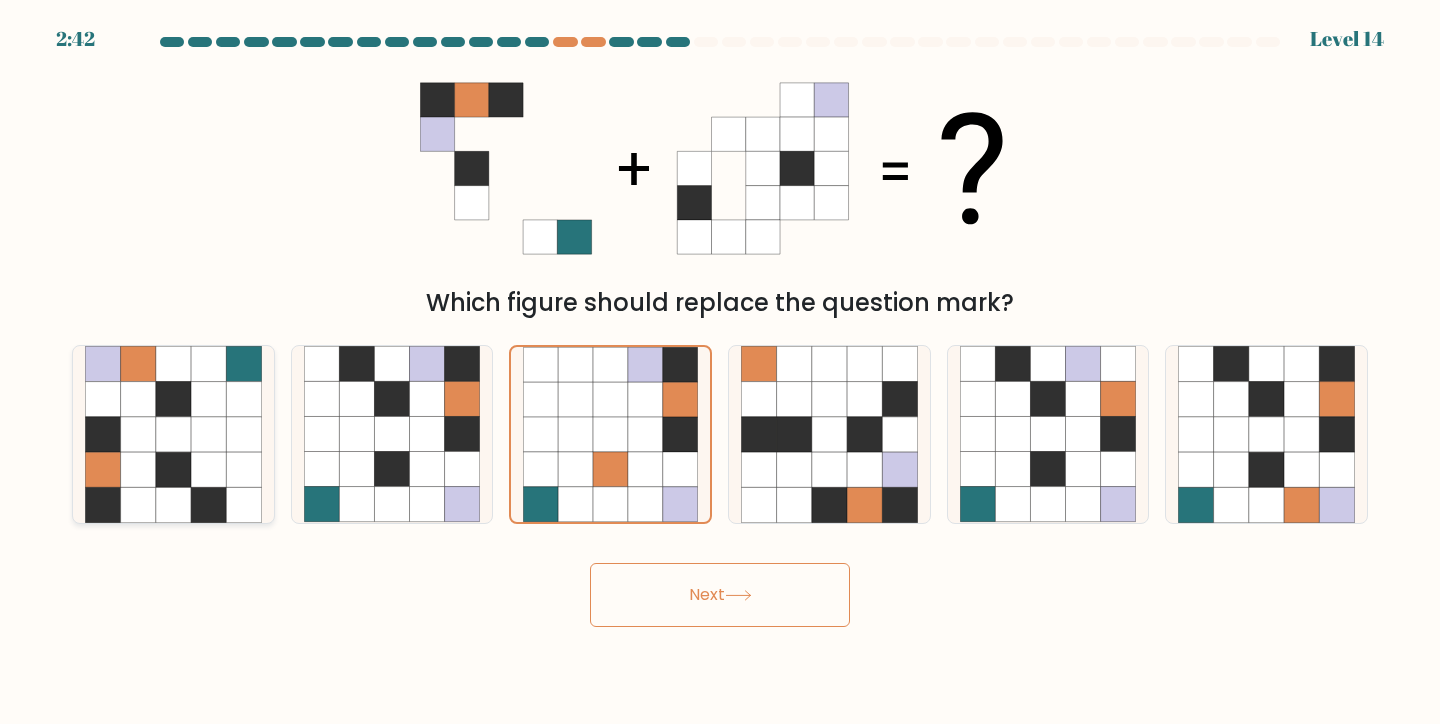 click 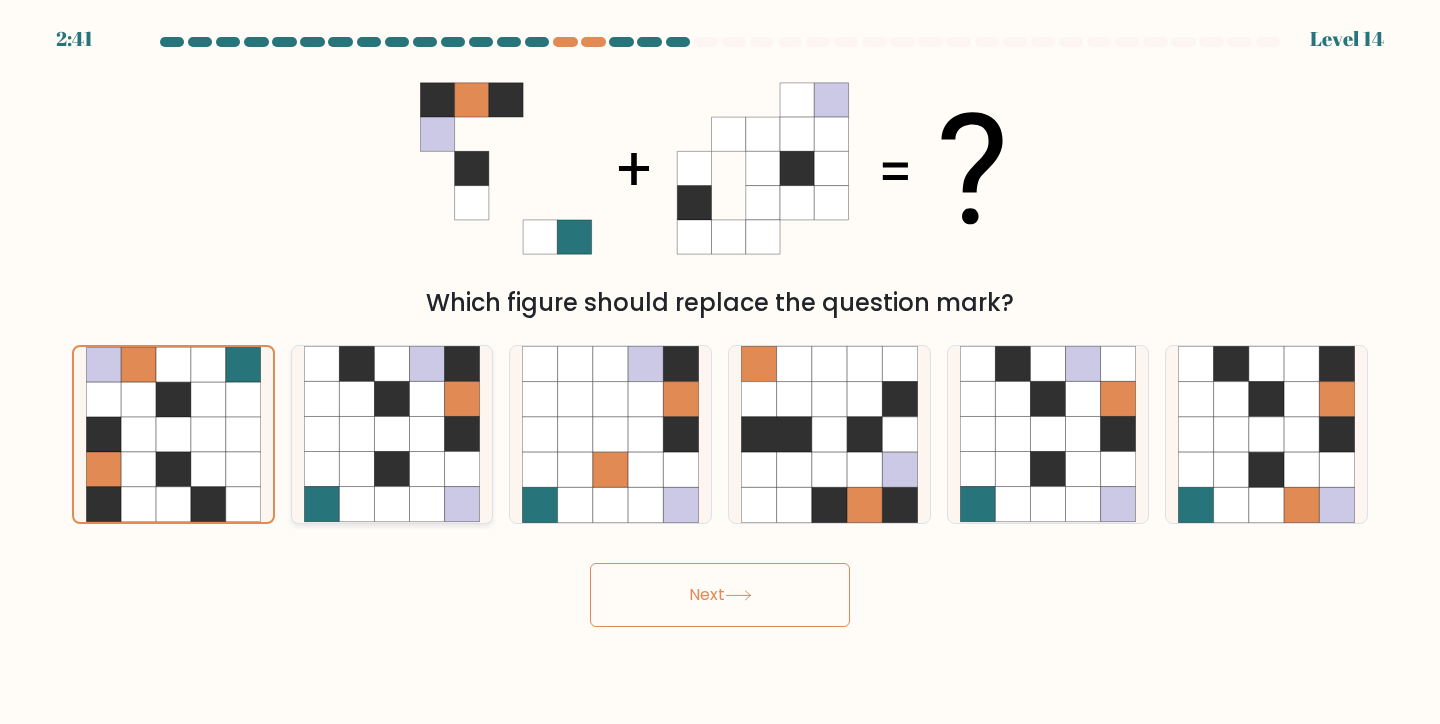 click 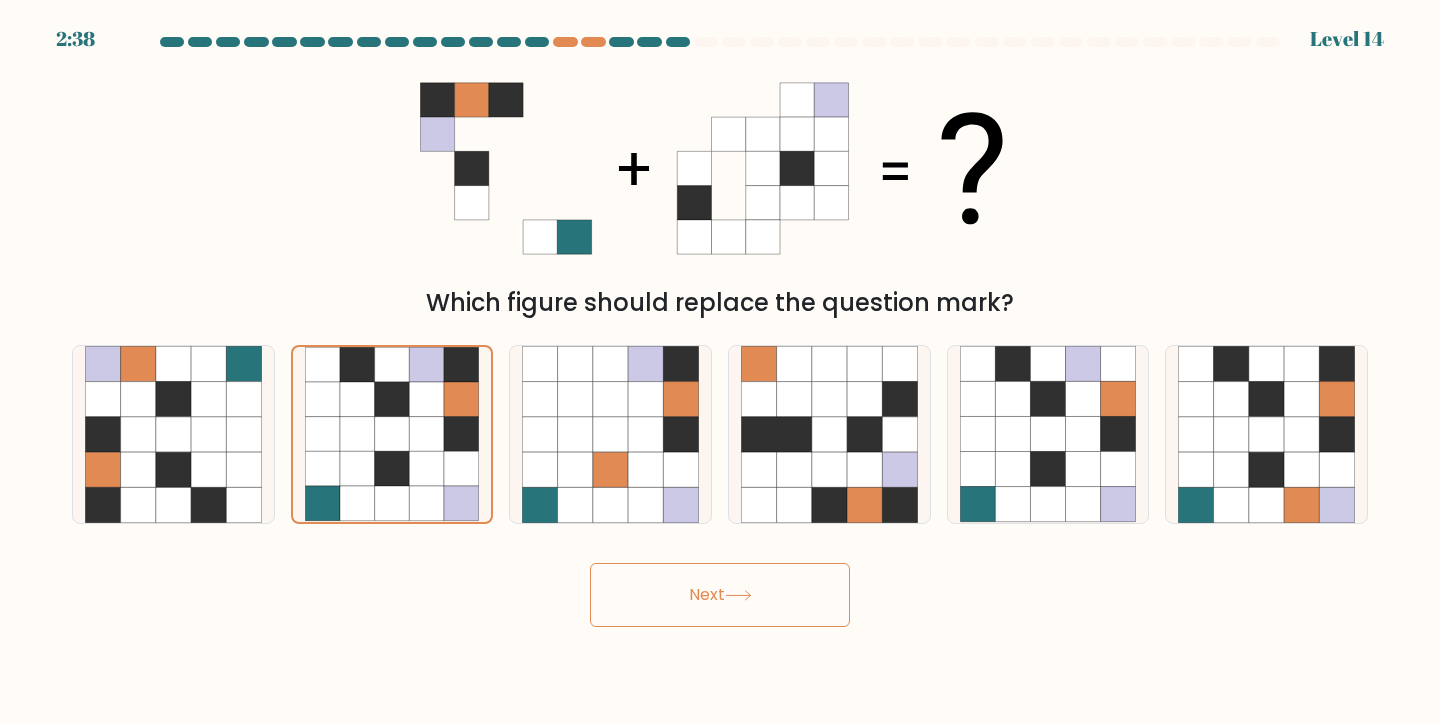 click on "Next" at bounding box center [720, 595] 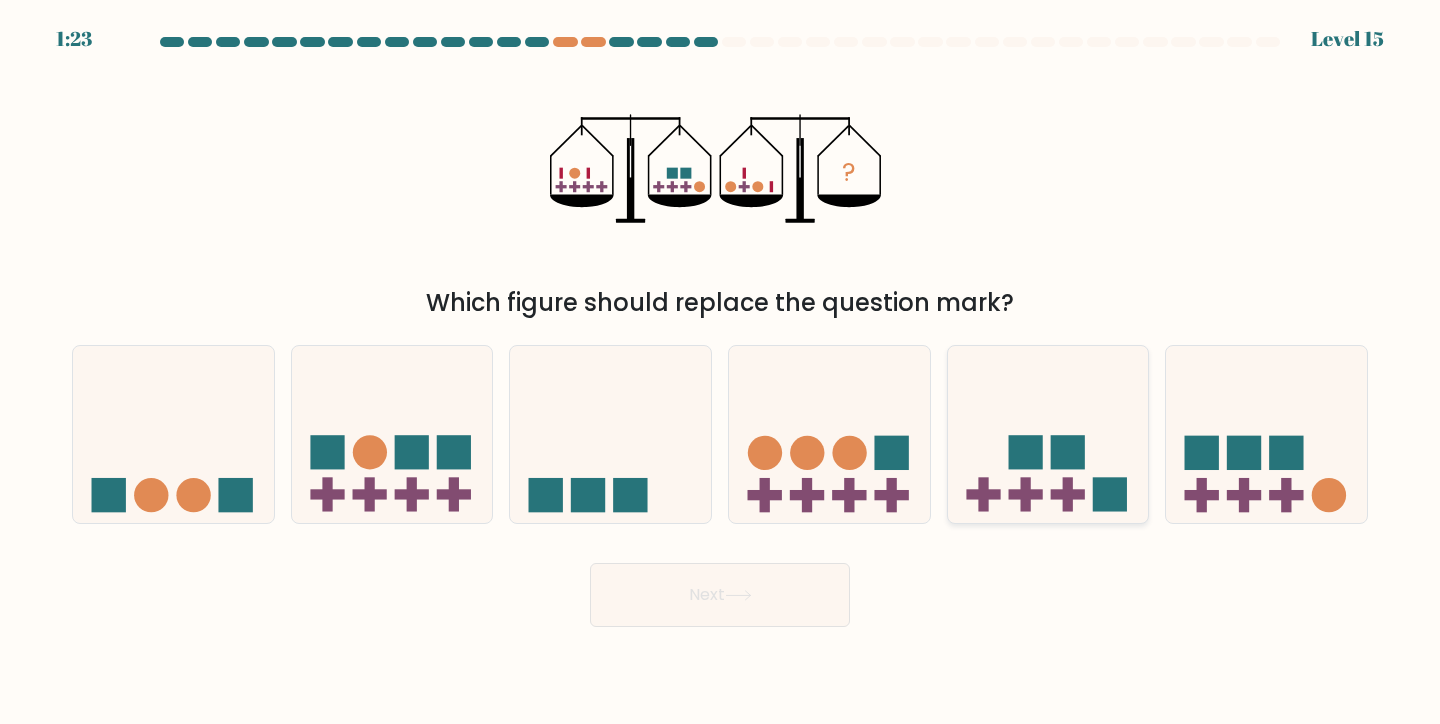click 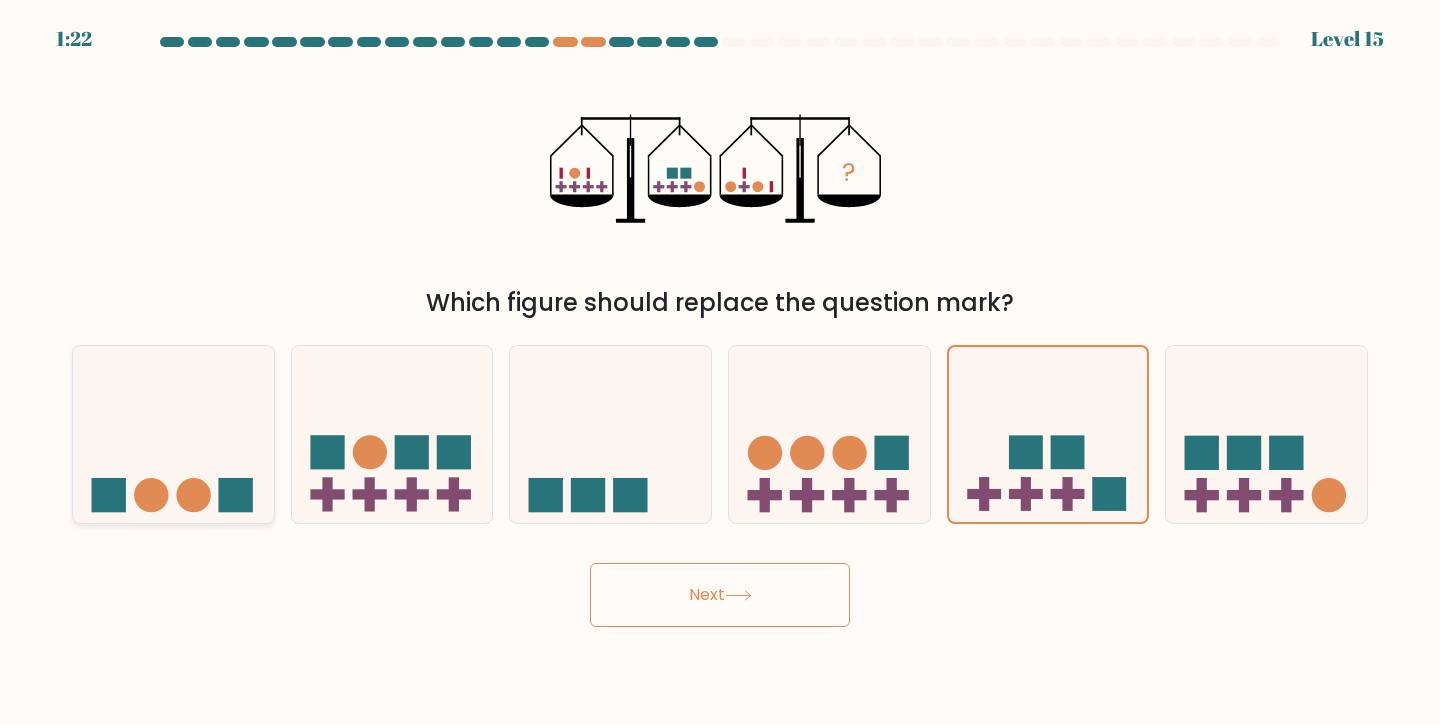 click 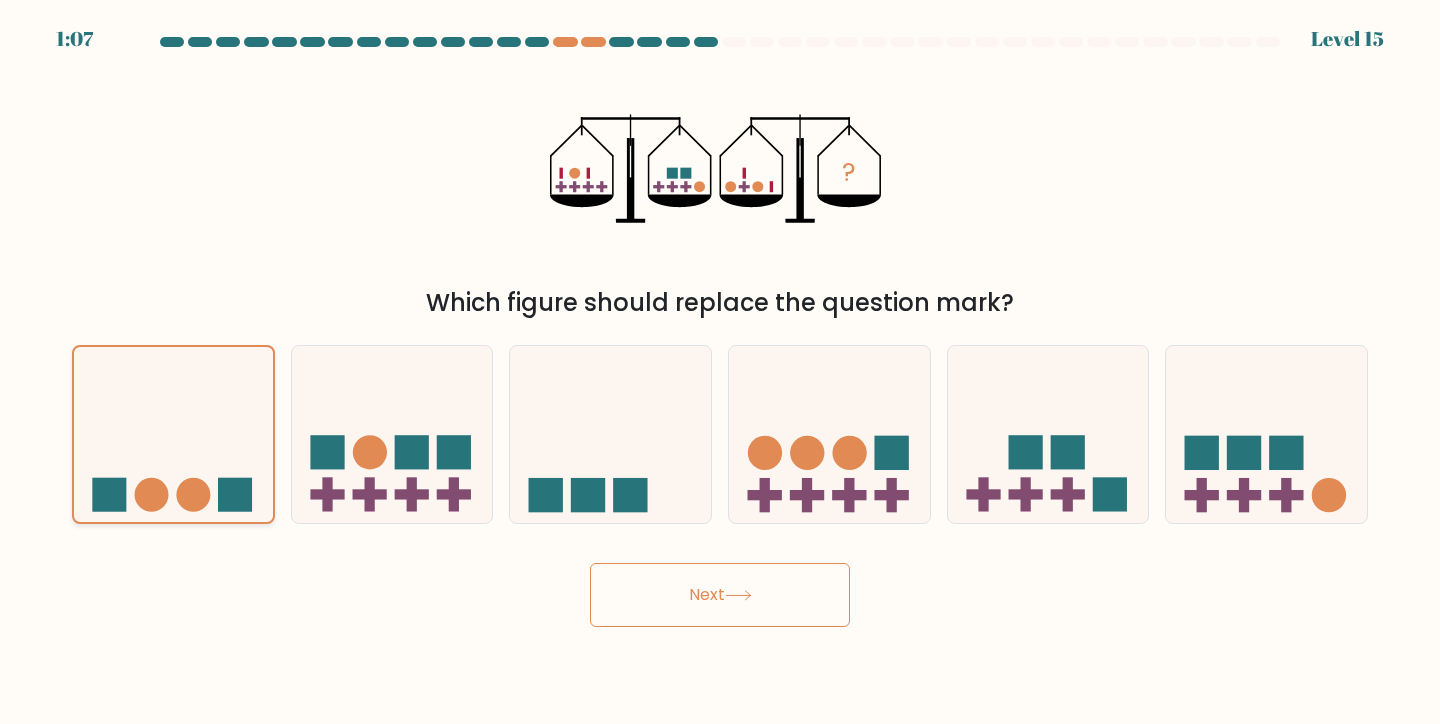 click 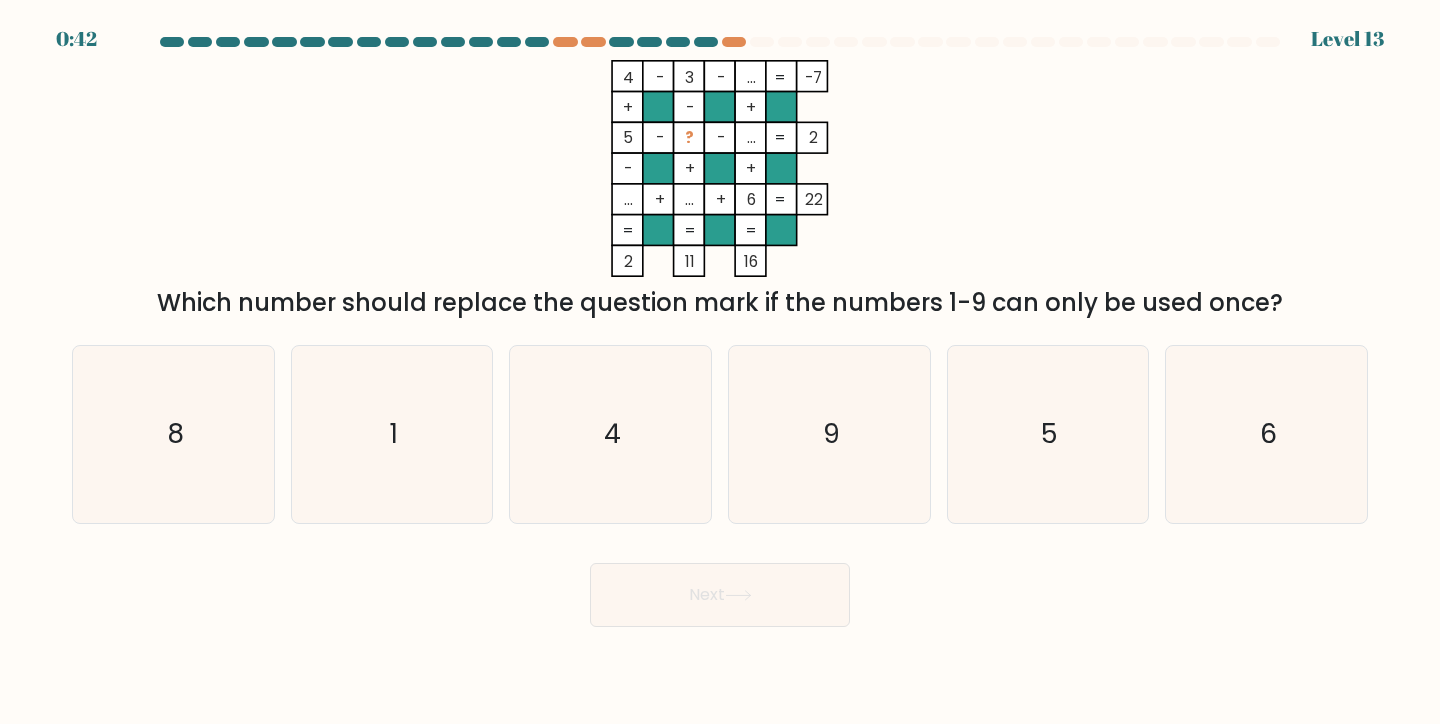 scroll, scrollTop: 0, scrollLeft: 0, axis: both 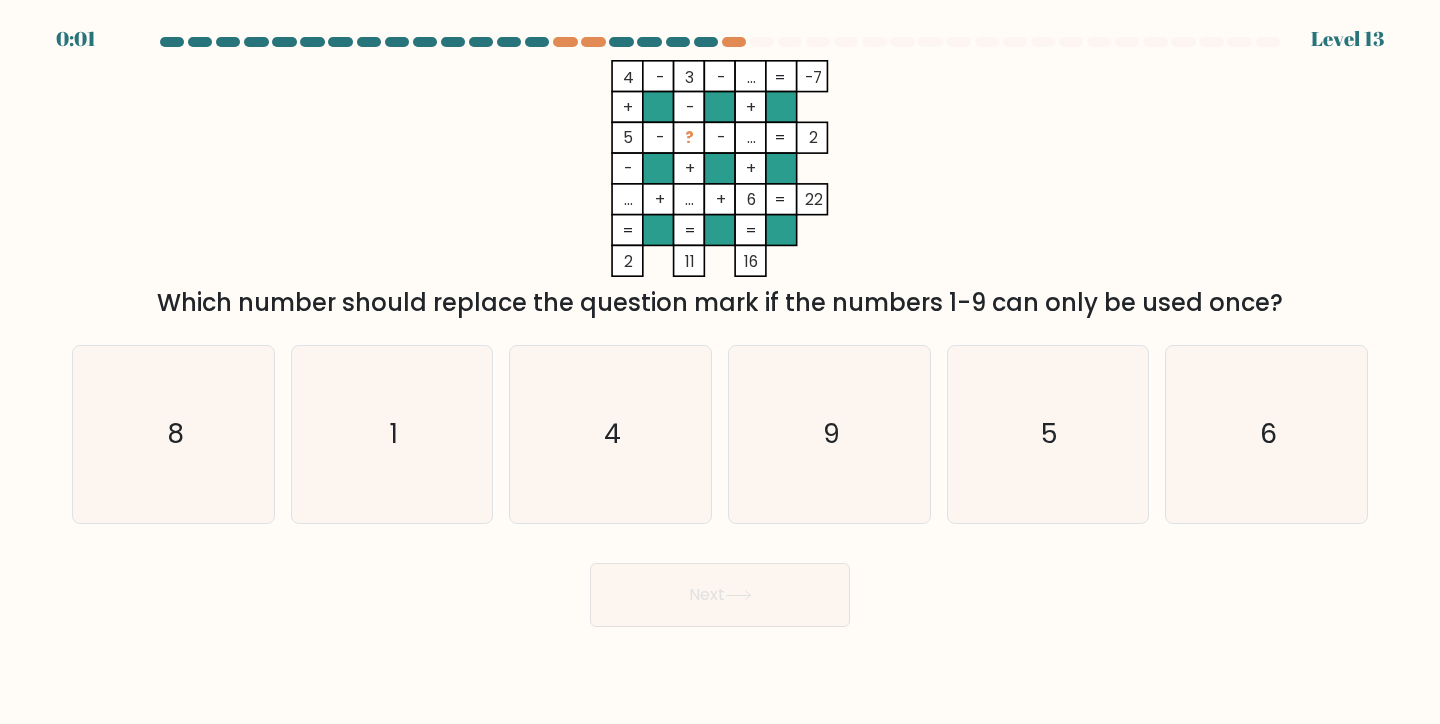 drag, startPoint x: 623, startPoint y: 202, endPoint x: 635, endPoint y: 208, distance: 13.416408 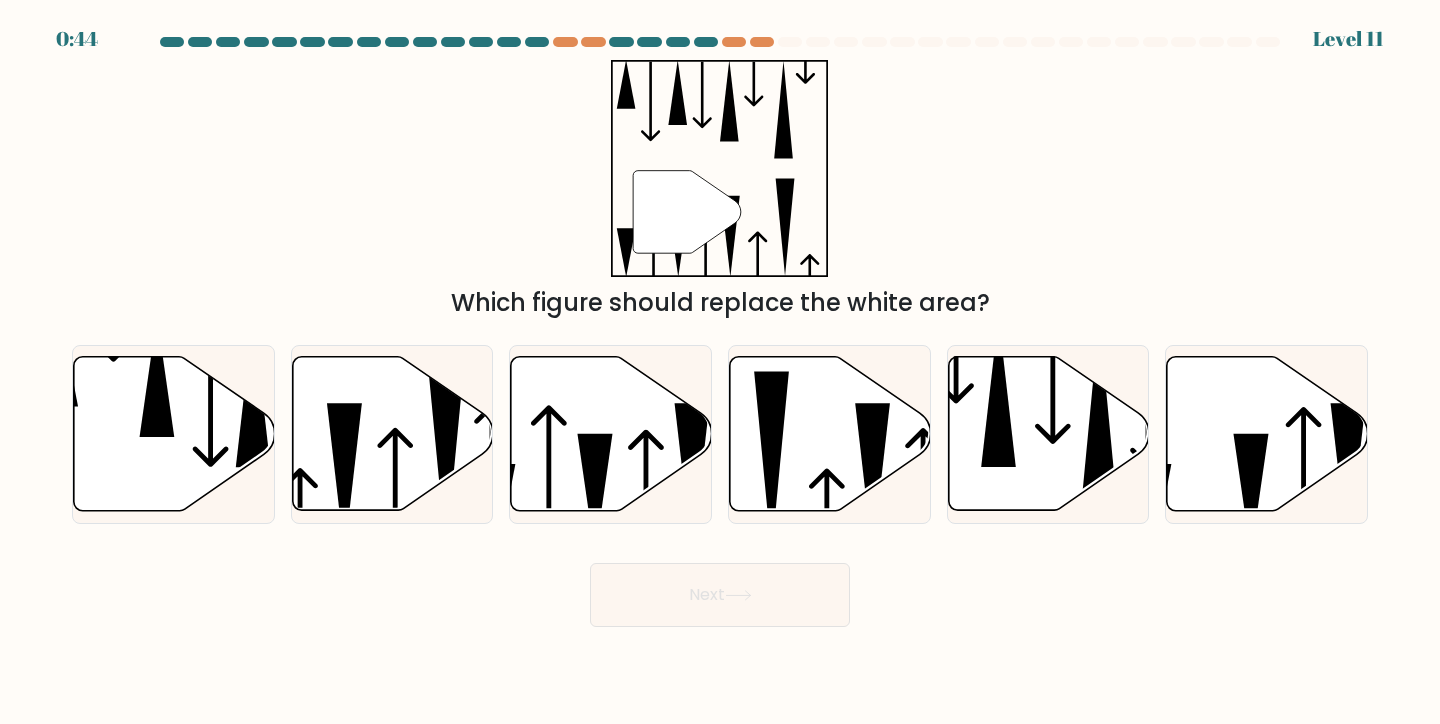scroll, scrollTop: 0, scrollLeft: 0, axis: both 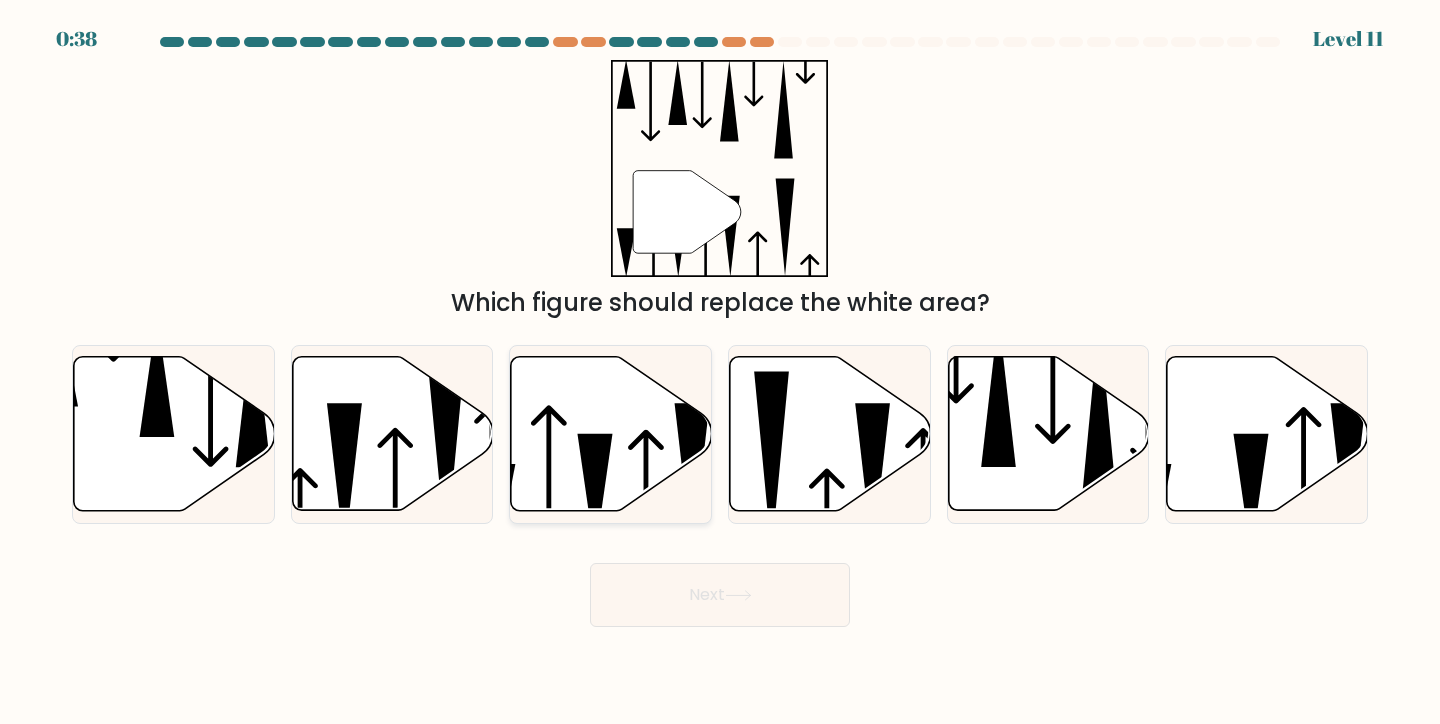click 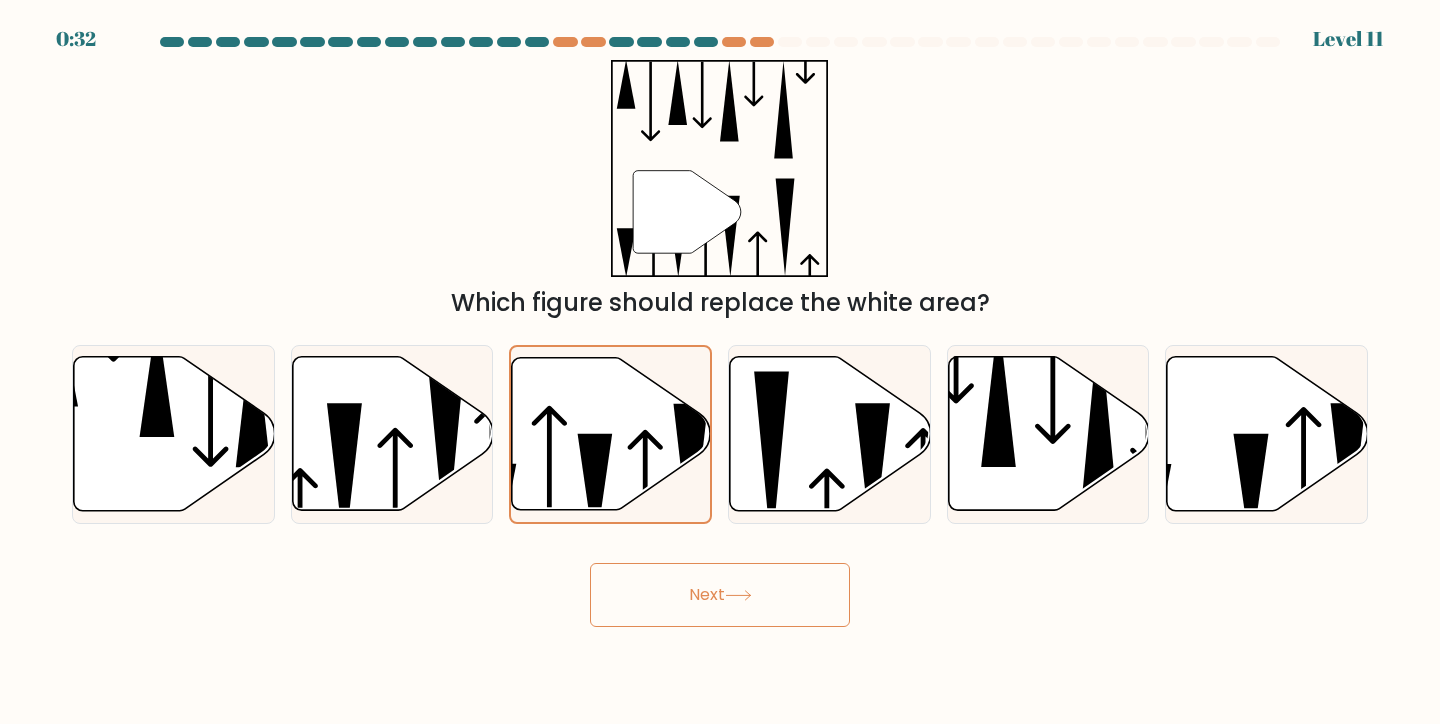 click on "Next" at bounding box center [720, 595] 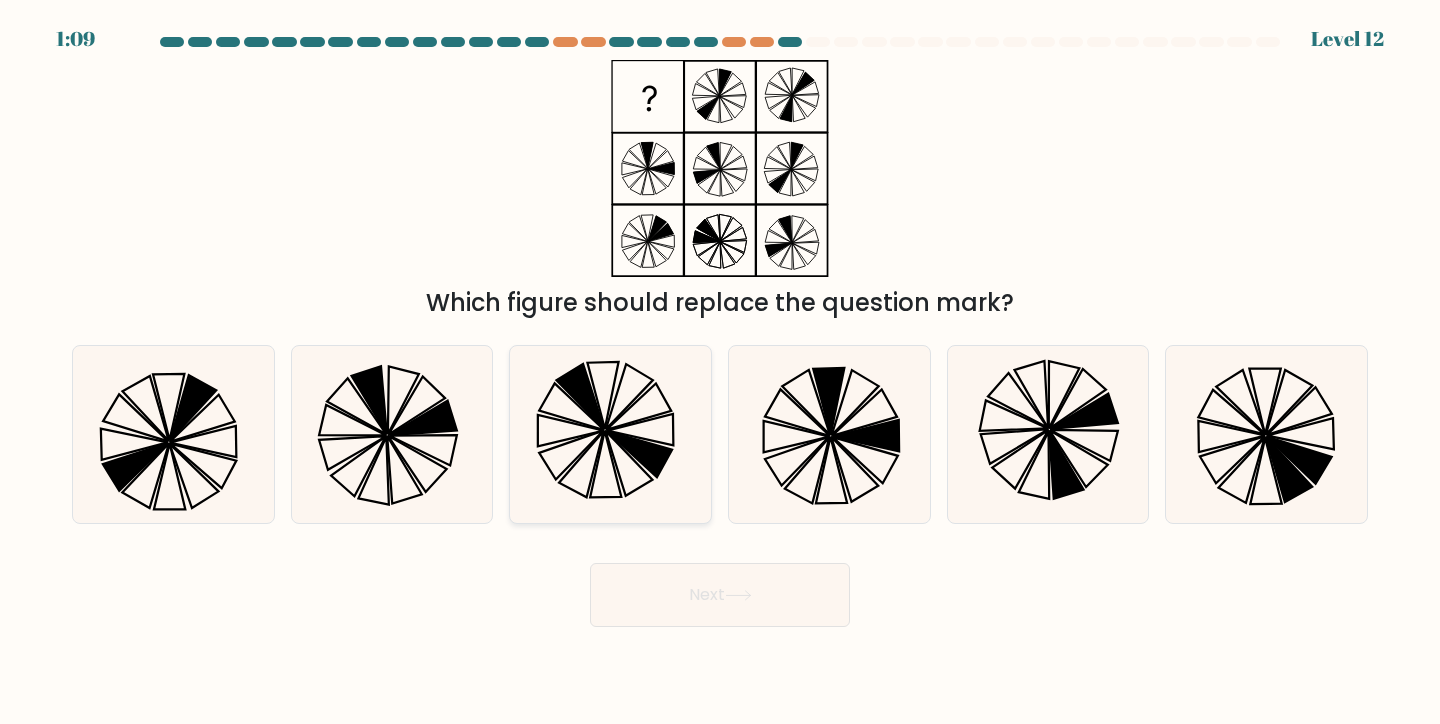 click 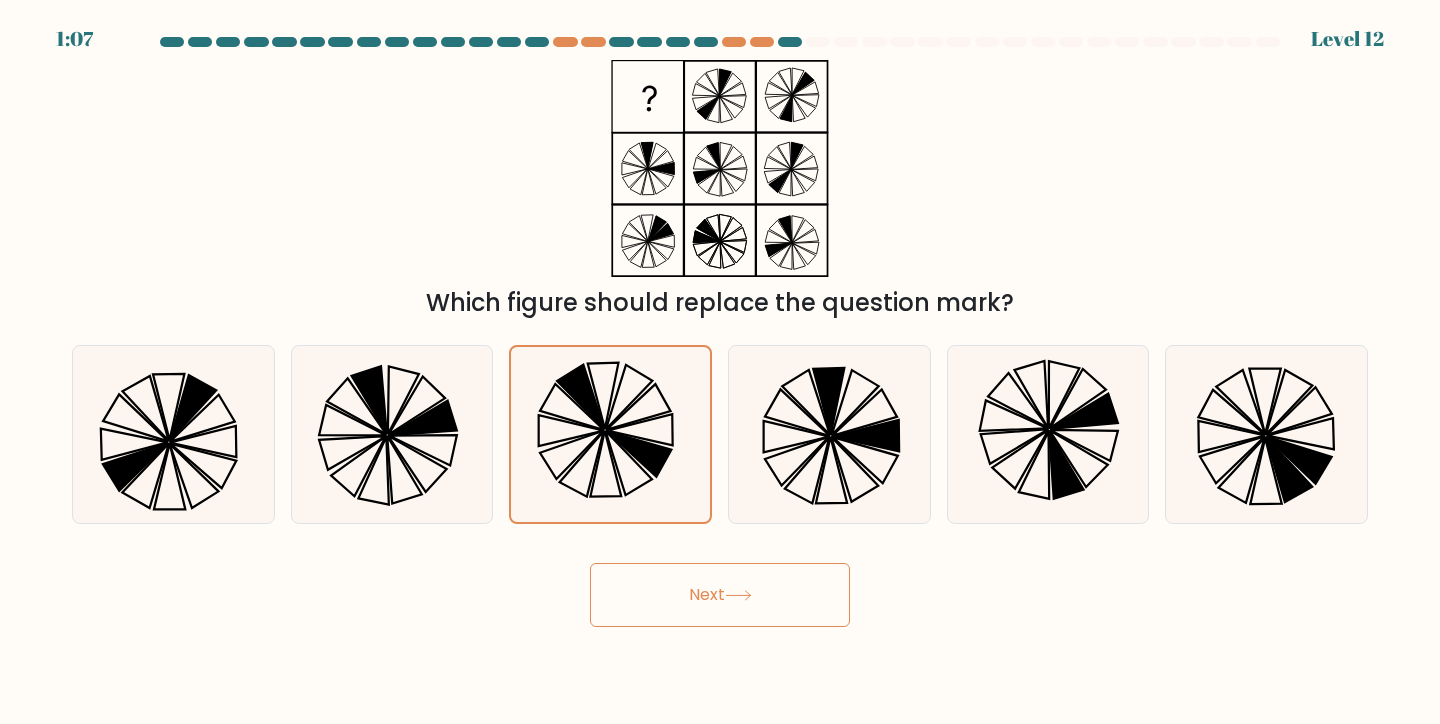 click on "Next" at bounding box center [720, 595] 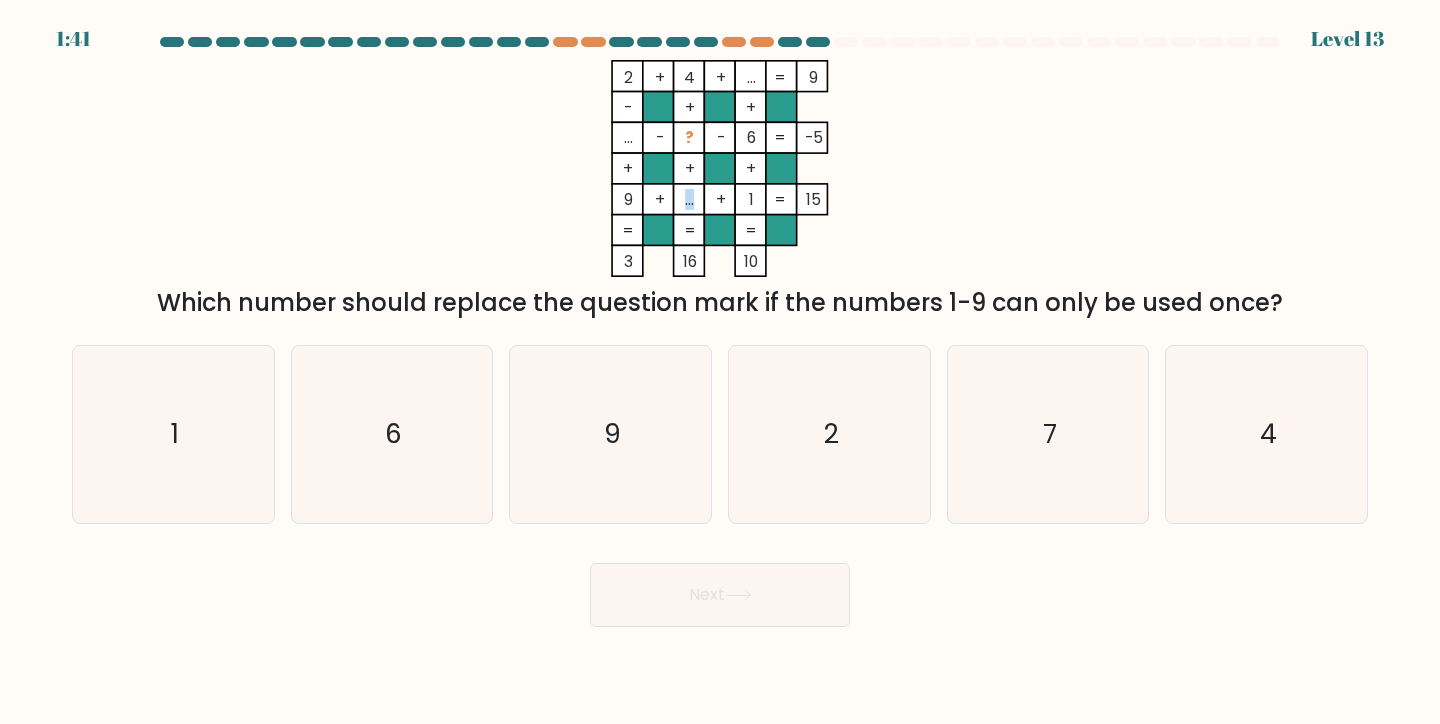 drag, startPoint x: 695, startPoint y: 208, endPoint x: 683, endPoint y: 205, distance: 12.369317 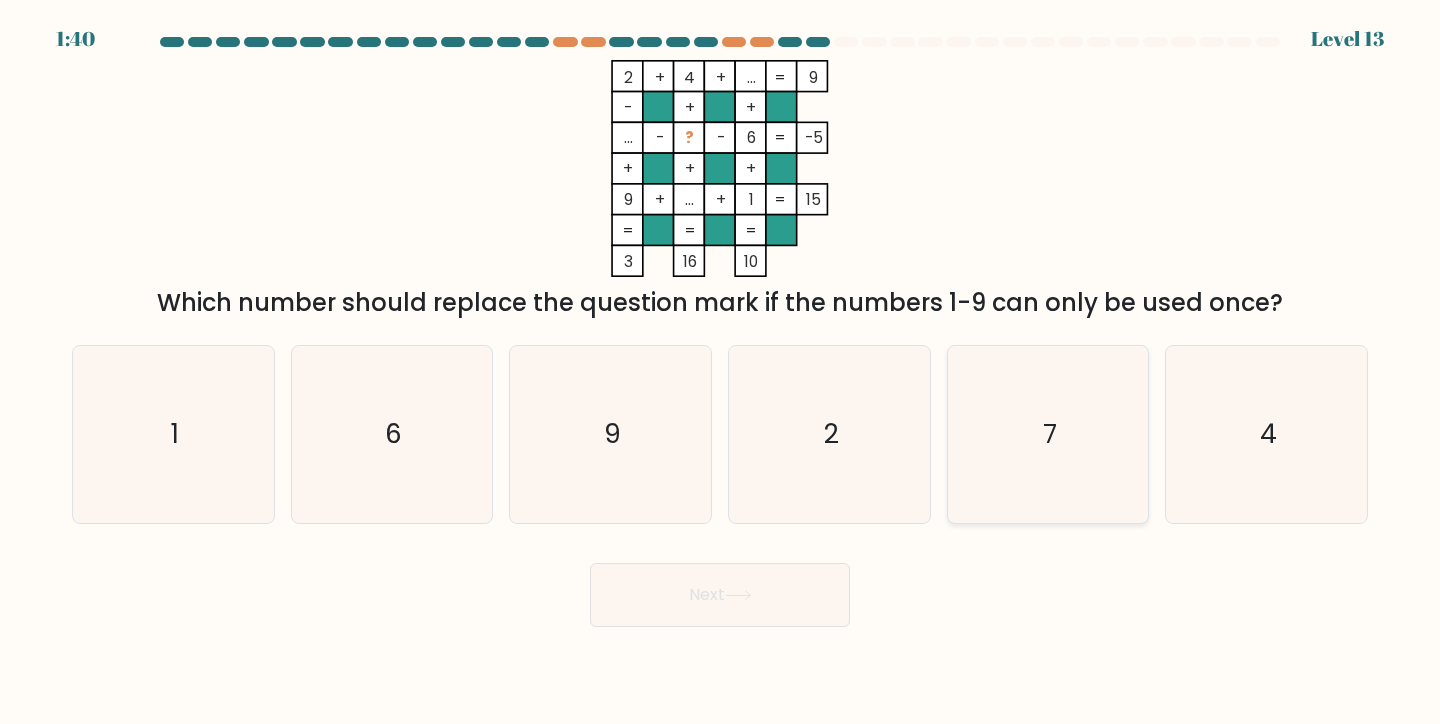 drag, startPoint x: 1010, startPoint y: 341, endPoint x: 1012, endPoint y: 362, distance: 21.095022 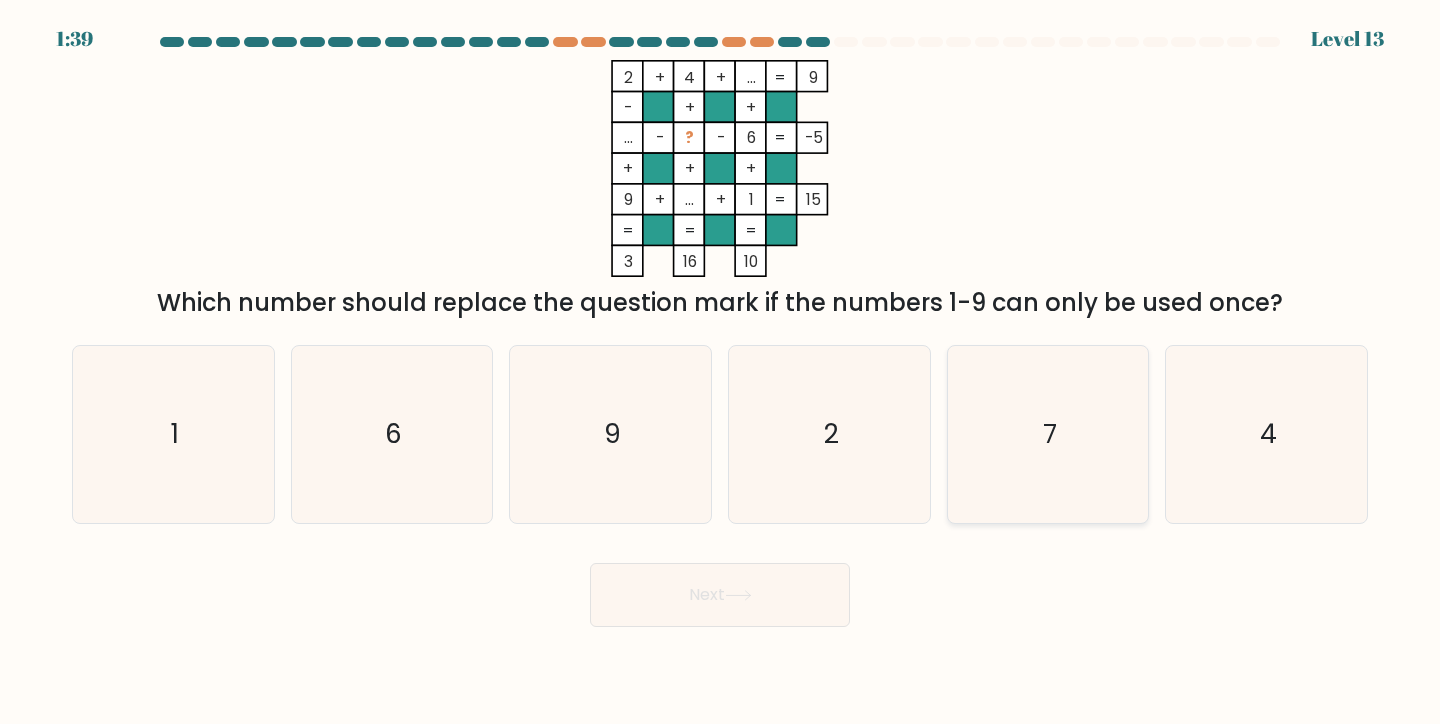 click on "7" 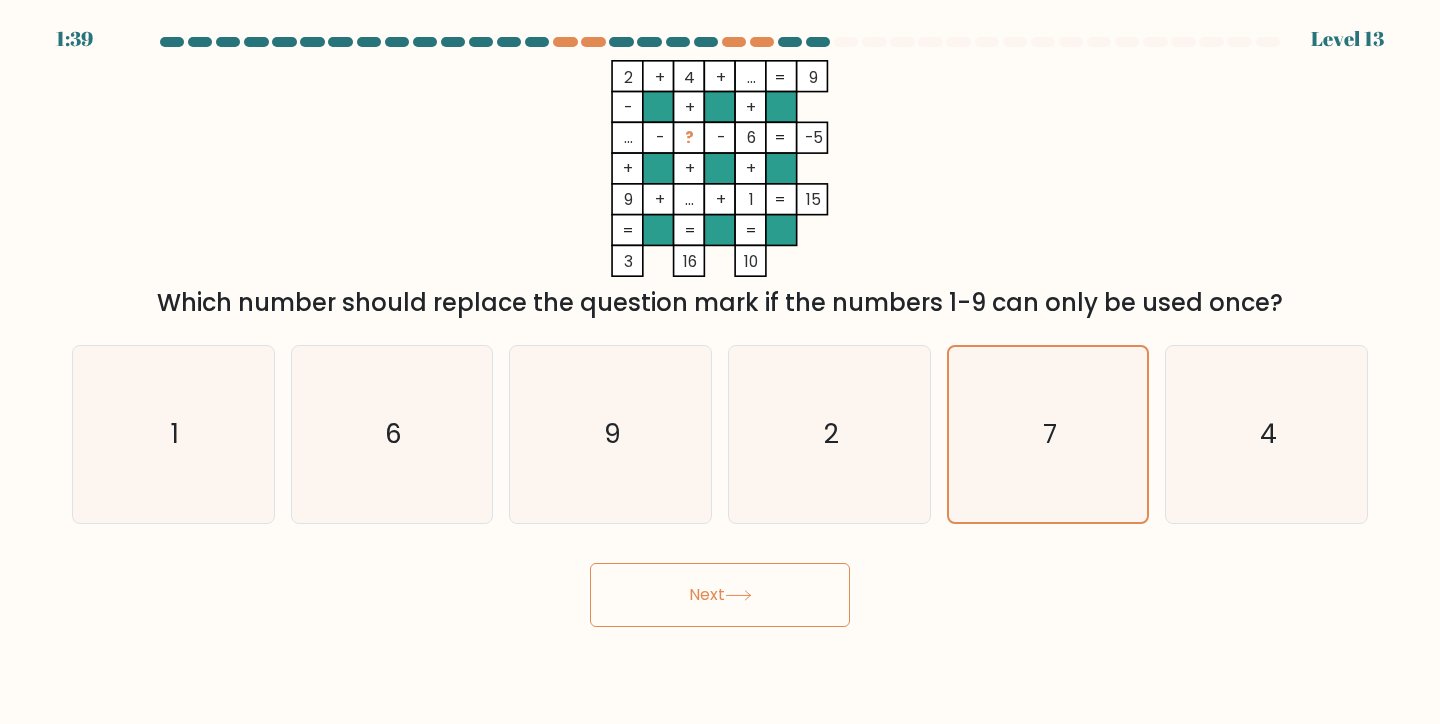 click on "Next" at bounding box center [720, 595] 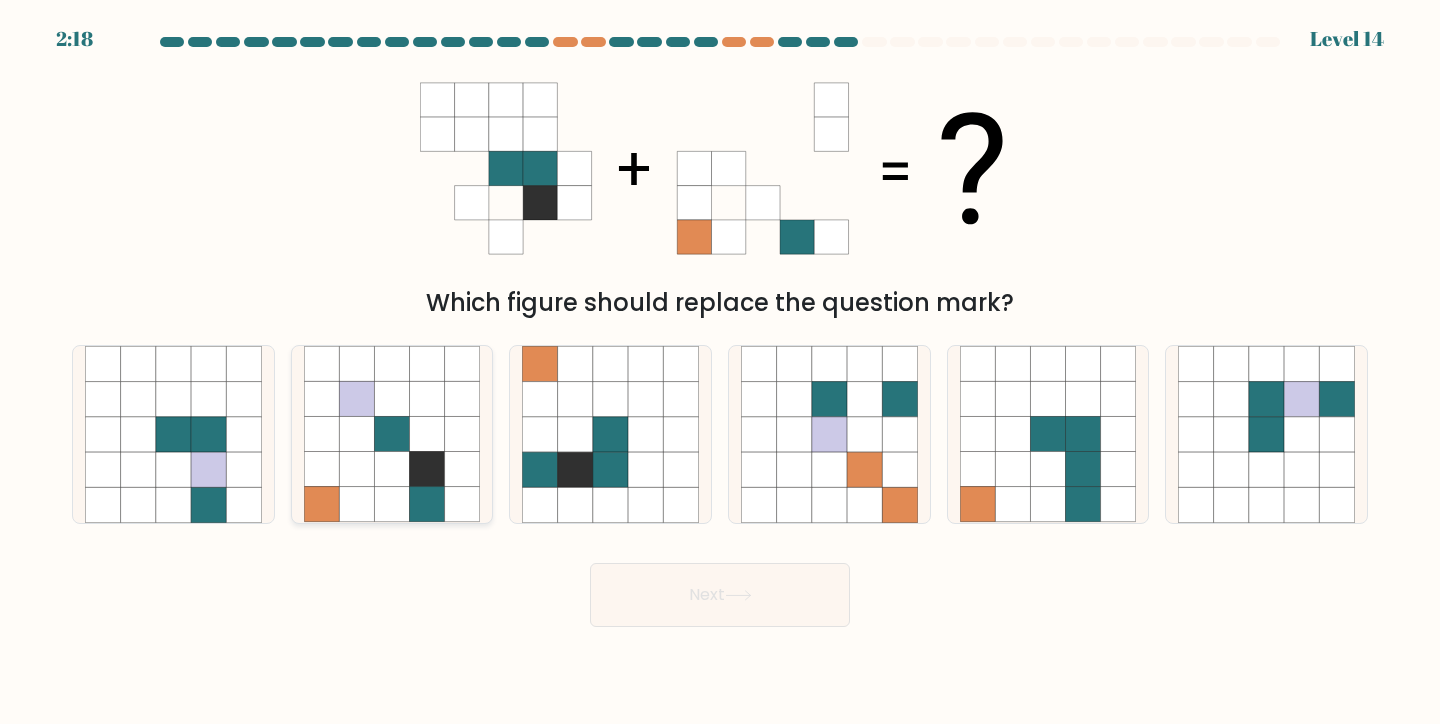 click 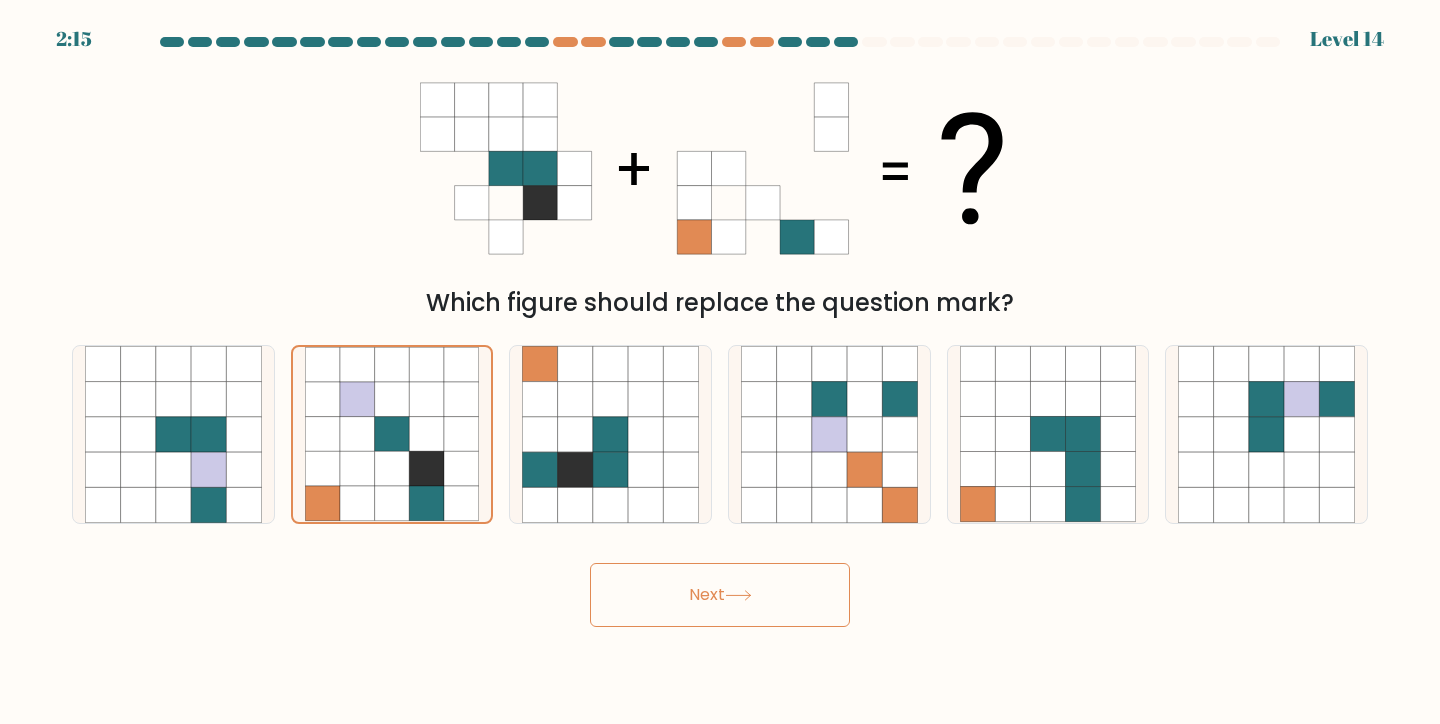 click on "Next" at bounding box center [720, 595] 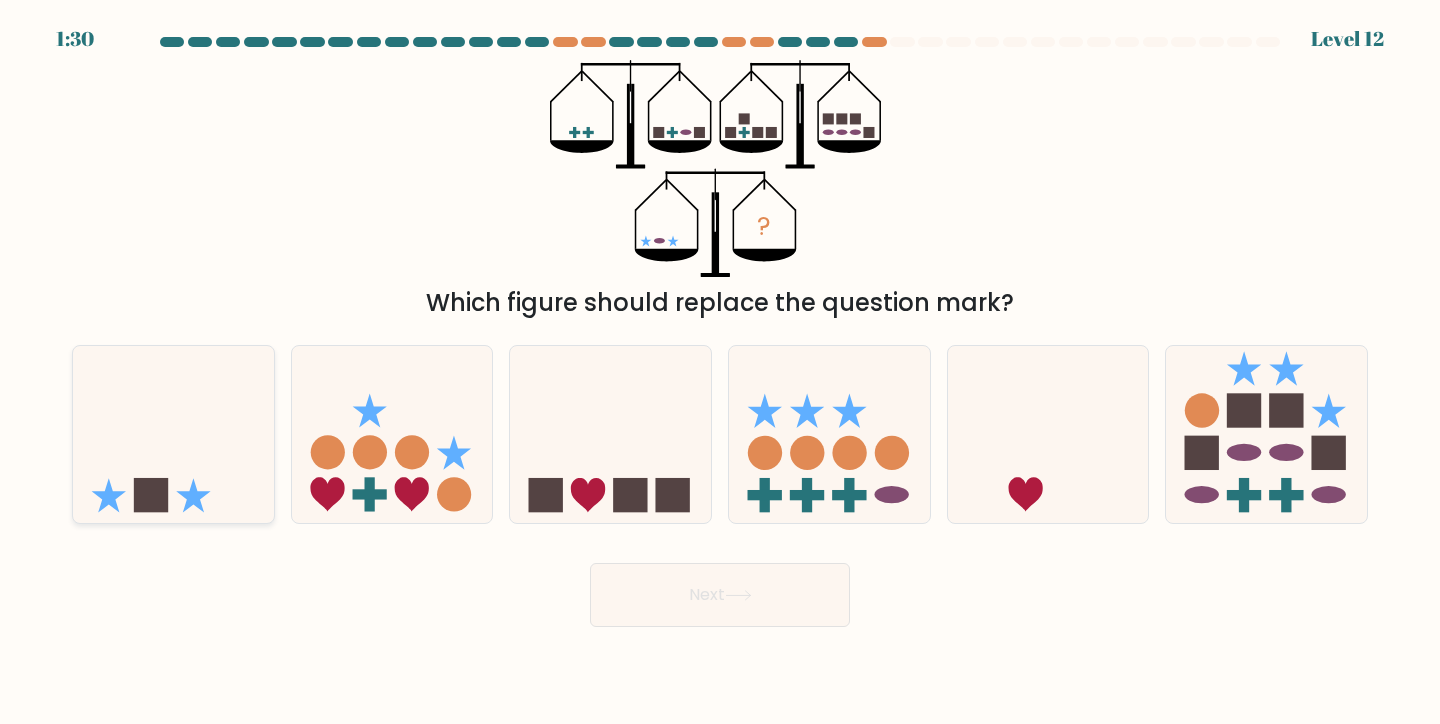 click 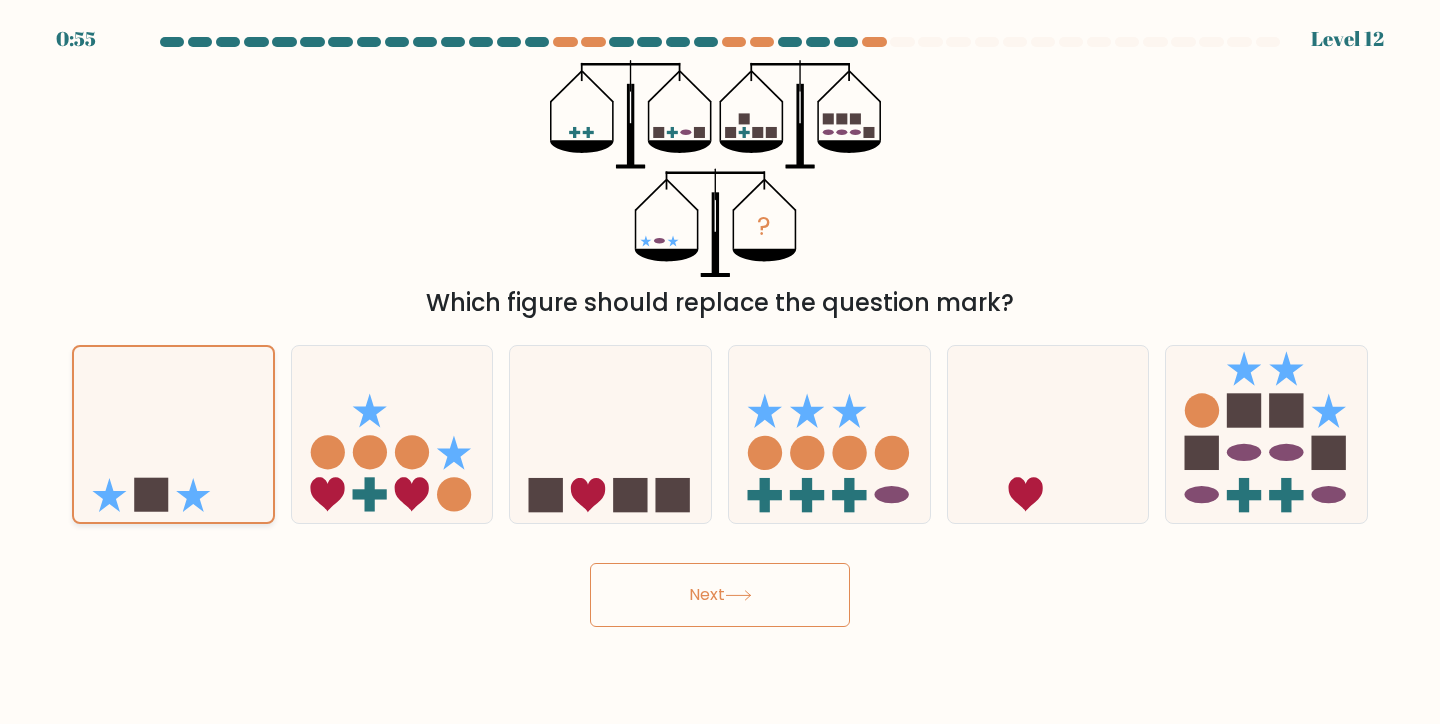 click 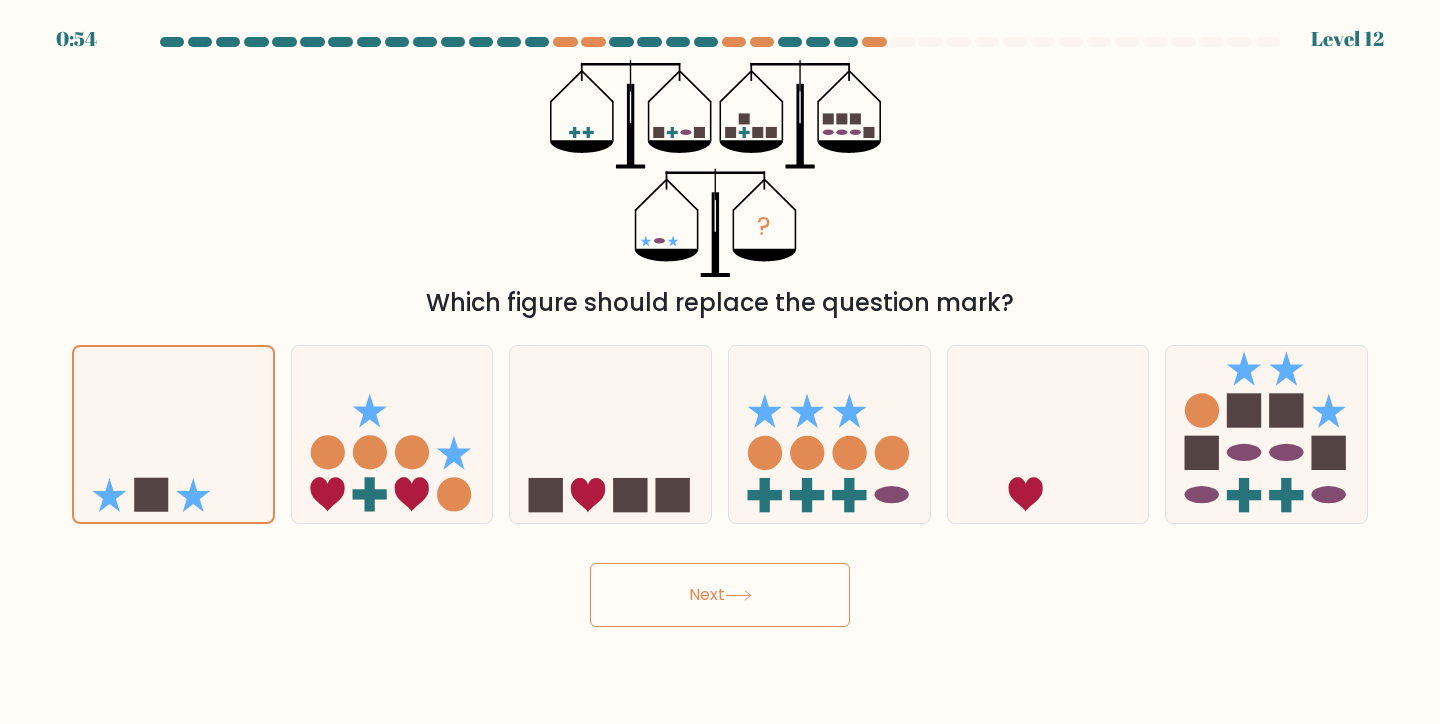 click on "Next" at bounding box center [720, 595] 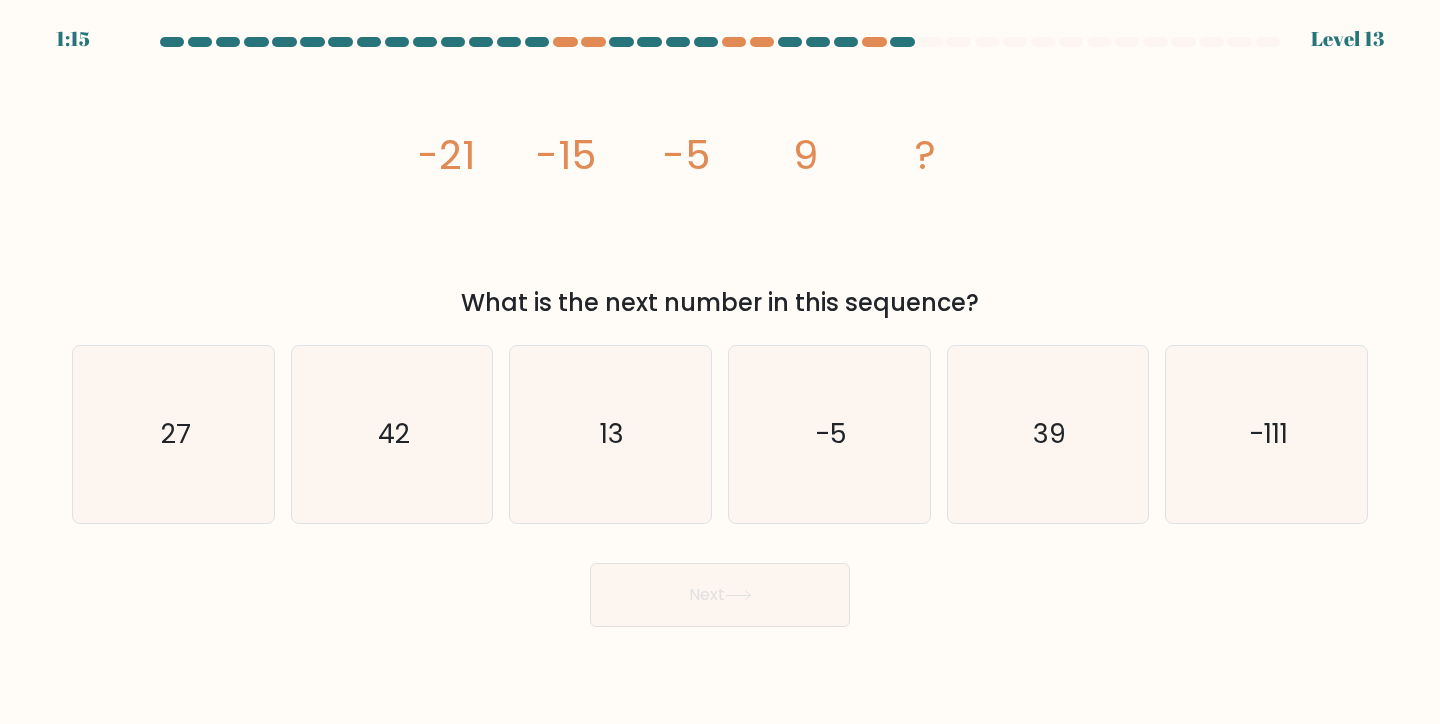 click on "image/svg+xml
-21
-15
-5
9
?
What is the next number in this sequence?" at bounding box center (720, 190) 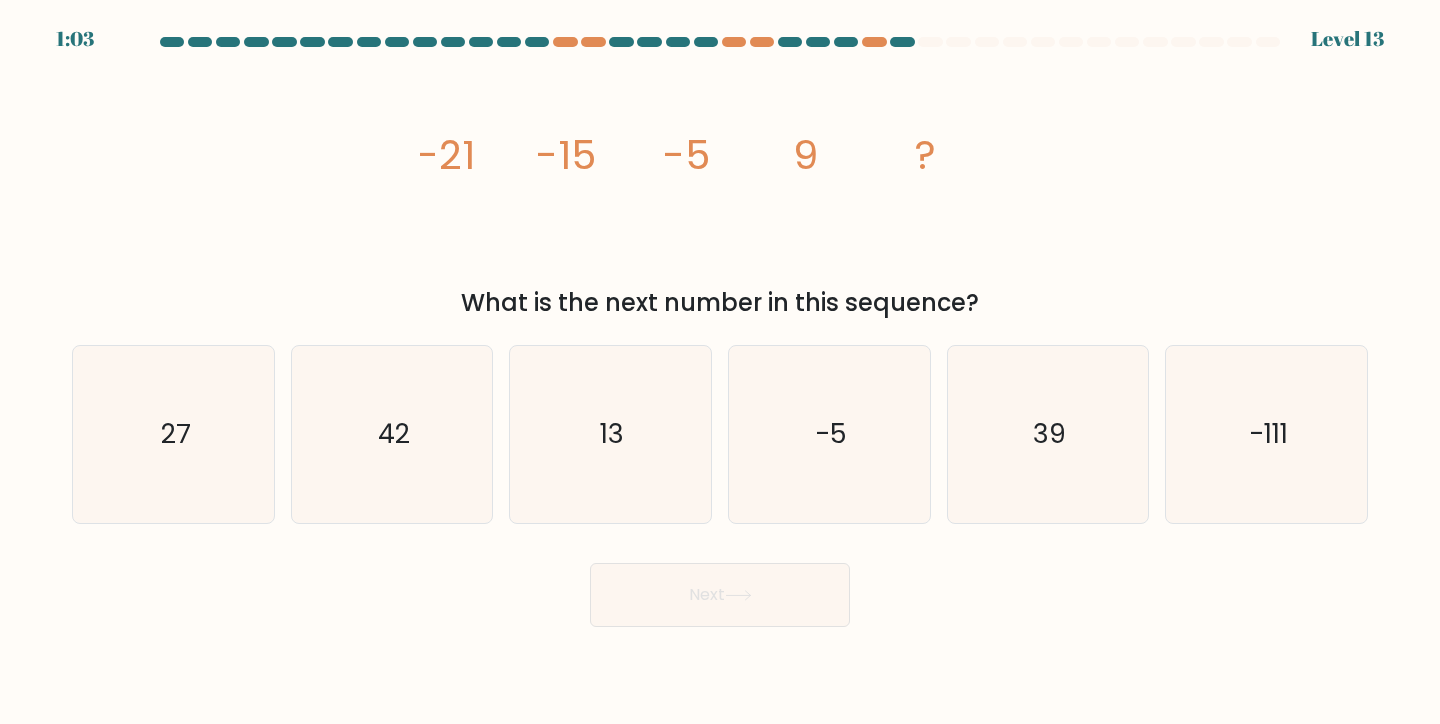 click on "-15" 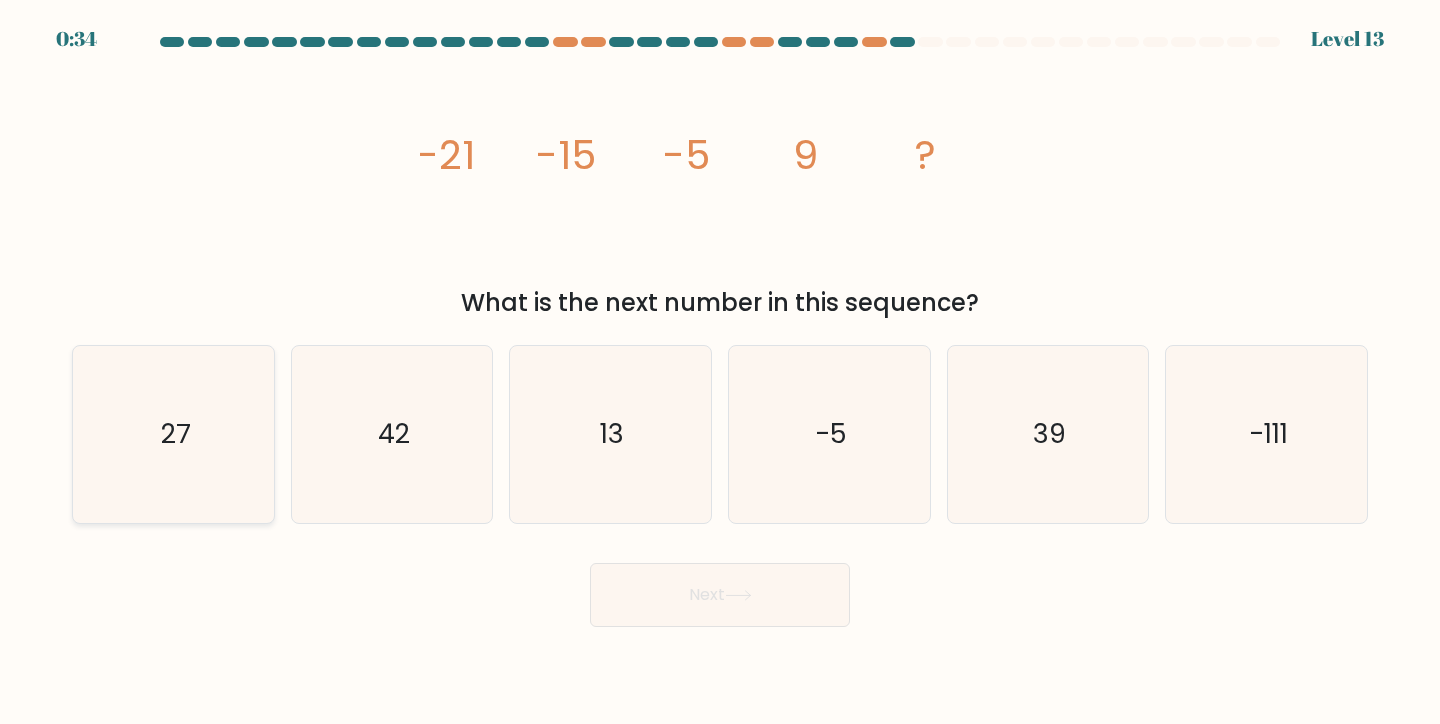 click on "27" 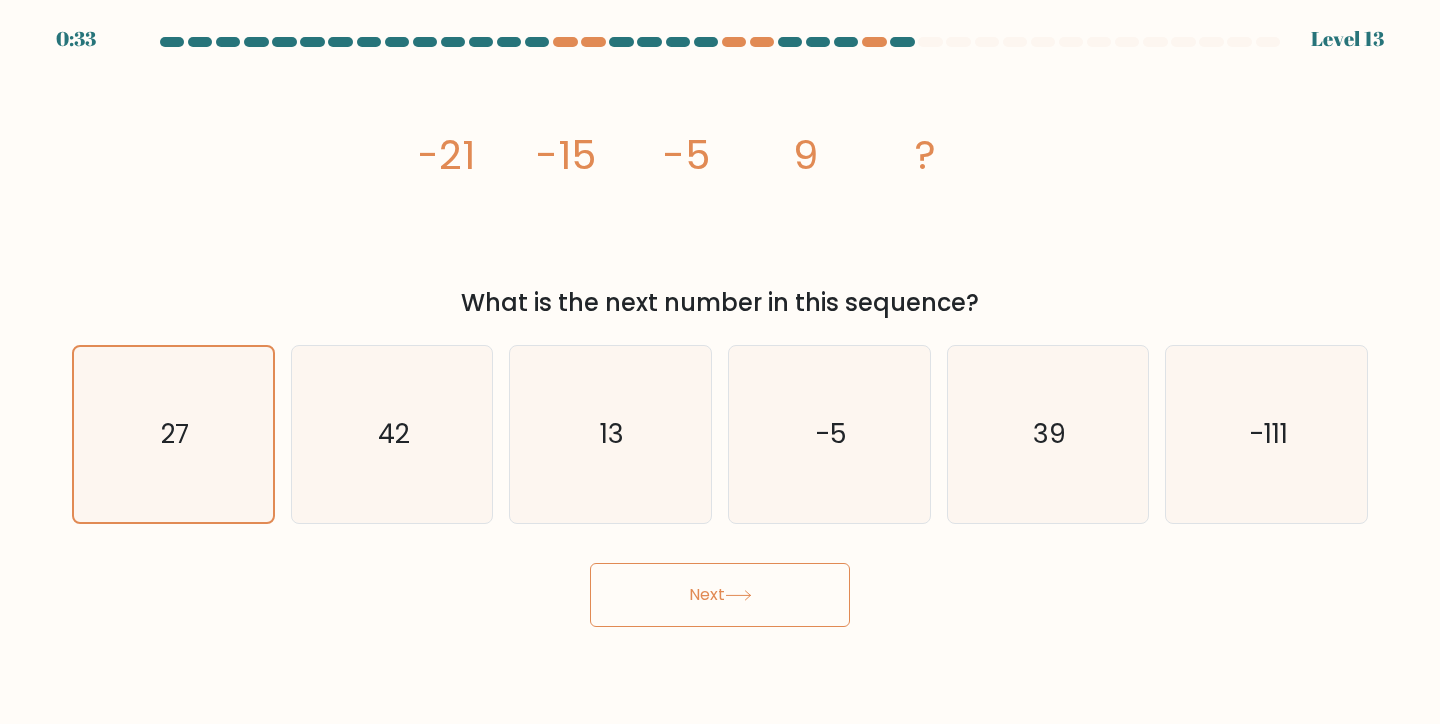 click on "Next" at bounding box center [720, 595] 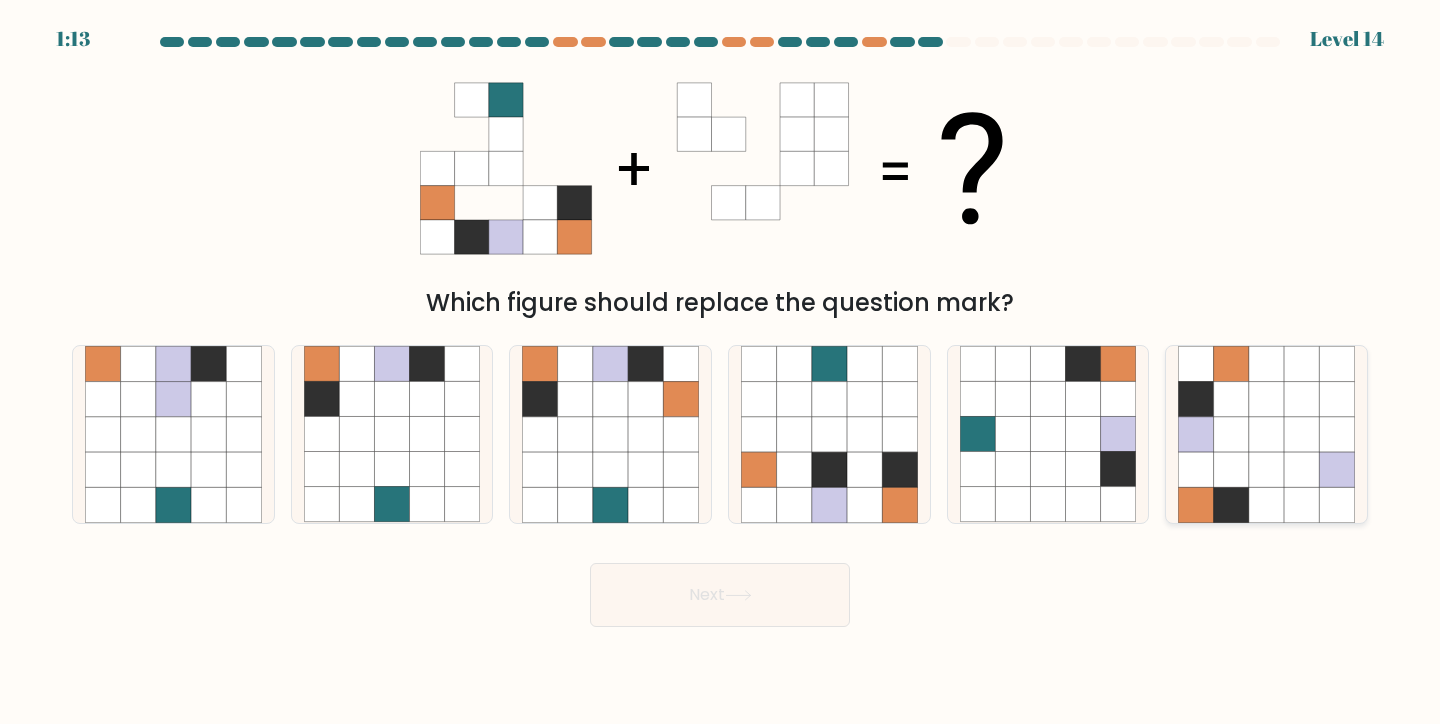 click 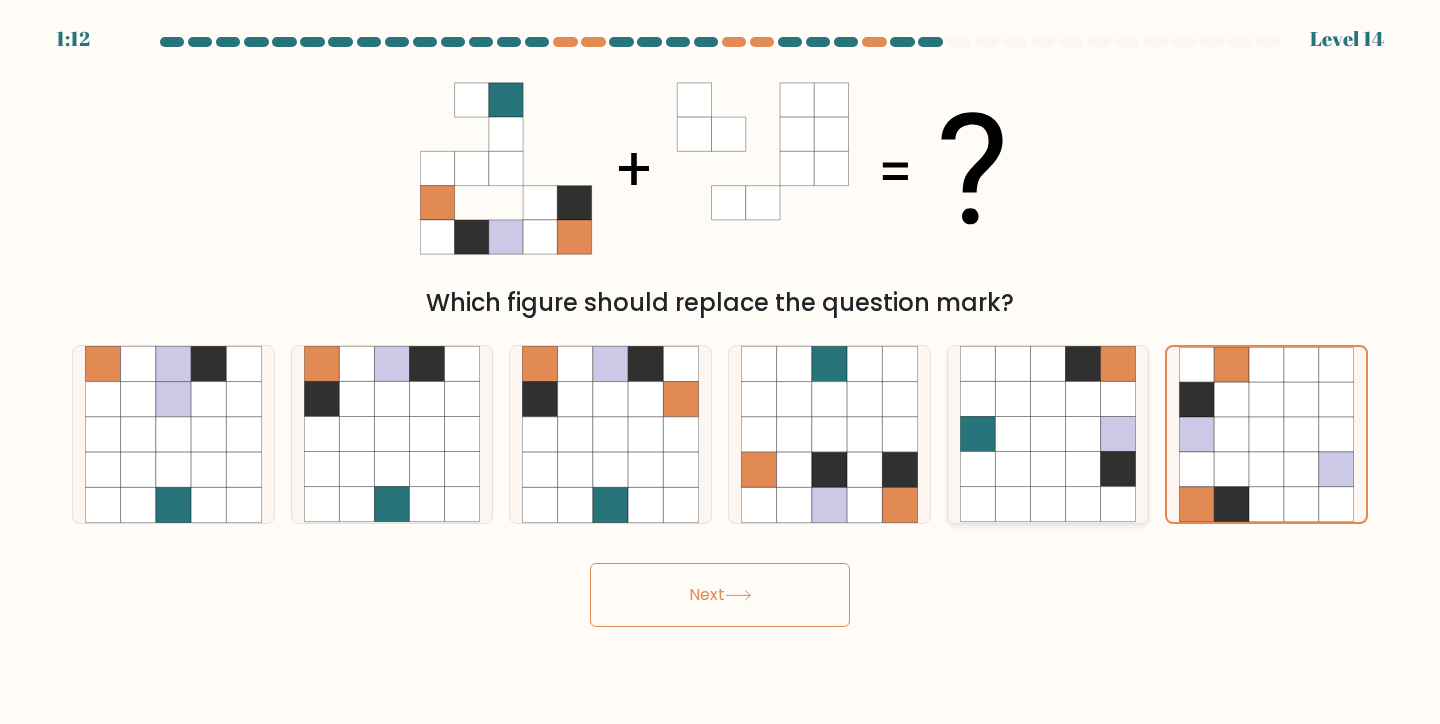 click 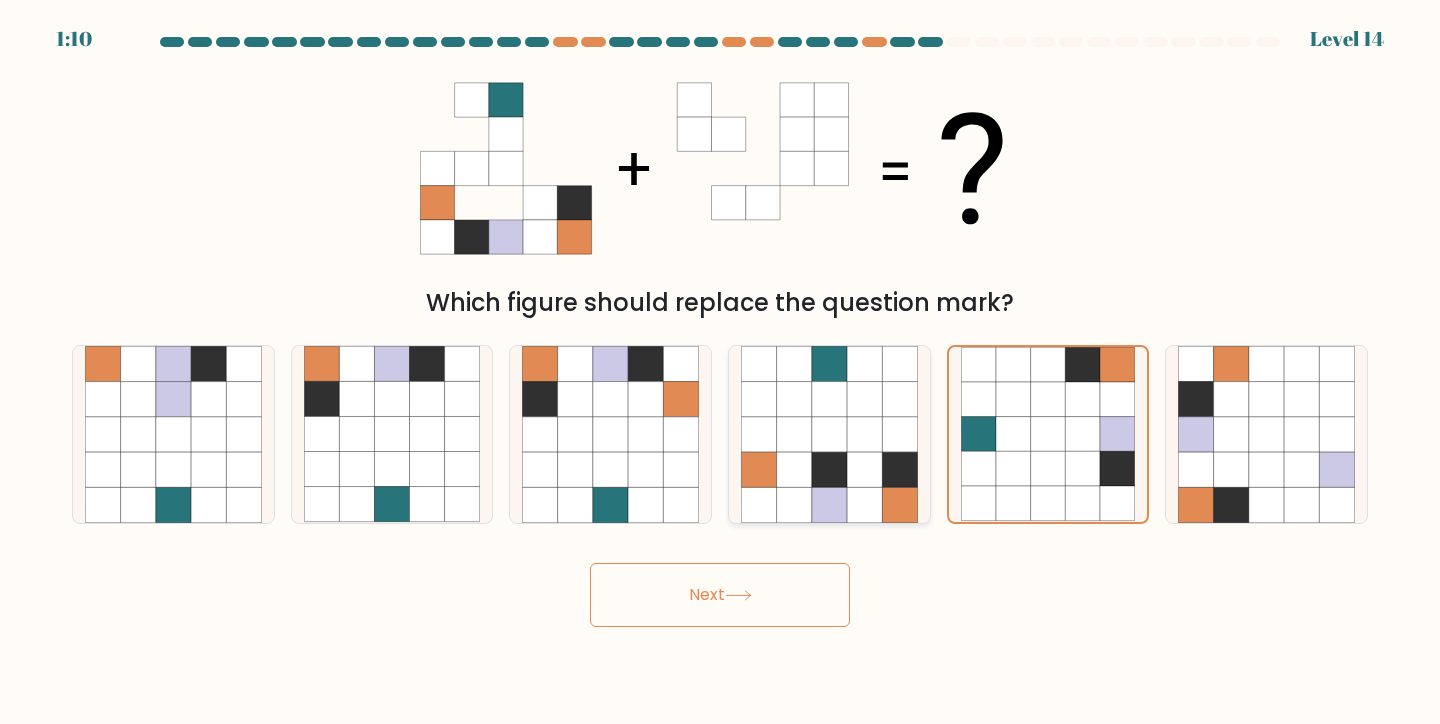 click 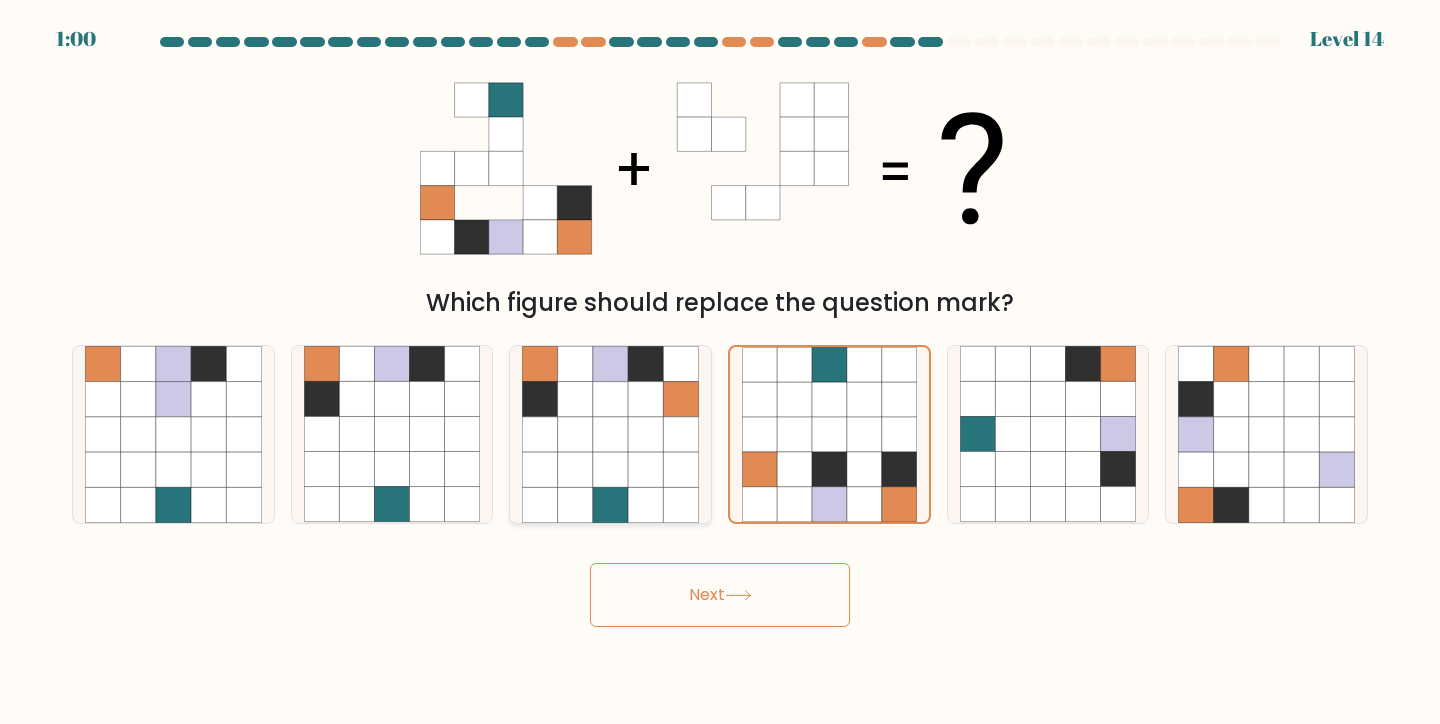 click 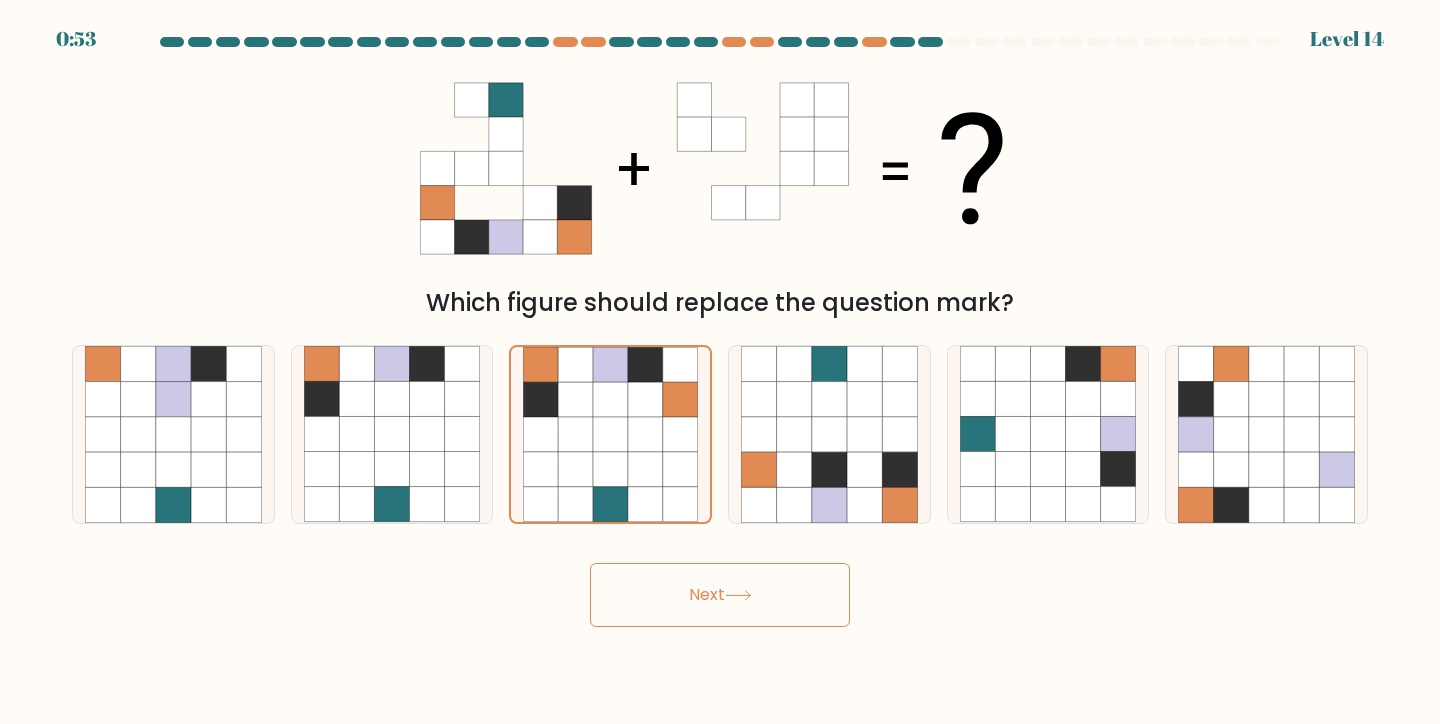 click on "Next" at bounding box center (720, 595) 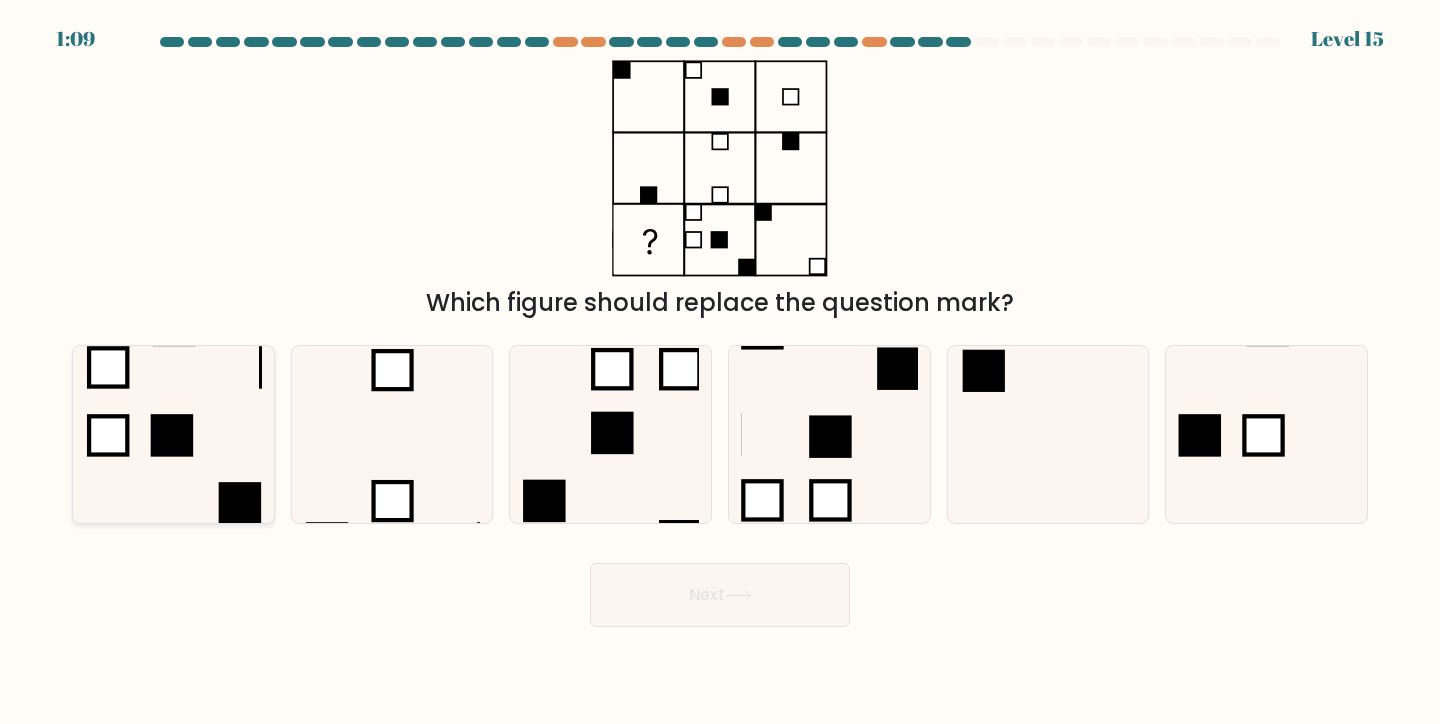 click 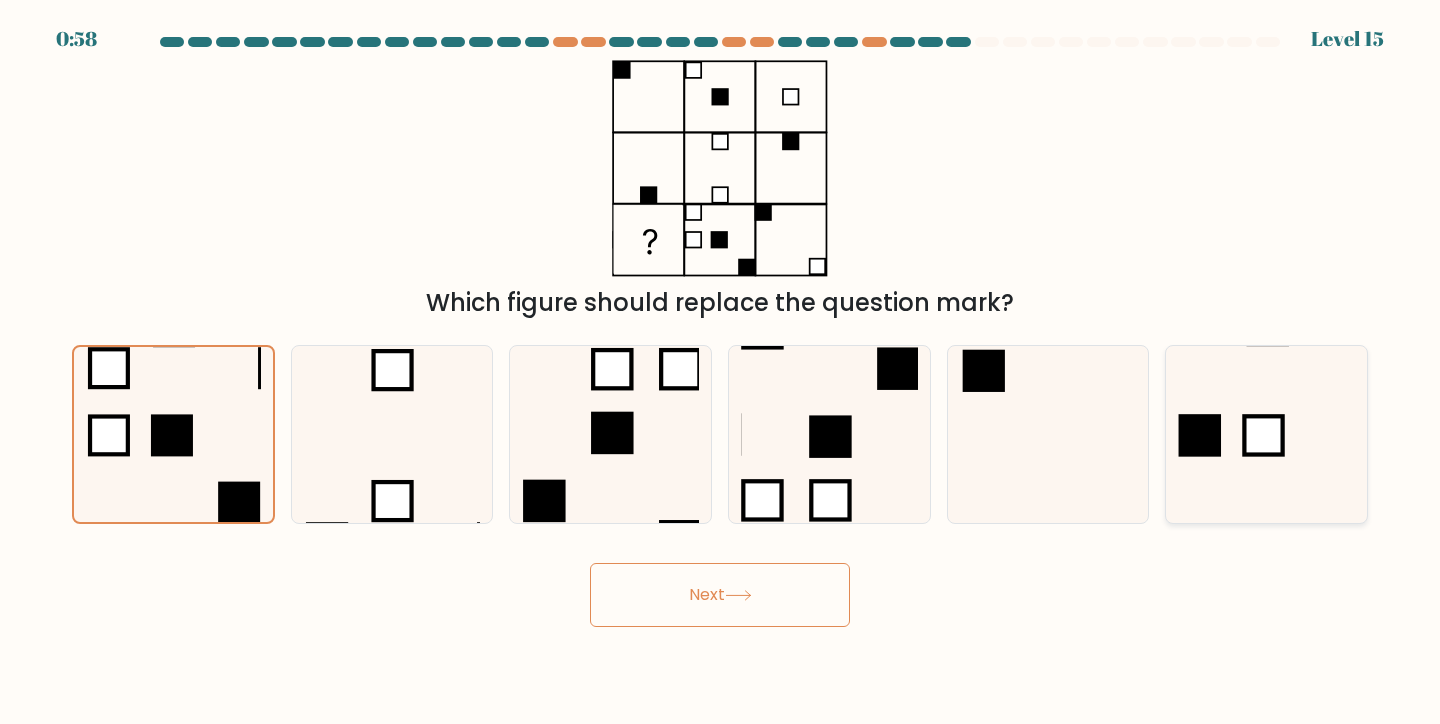click 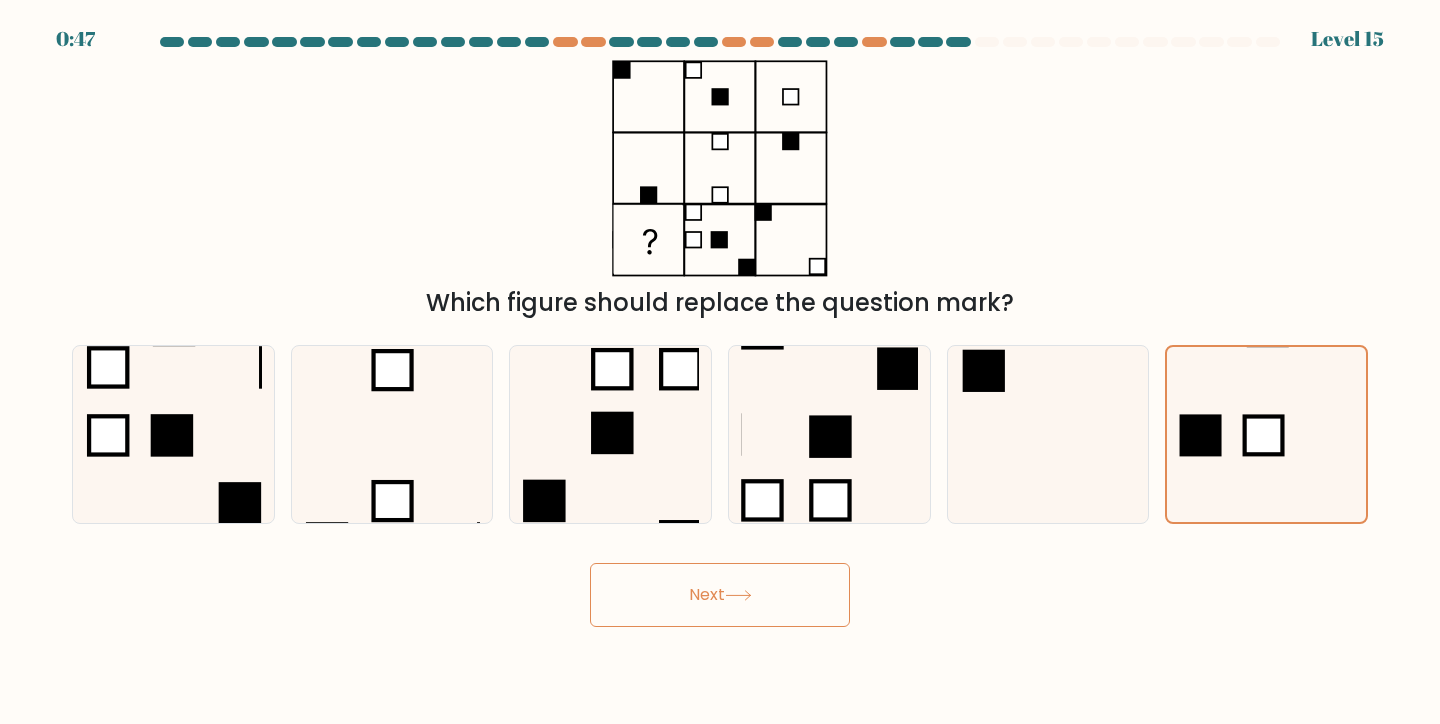 click on "Next" at bounding box center (720, 595) 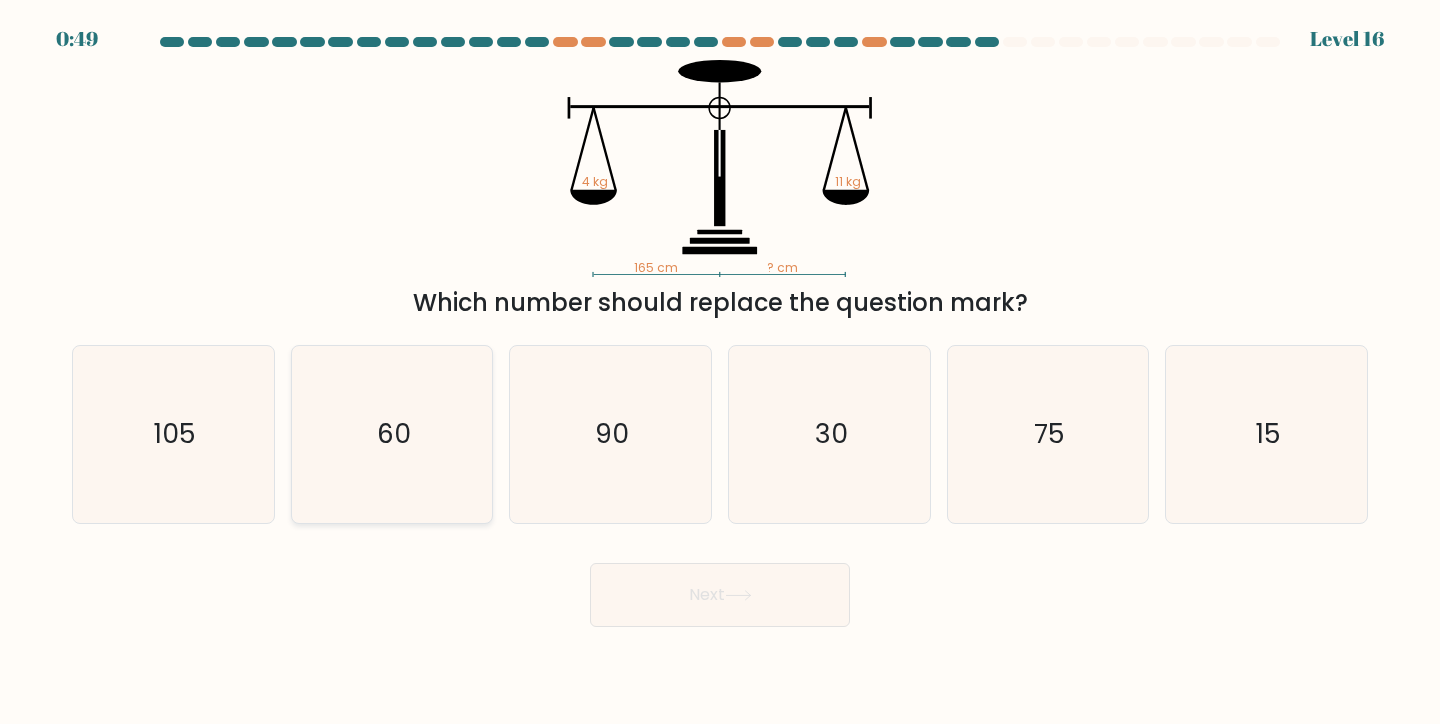 click on "60" 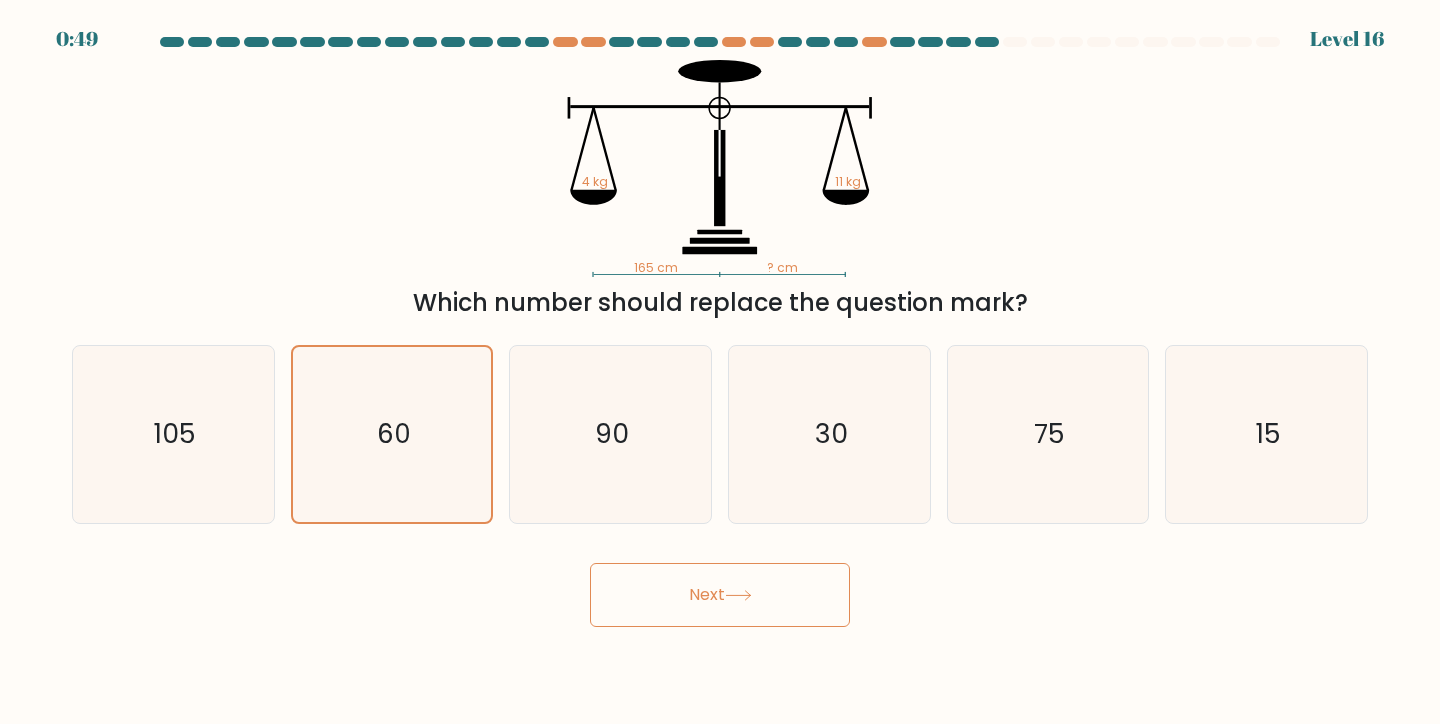 click 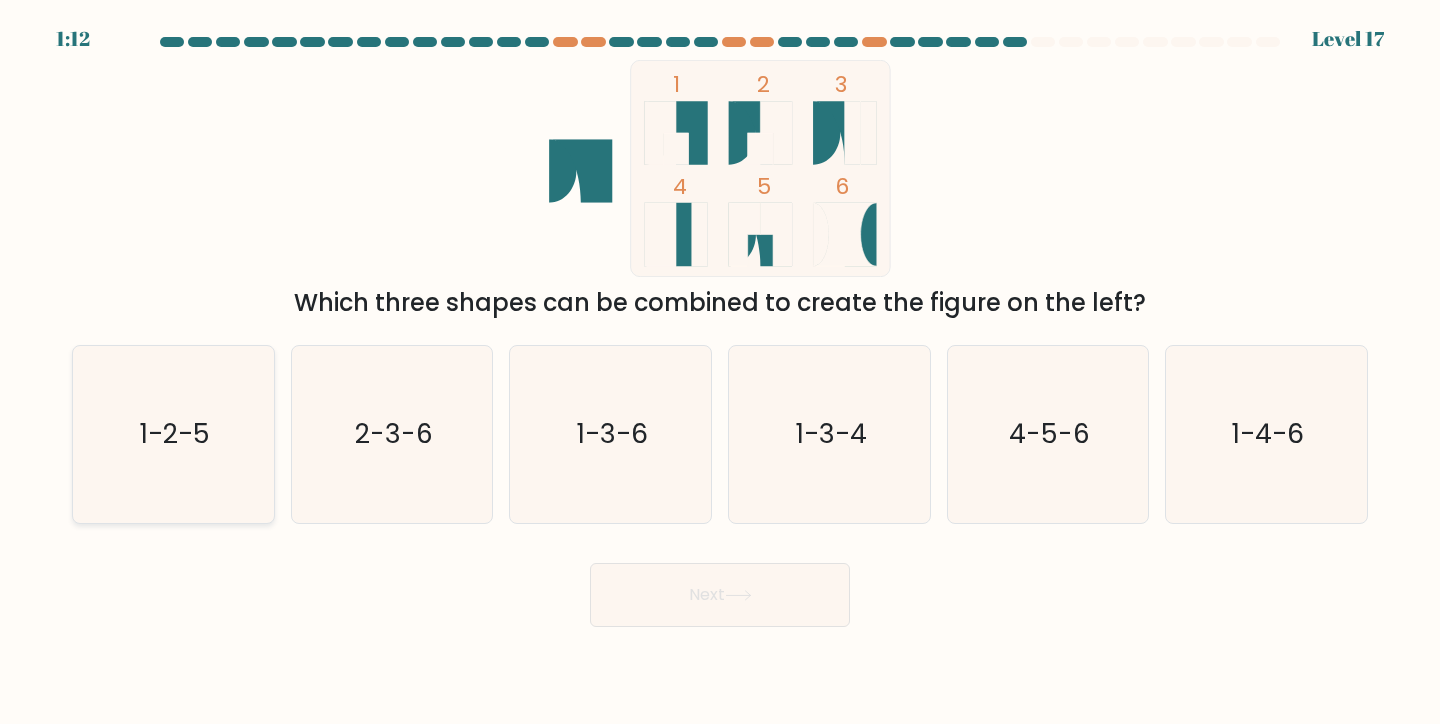 click on "1-2-5" 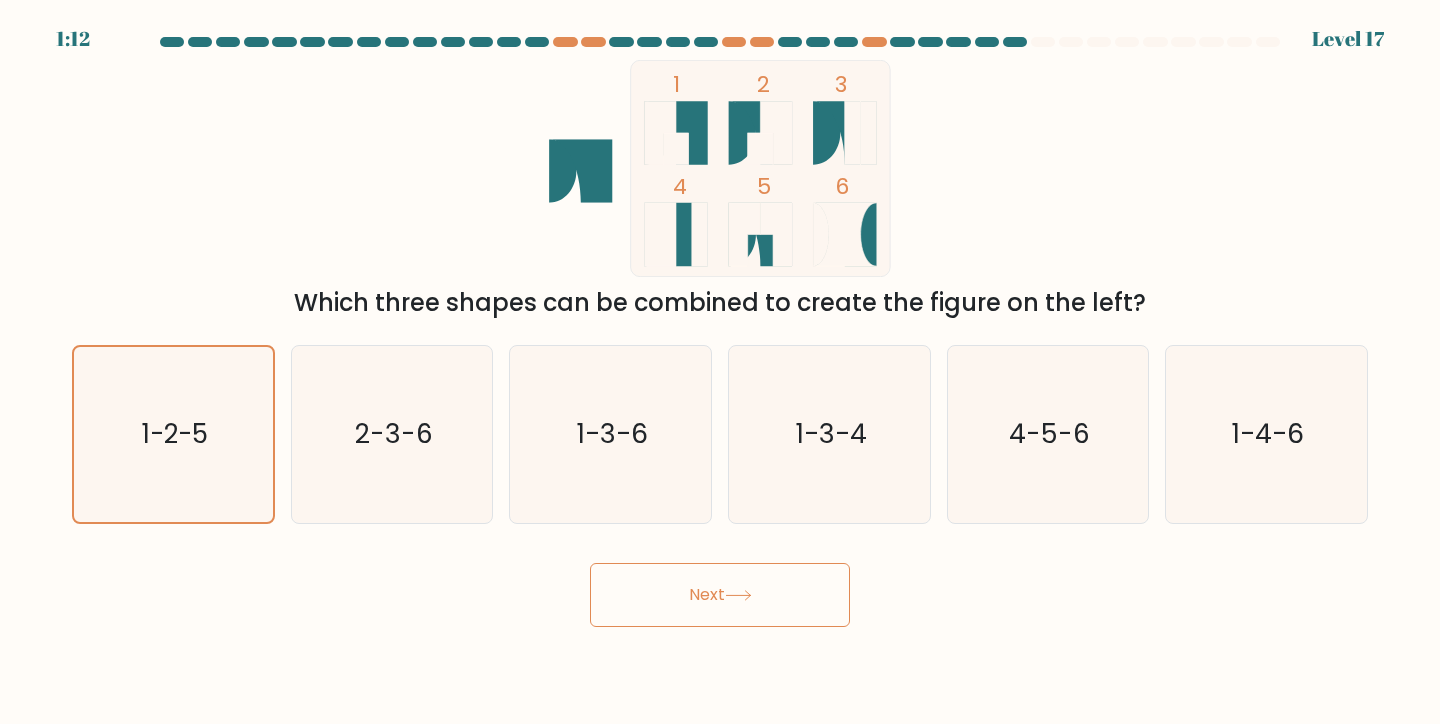 click on "Next" at bounding box center (720, 595) 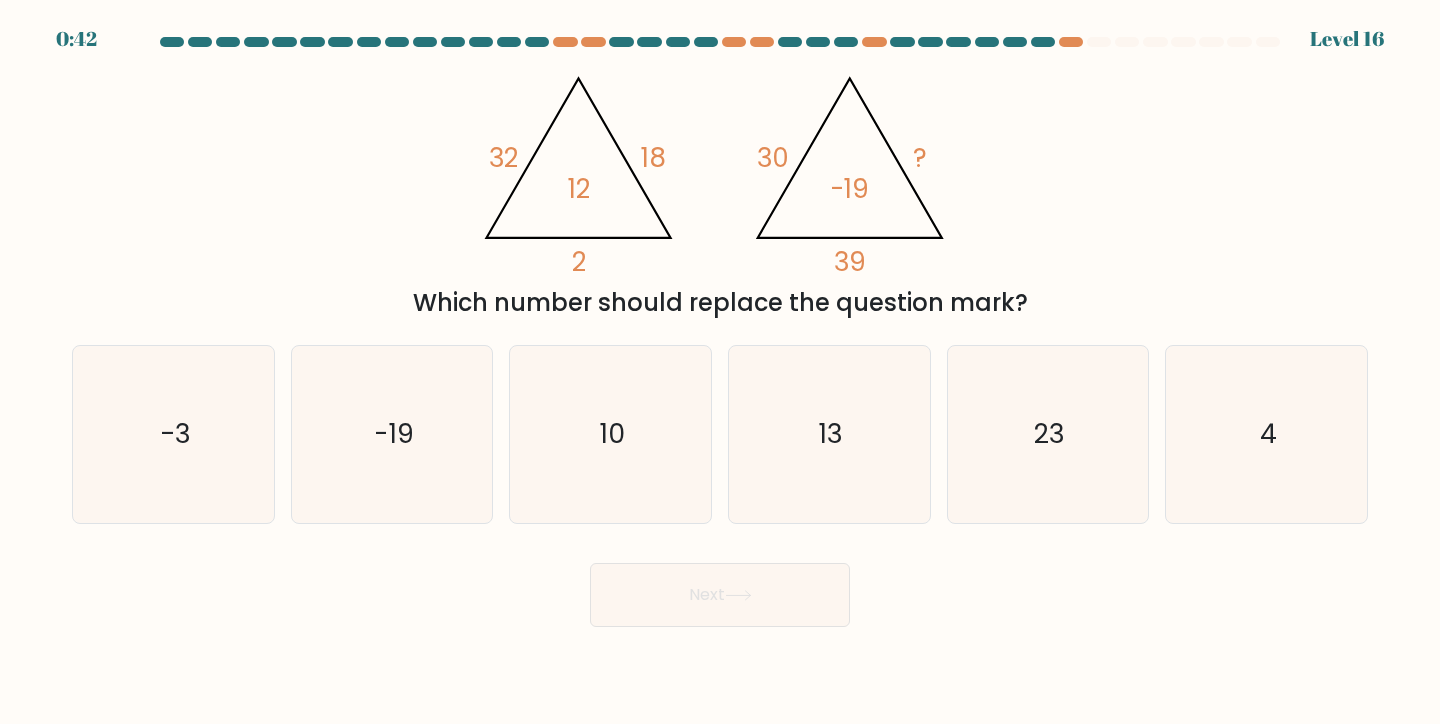 scroll, scrollTop: 0, scrollLeft: 0, axis: both 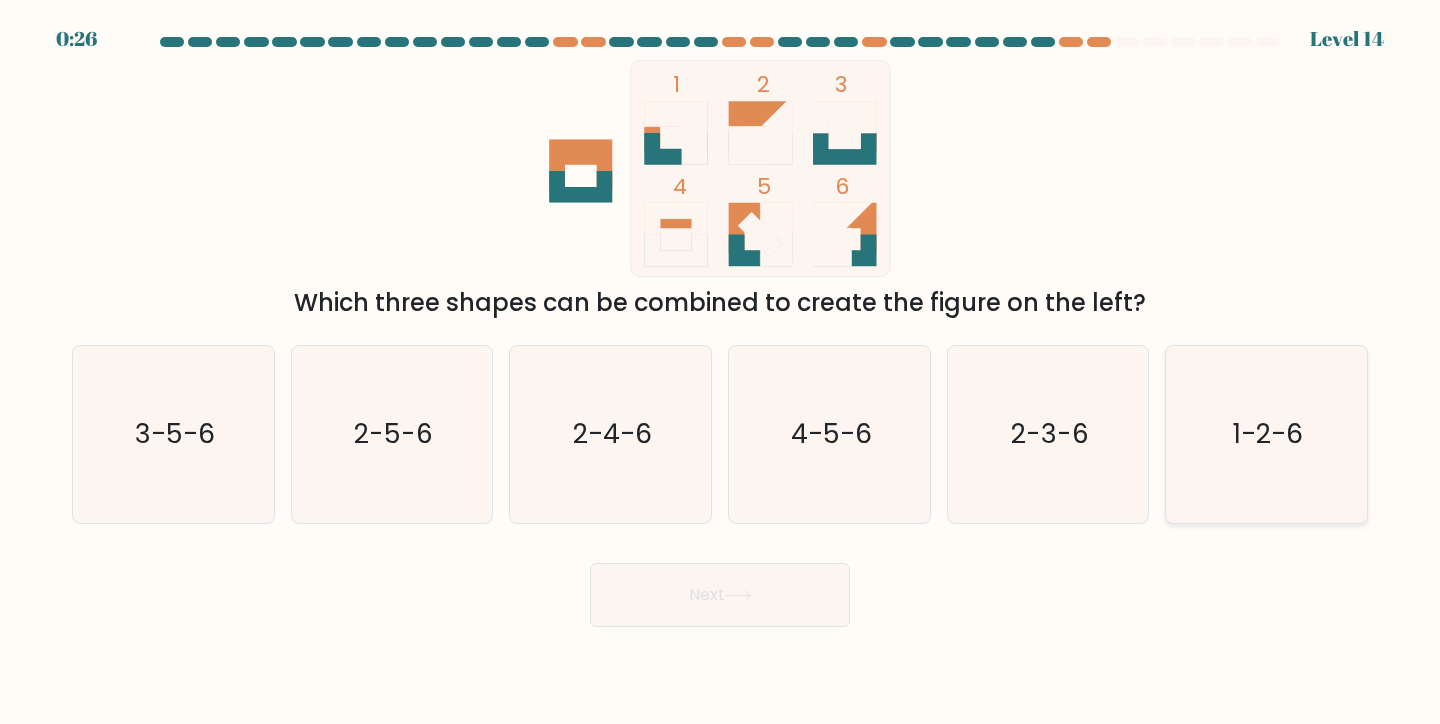 click on "1-2-6" 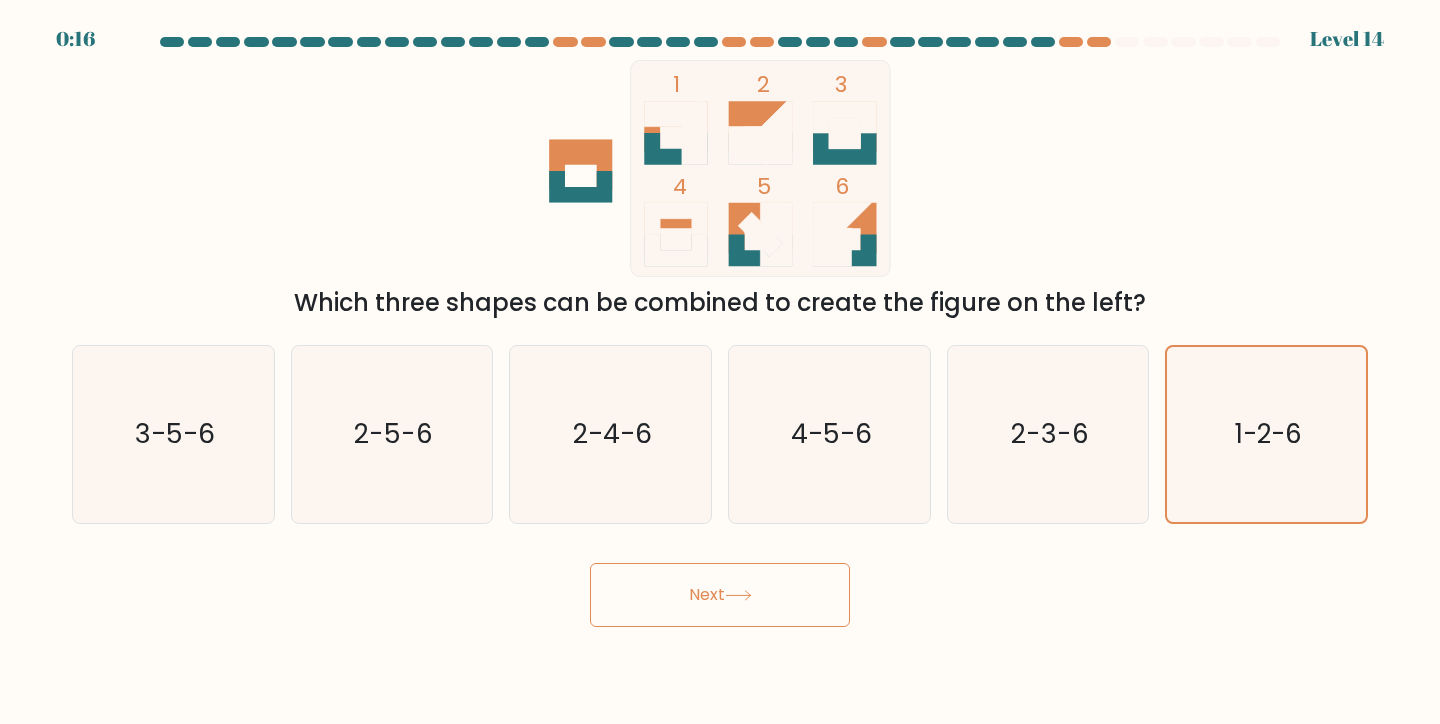 click on "Next" at bounding box center (720, 595) 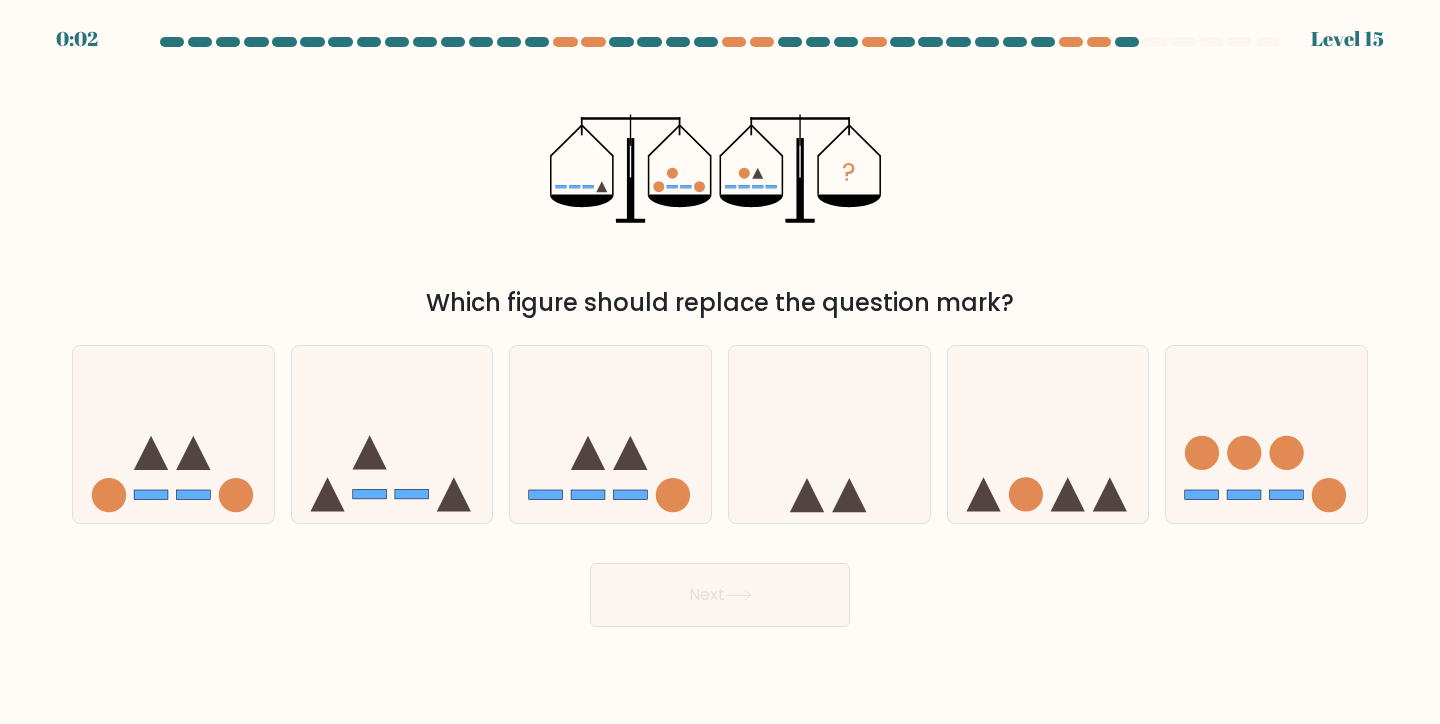 click on "f." at bounding box center [1266, 434] 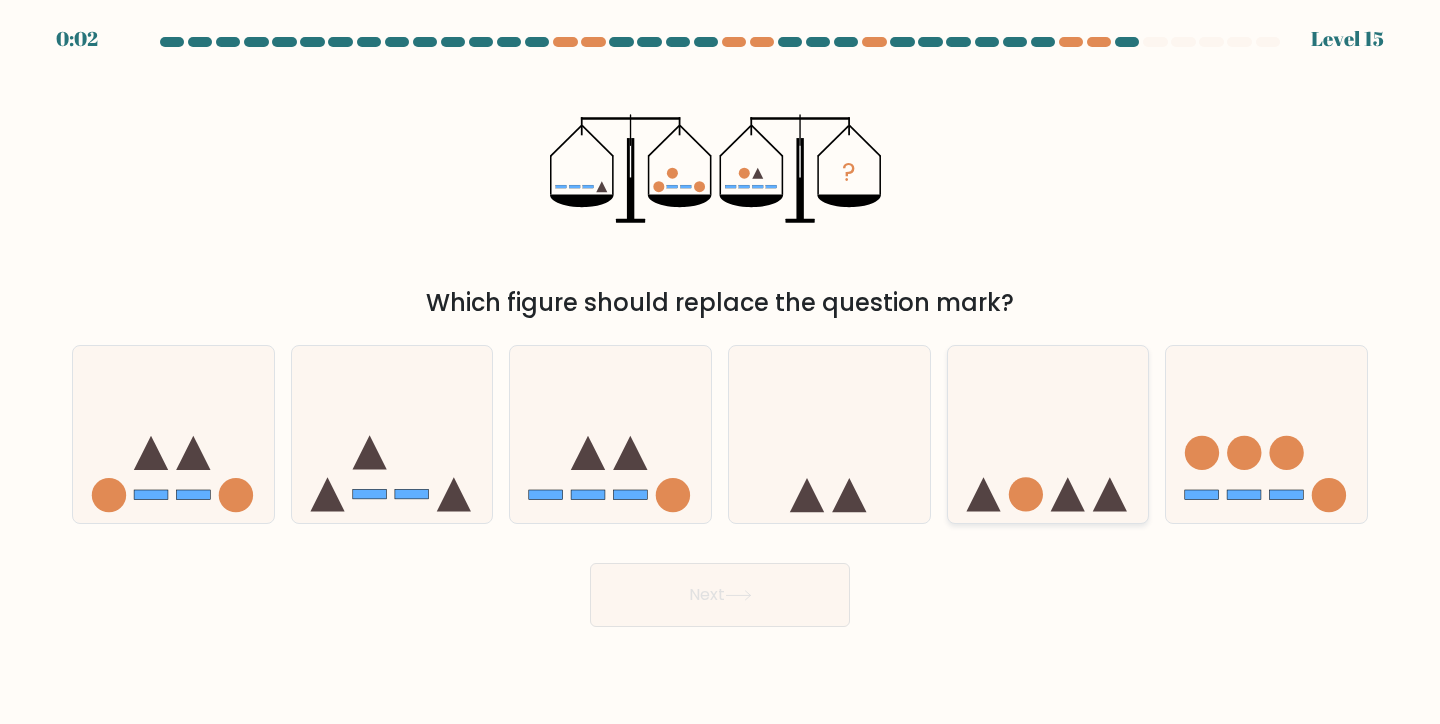 click 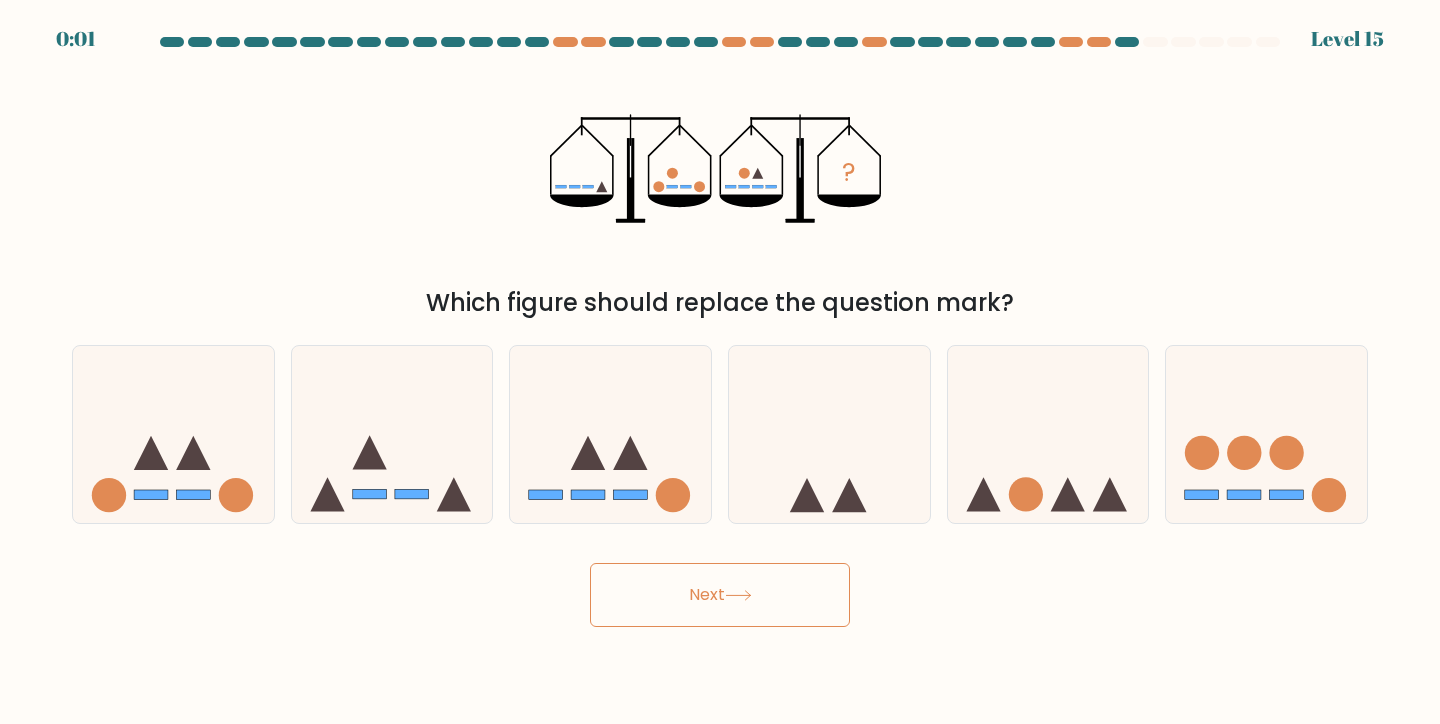 click on "Next" at bounding box center [720, 595] 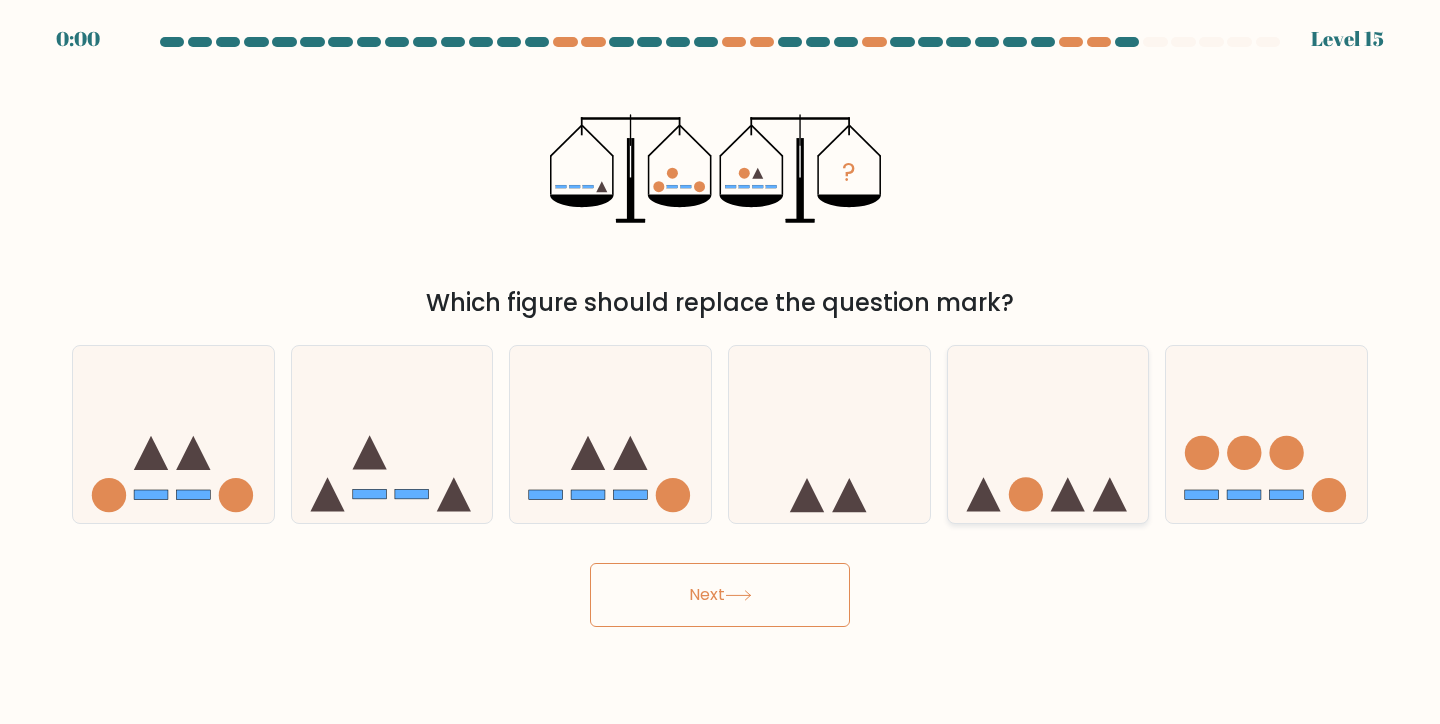 click 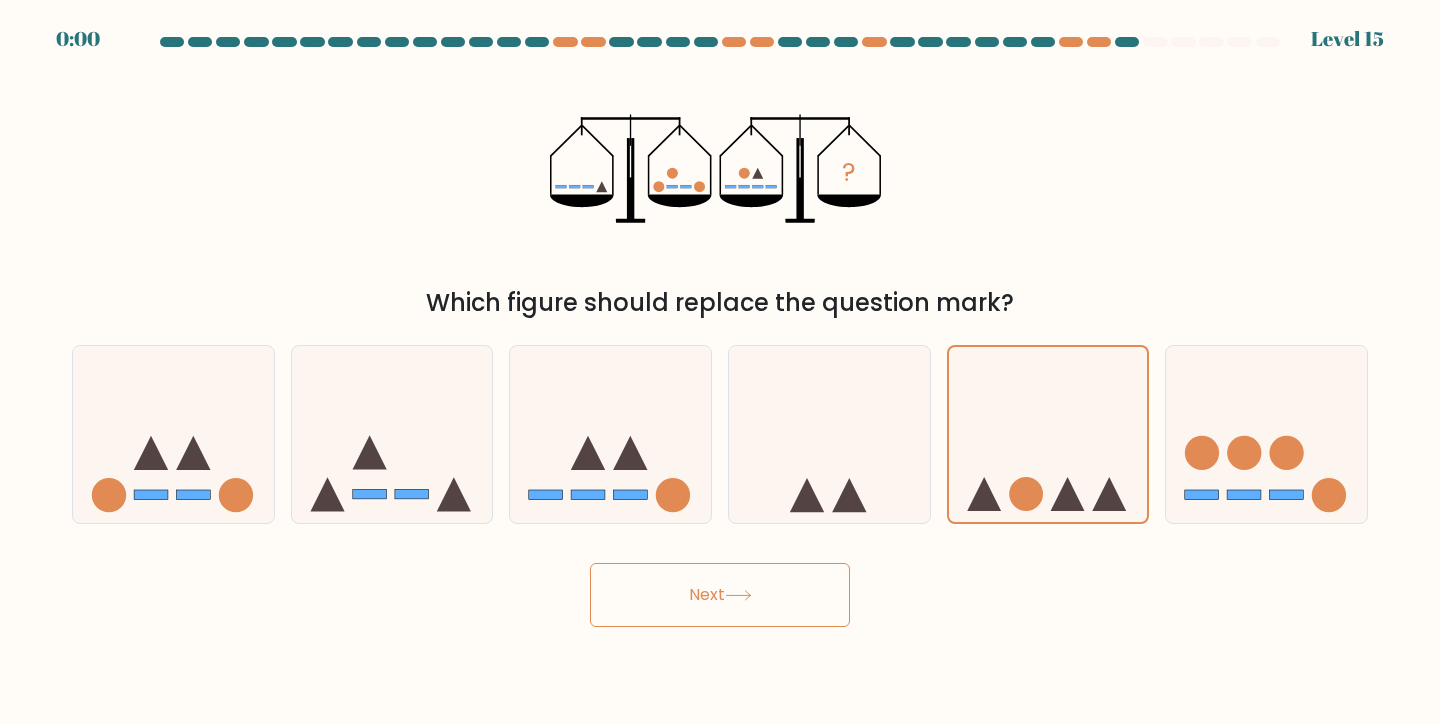 click on "Next" at bounding box center (720, 595) 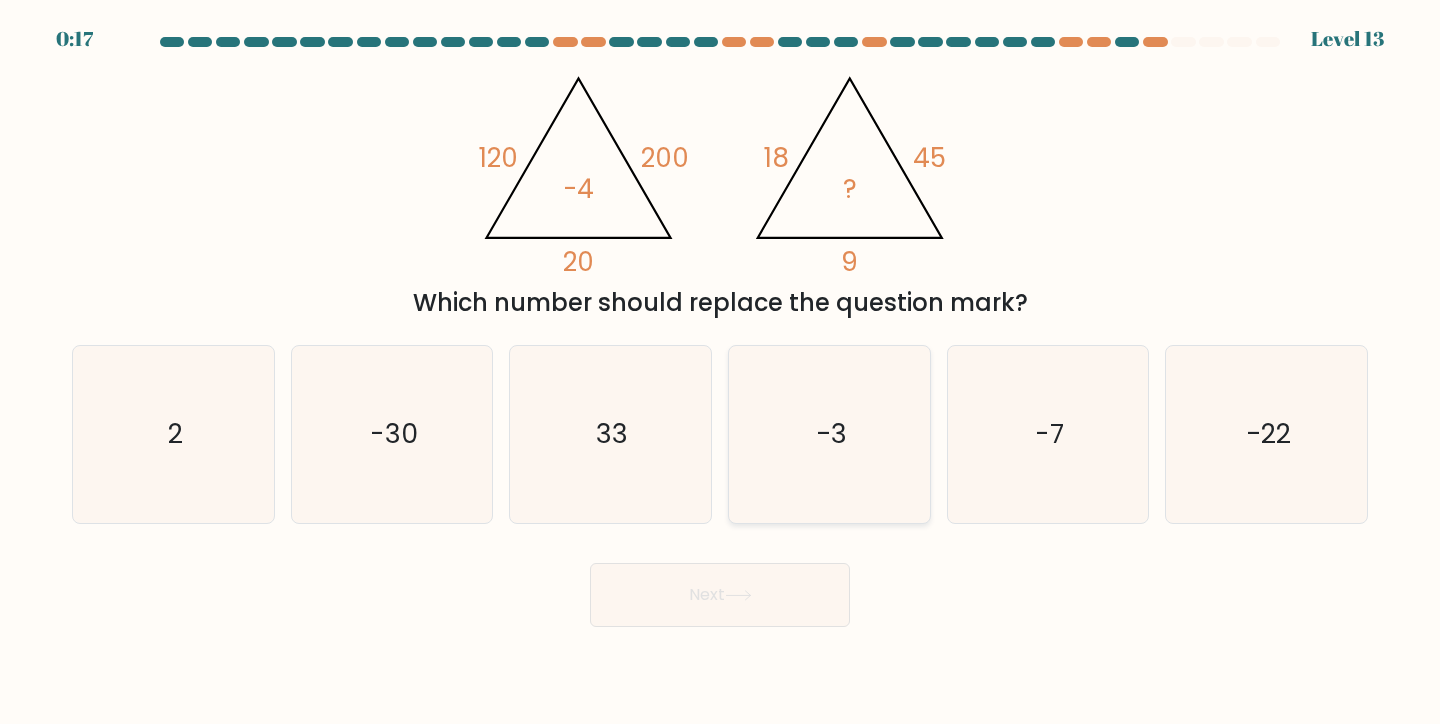 click on "-3" 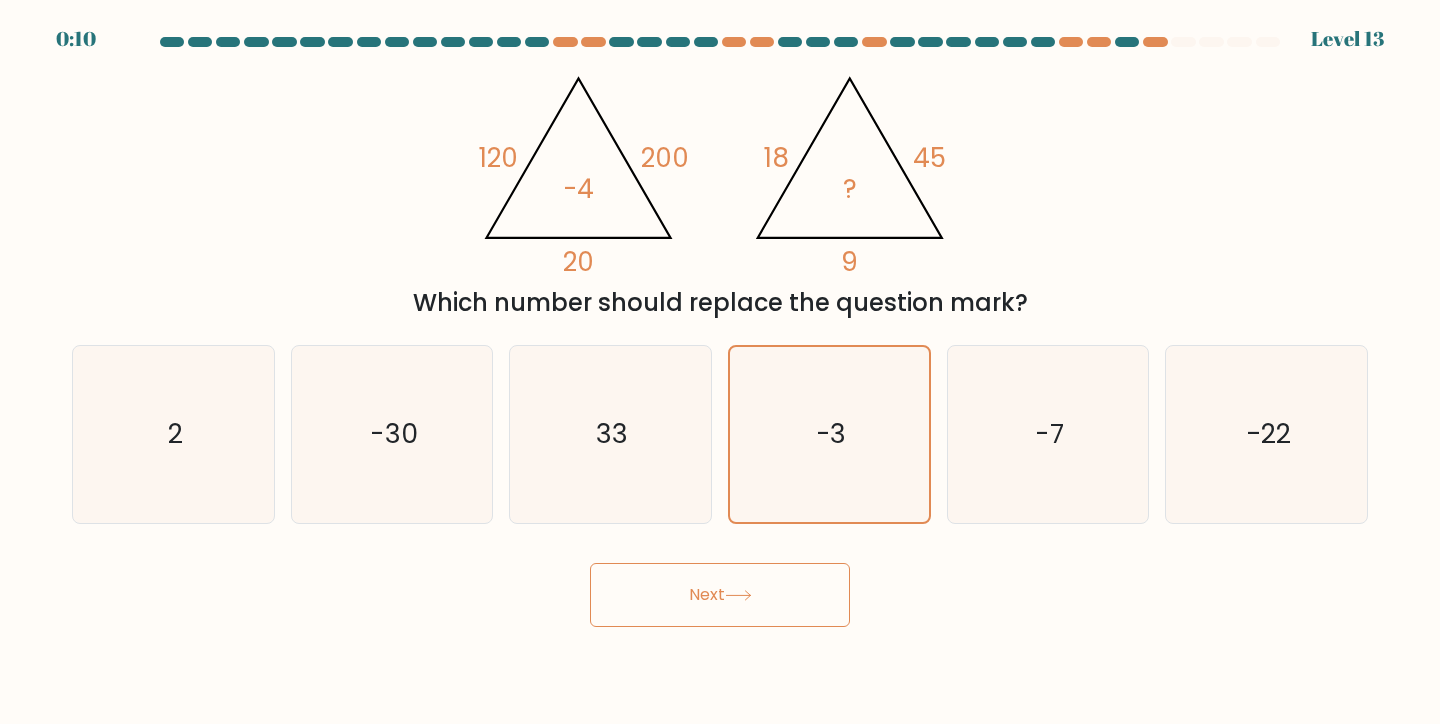 click on "Next" at bounding box center [720, 595] 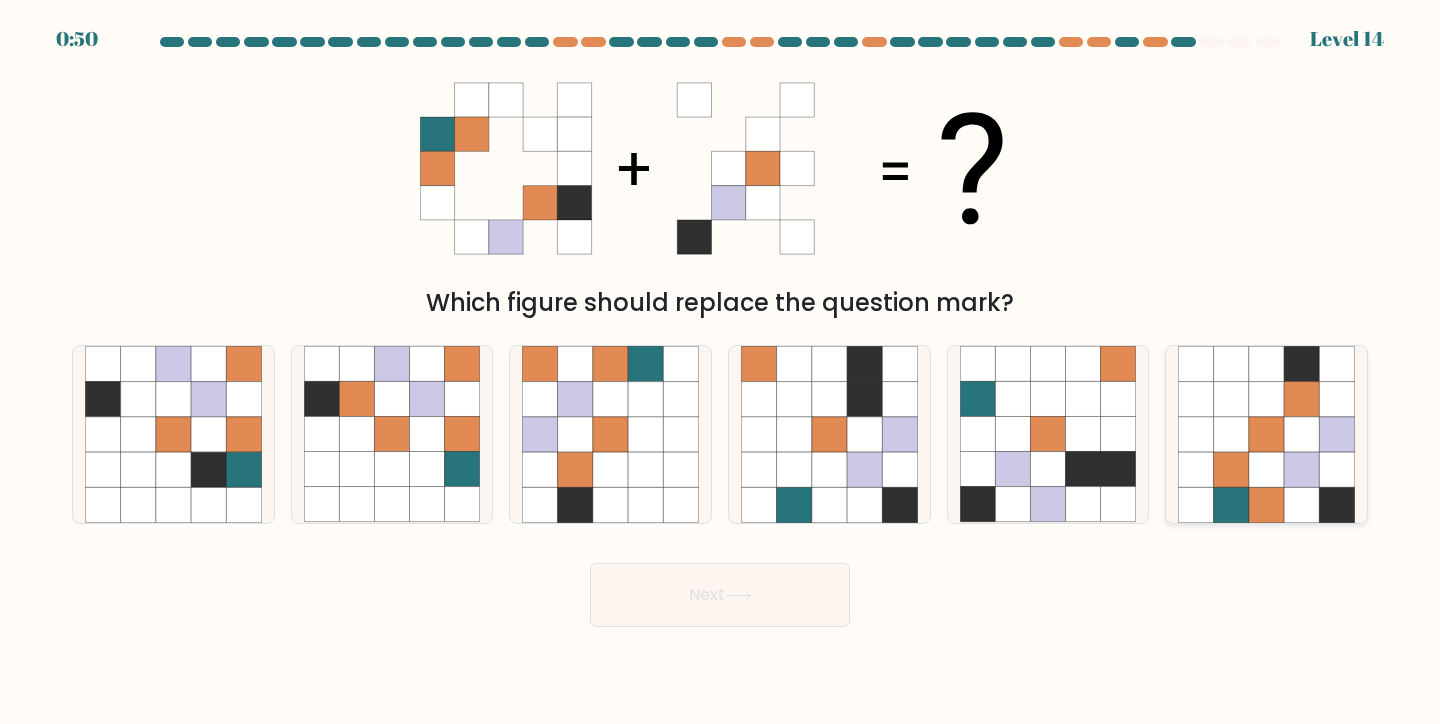 click 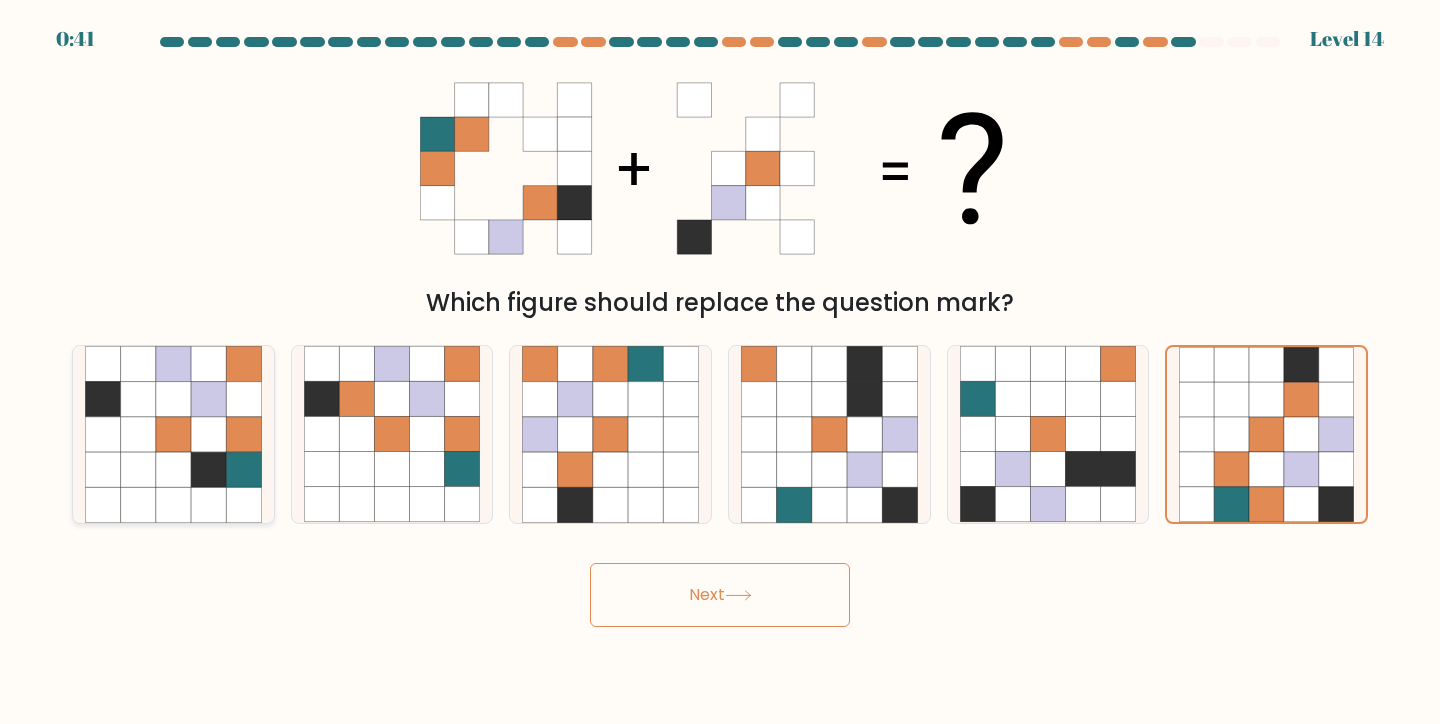 click 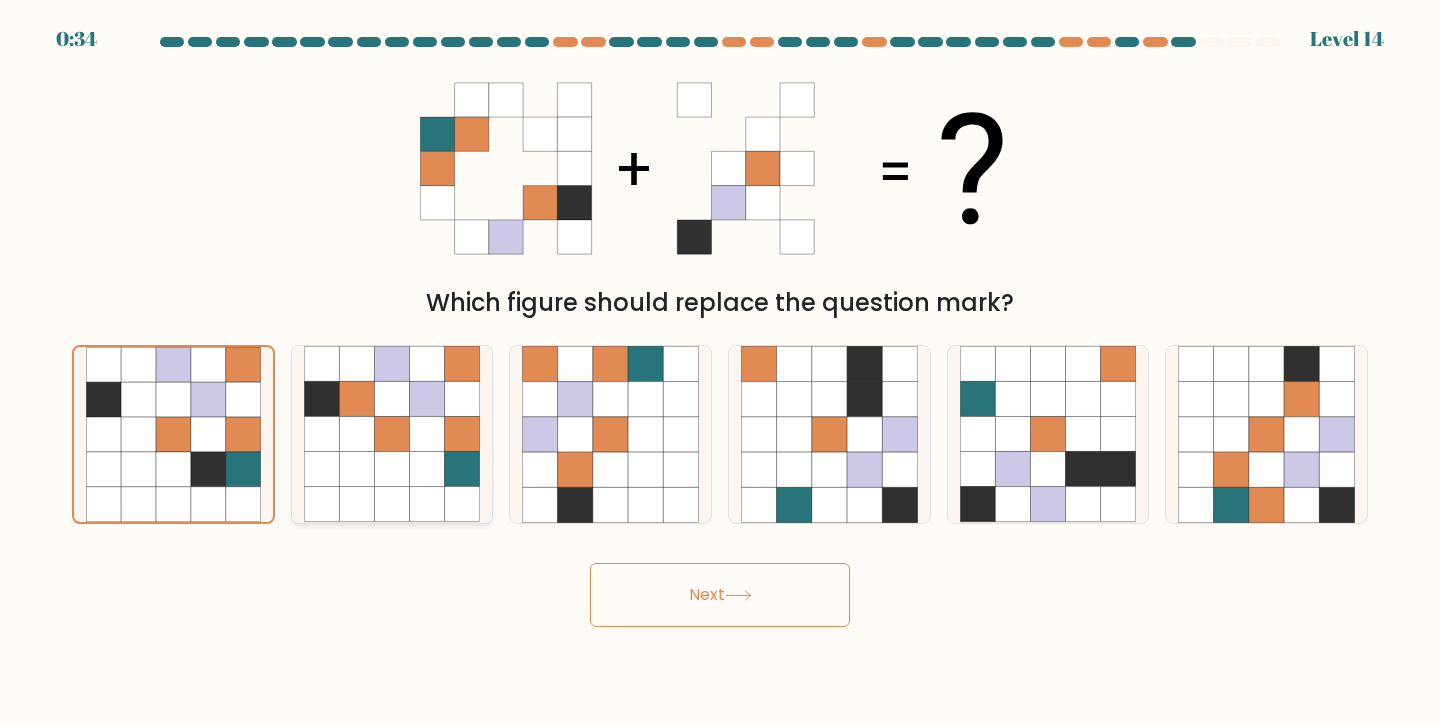 click 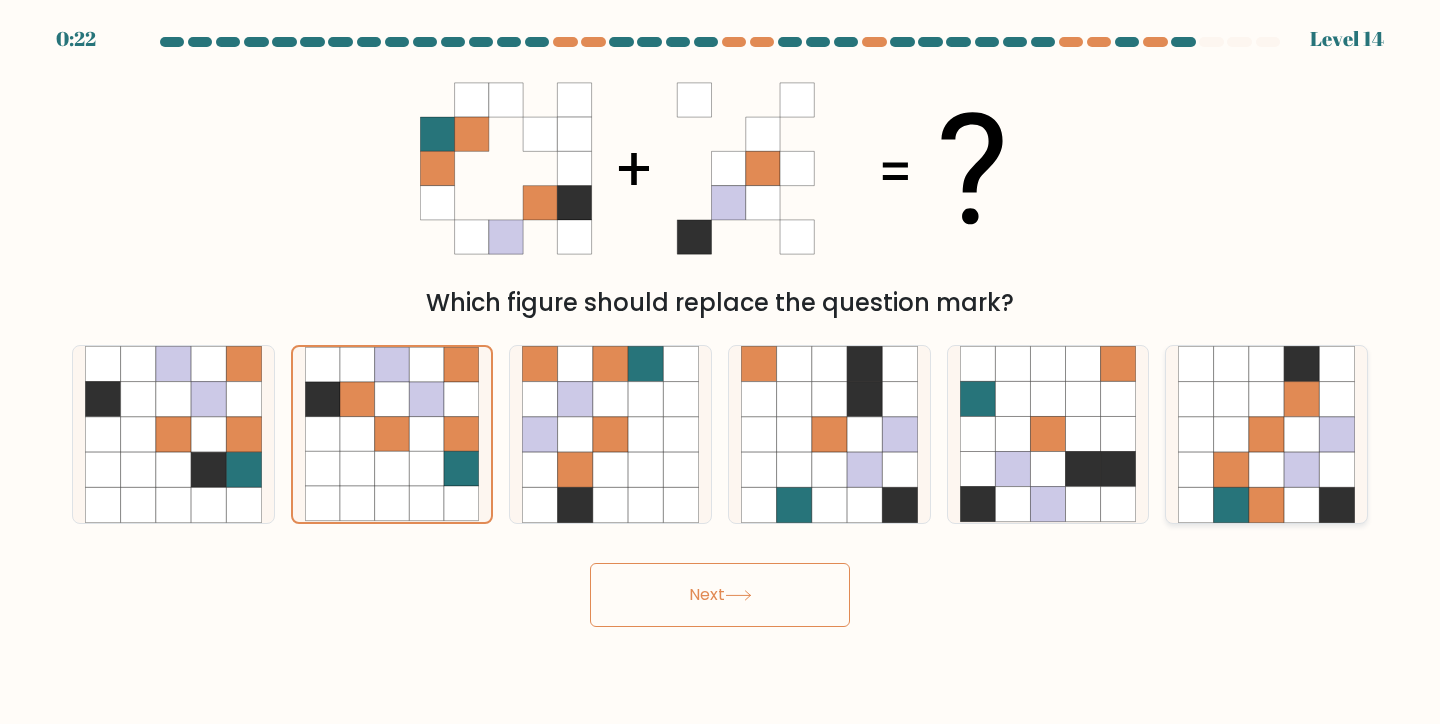 click 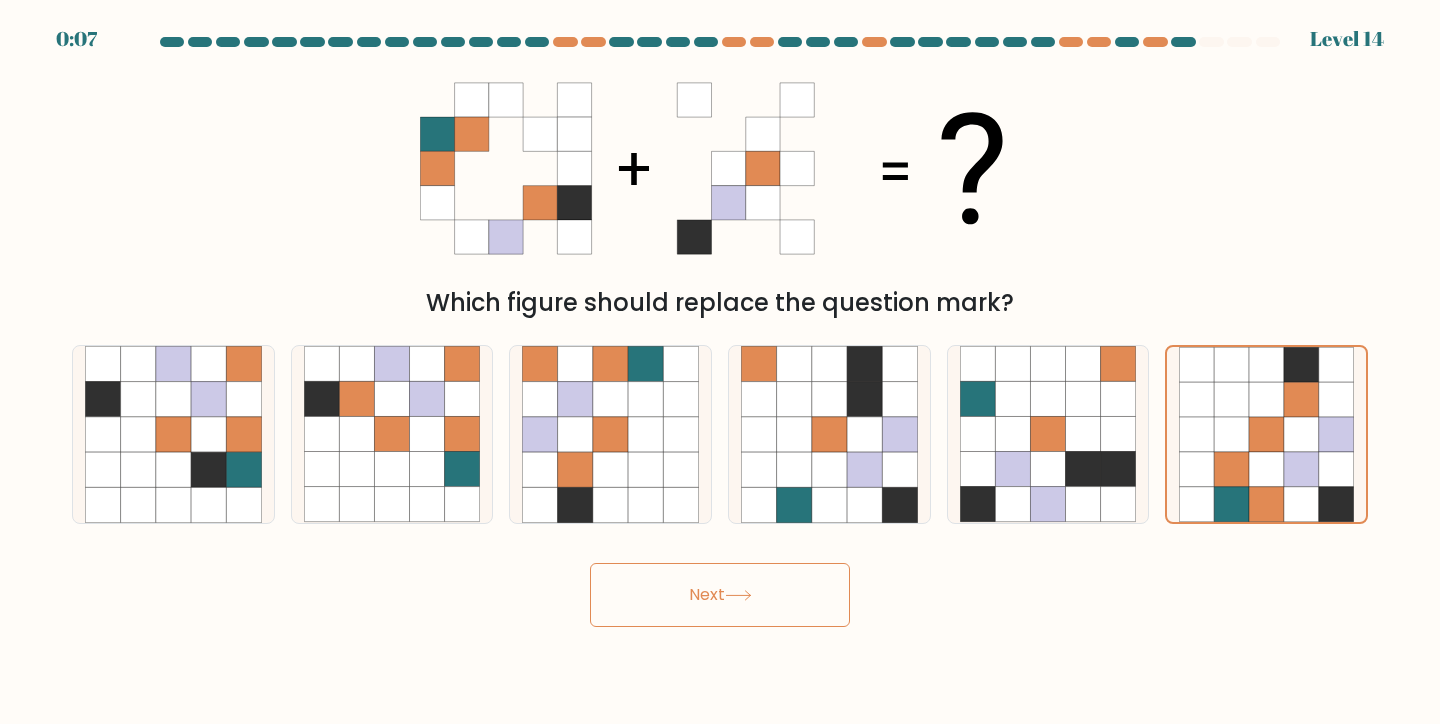 click on "Next" at bounding box center (720, 595) 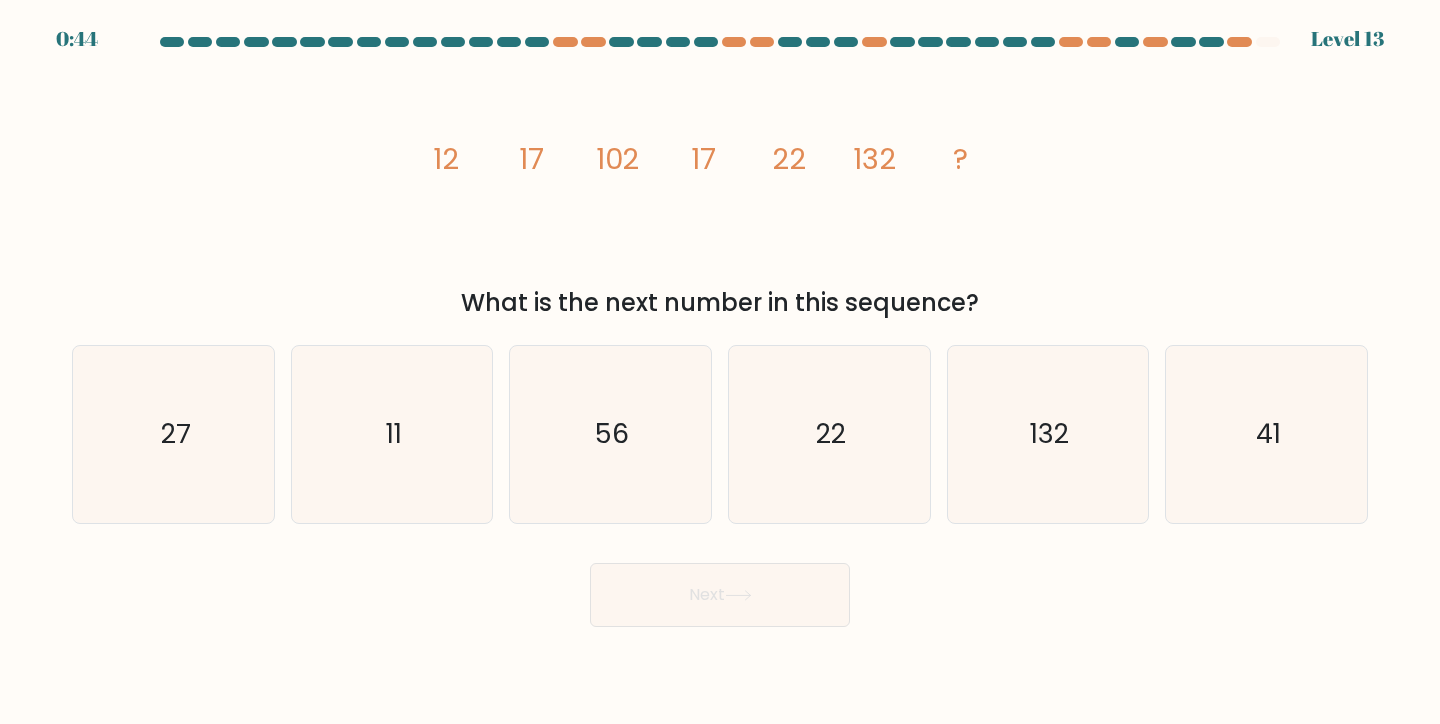 scroll, scrollTop: 0, scrollLeft: 0, axis: both 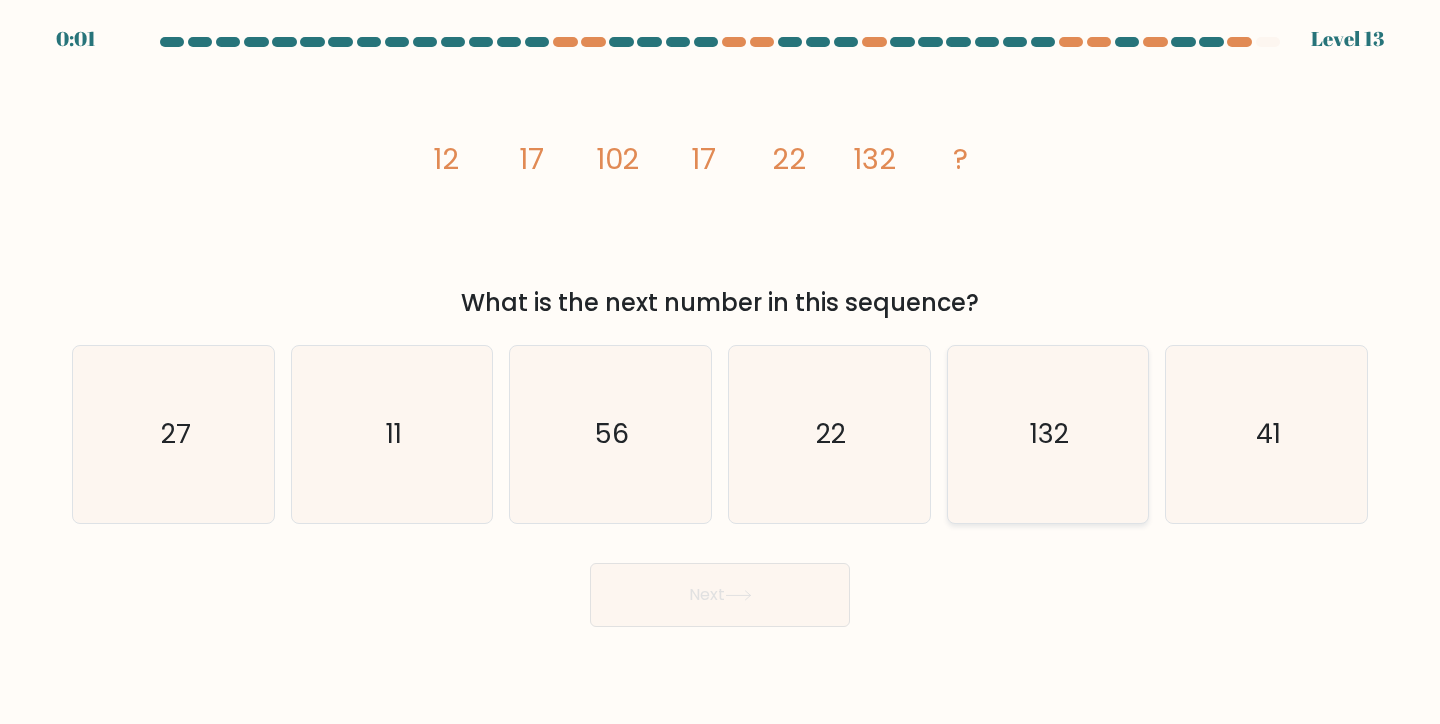 click on "132" 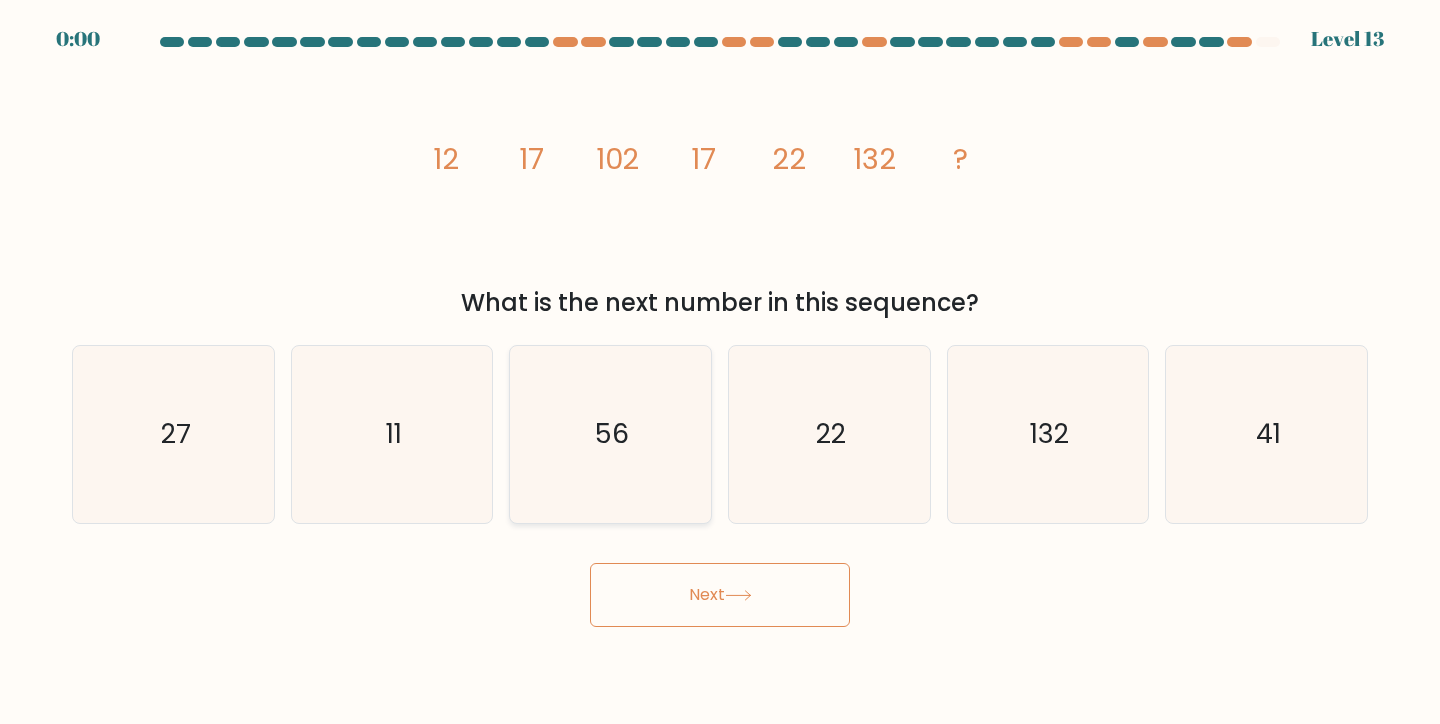 click on "56" 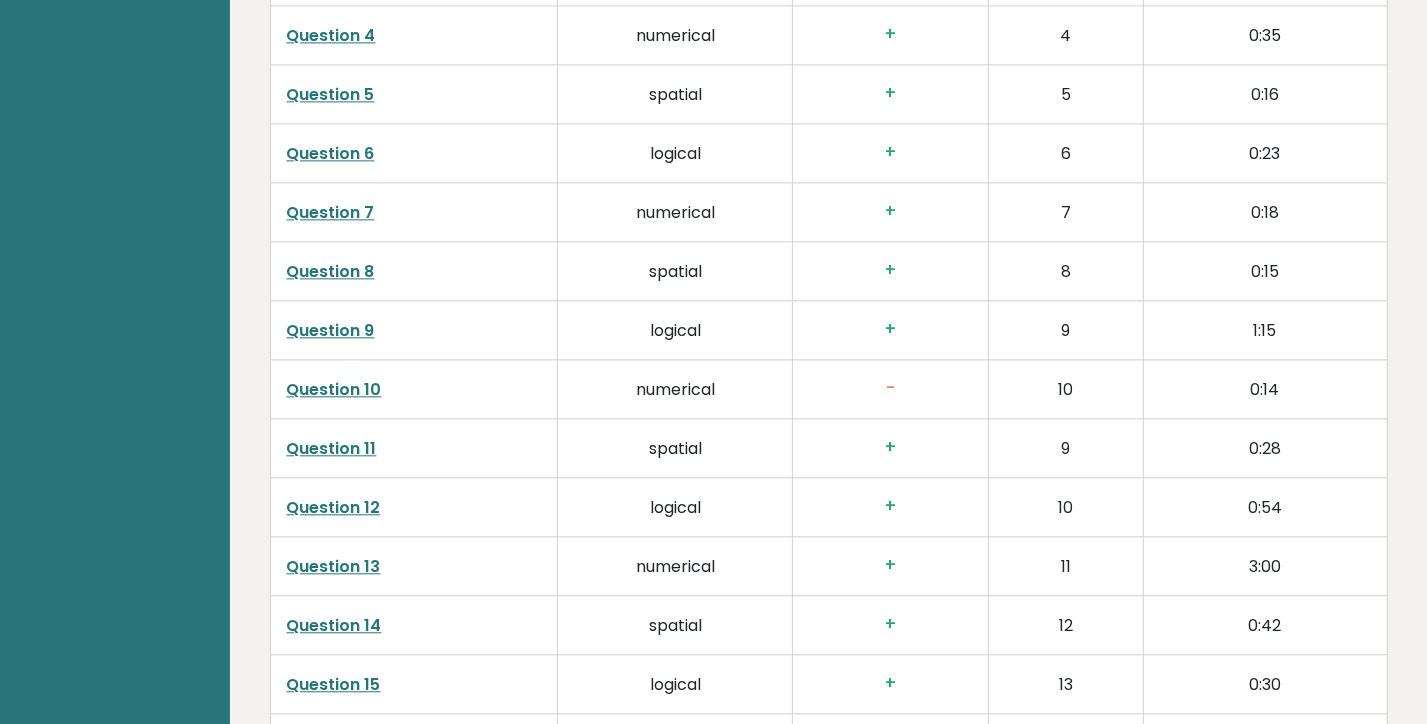 scroll, scrollTop: 3456, scrollLeft: 0, axis: vertical 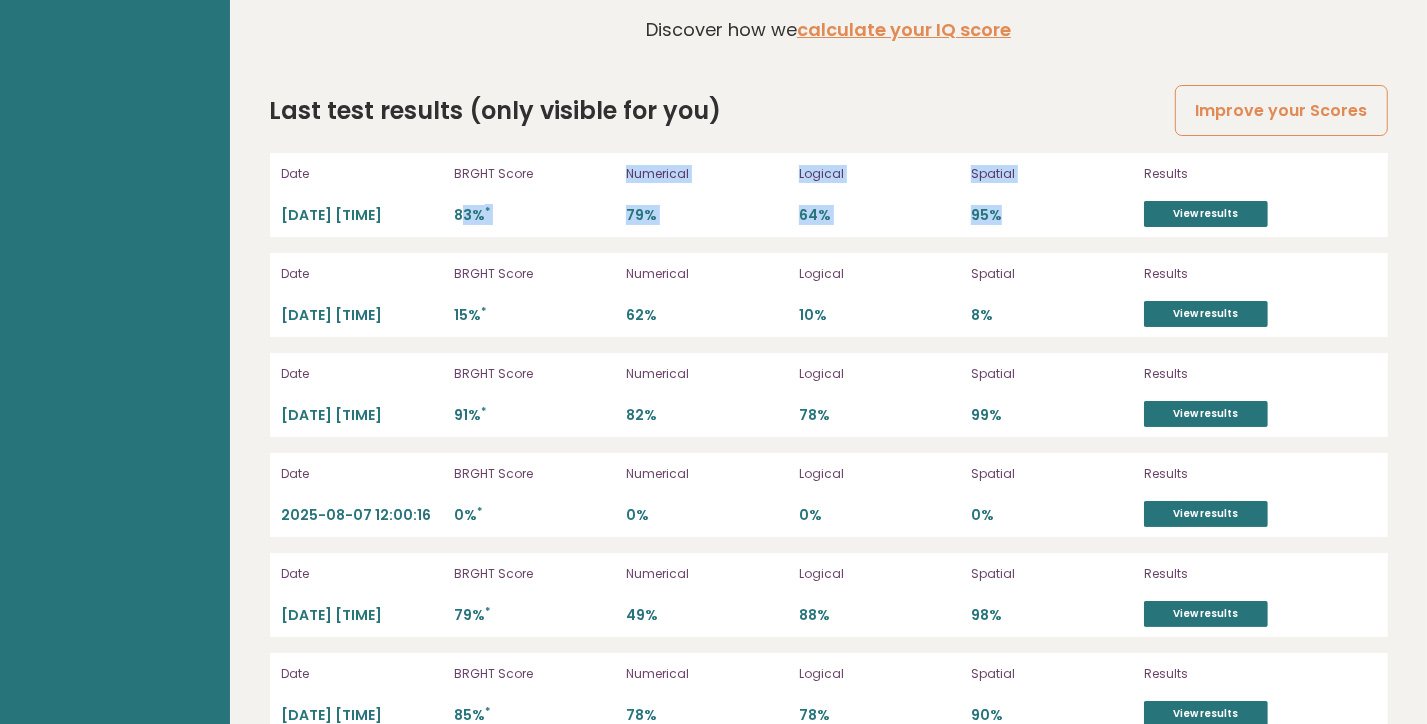 drag, startPoint x: 466, startPoint y: 203, endPoint x: 1001, endPoint y: 200, distance: 535.0084 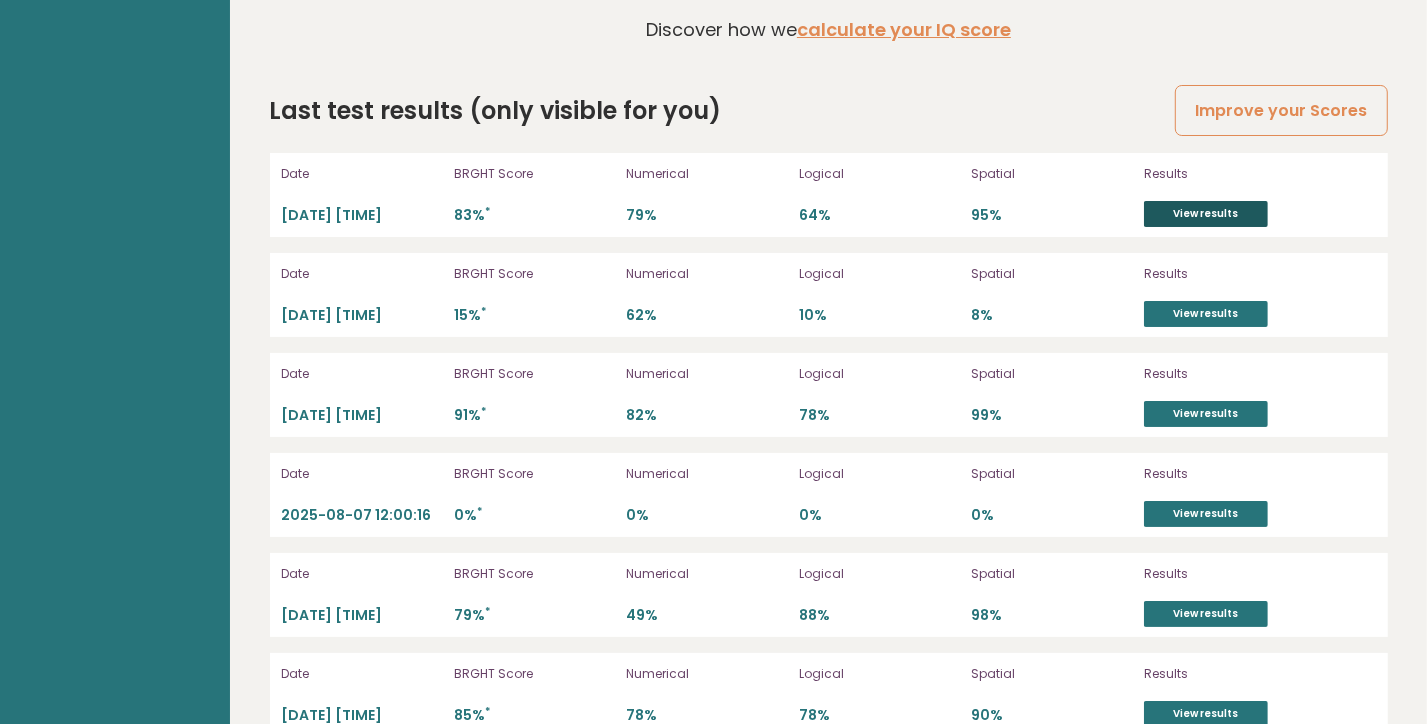click on "View results" at bounding box center (1206, 214) 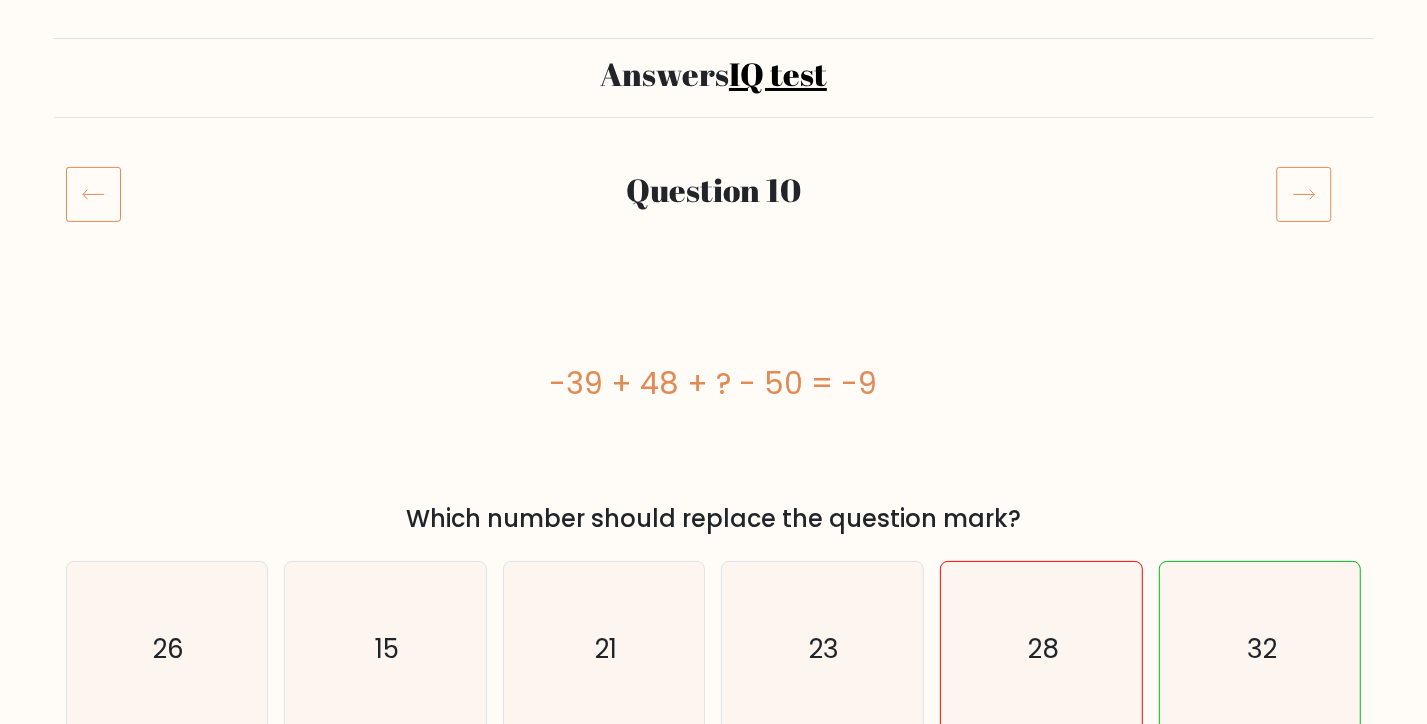 scroll, scrollTop: 108, scrollLeft: 0, axis: vertical 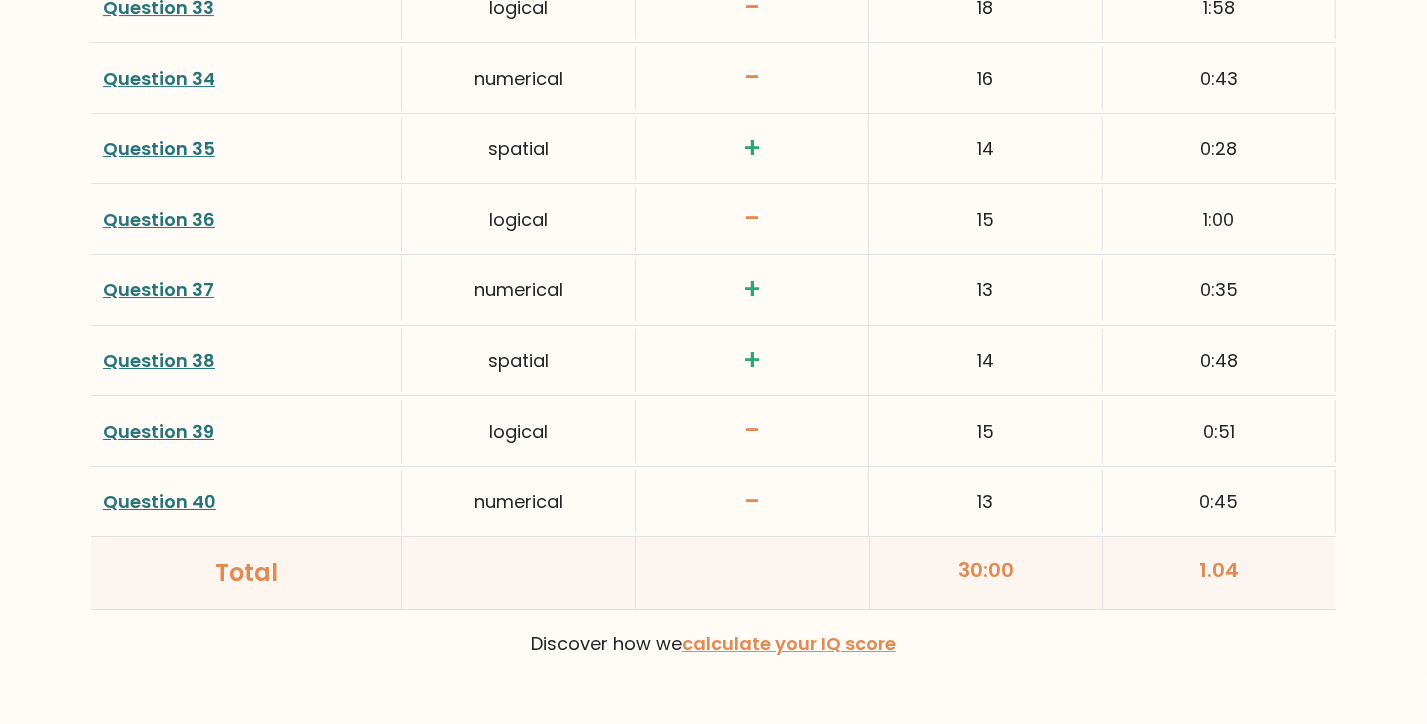 click on "Question 40" at bounding box center (159, 501) 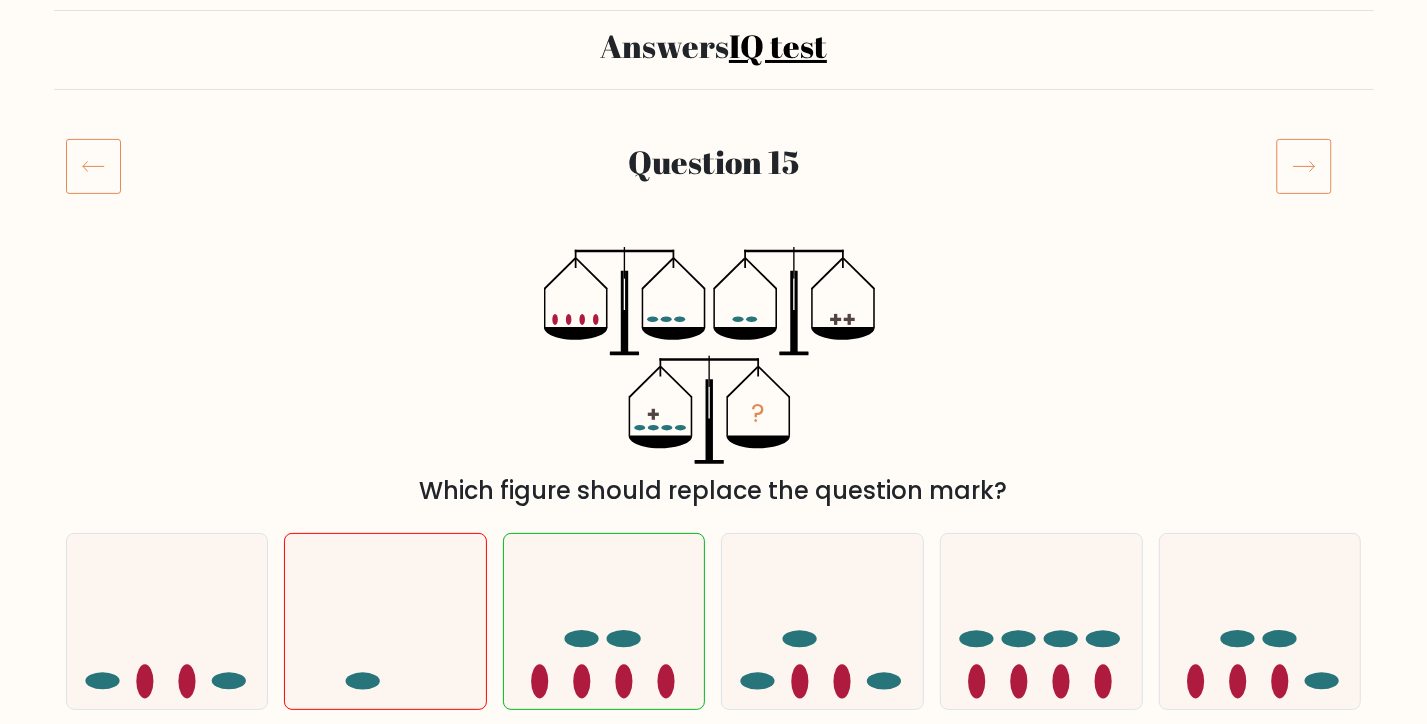 scroll, scrollTop: 108, scrollLeft: 0, axis: vertical 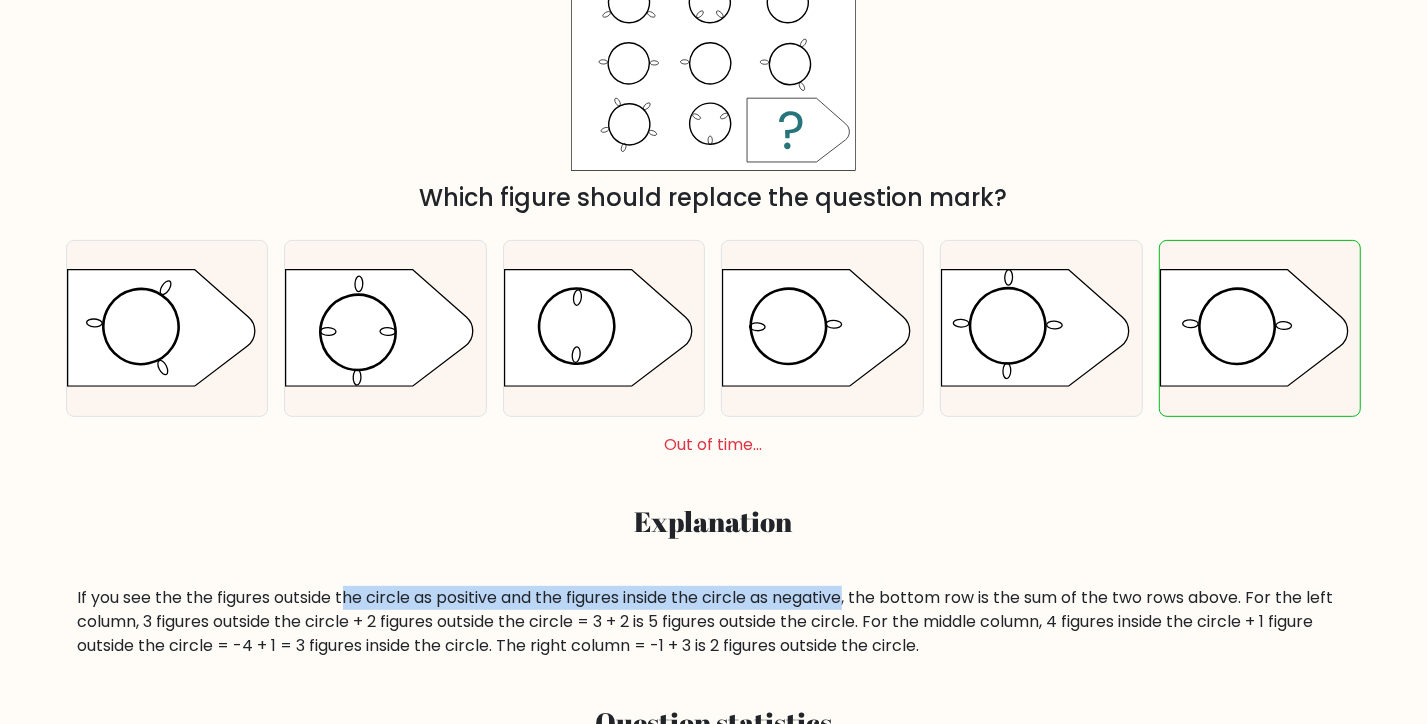drag, startPoint x: 347, startPoint y: 599, endPoint x: 852, endPoint y: 599, distance: 505 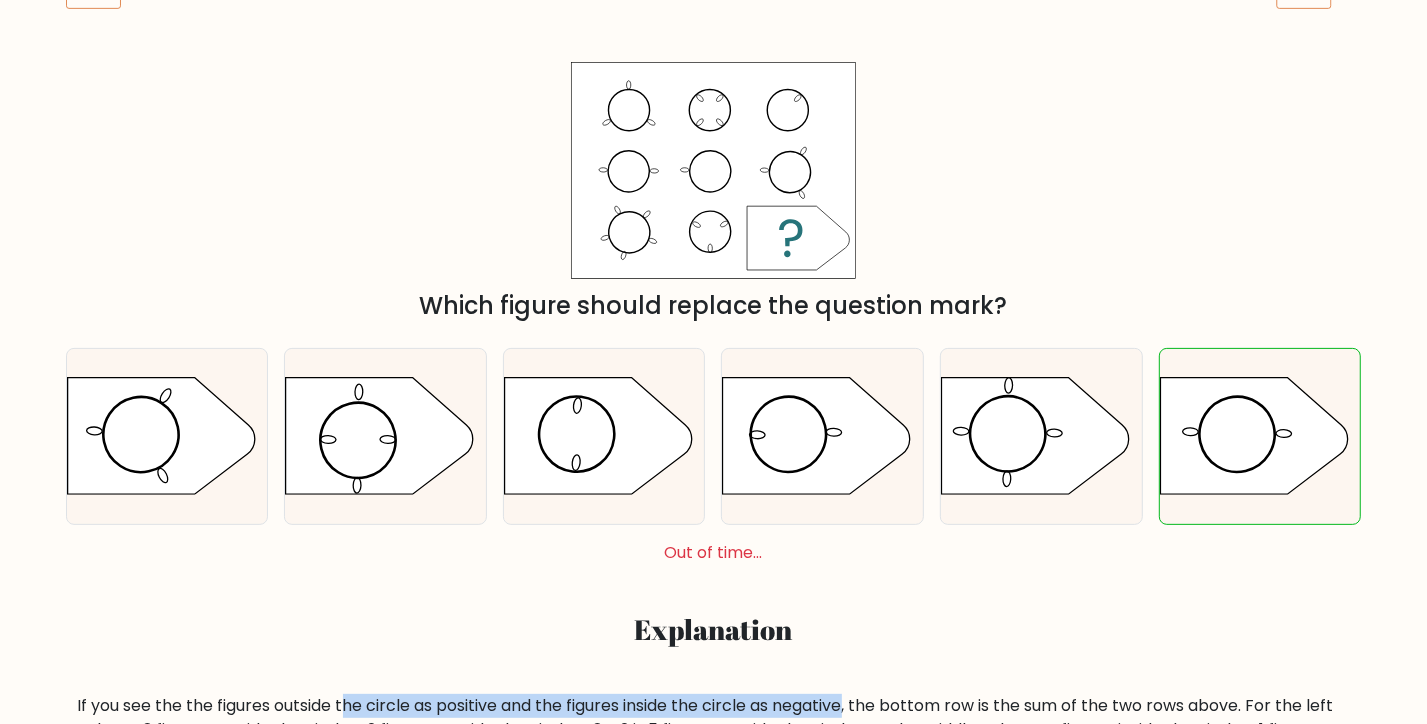 scroll, scrollTop: 432, scrollLeft: 0, axis: vertical 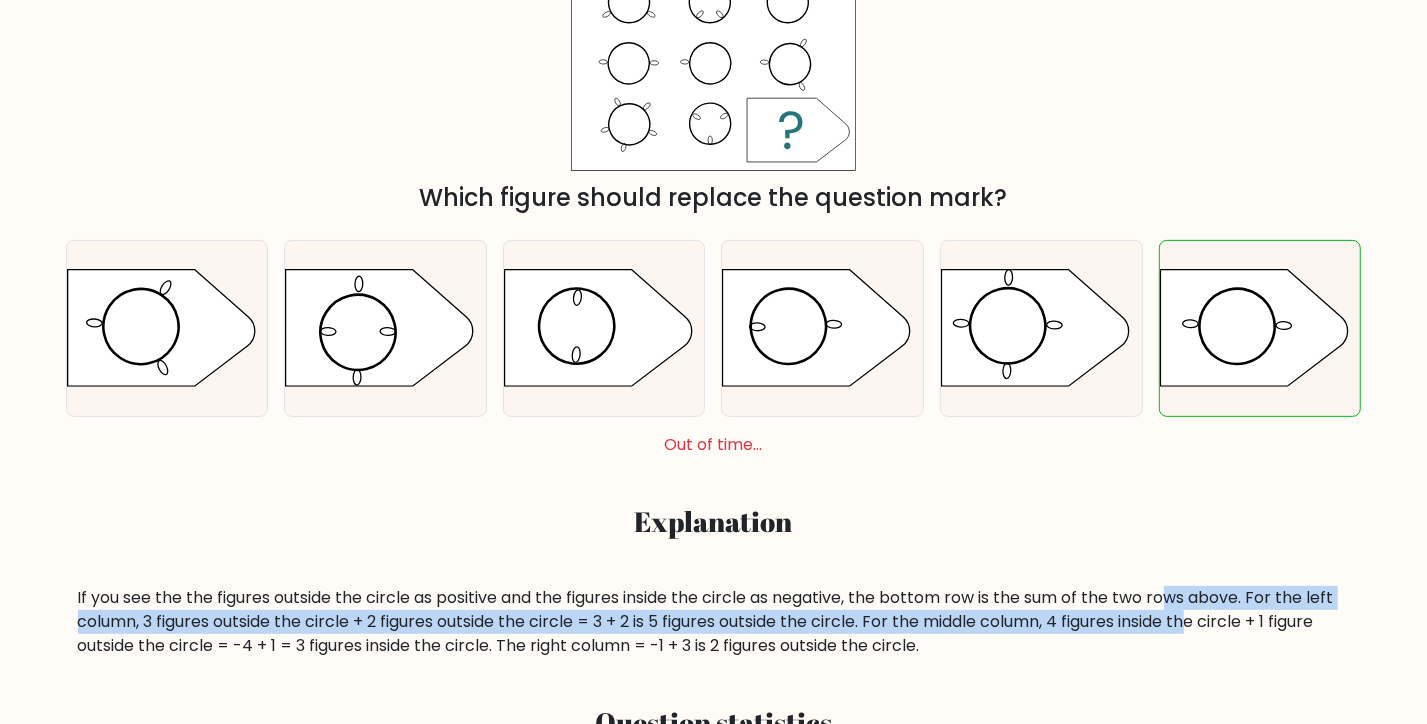 drag, startPoint x: 1179, startPoint y: 600, endPoint x: 1211, endPoint y: 617, distance: 36.23534 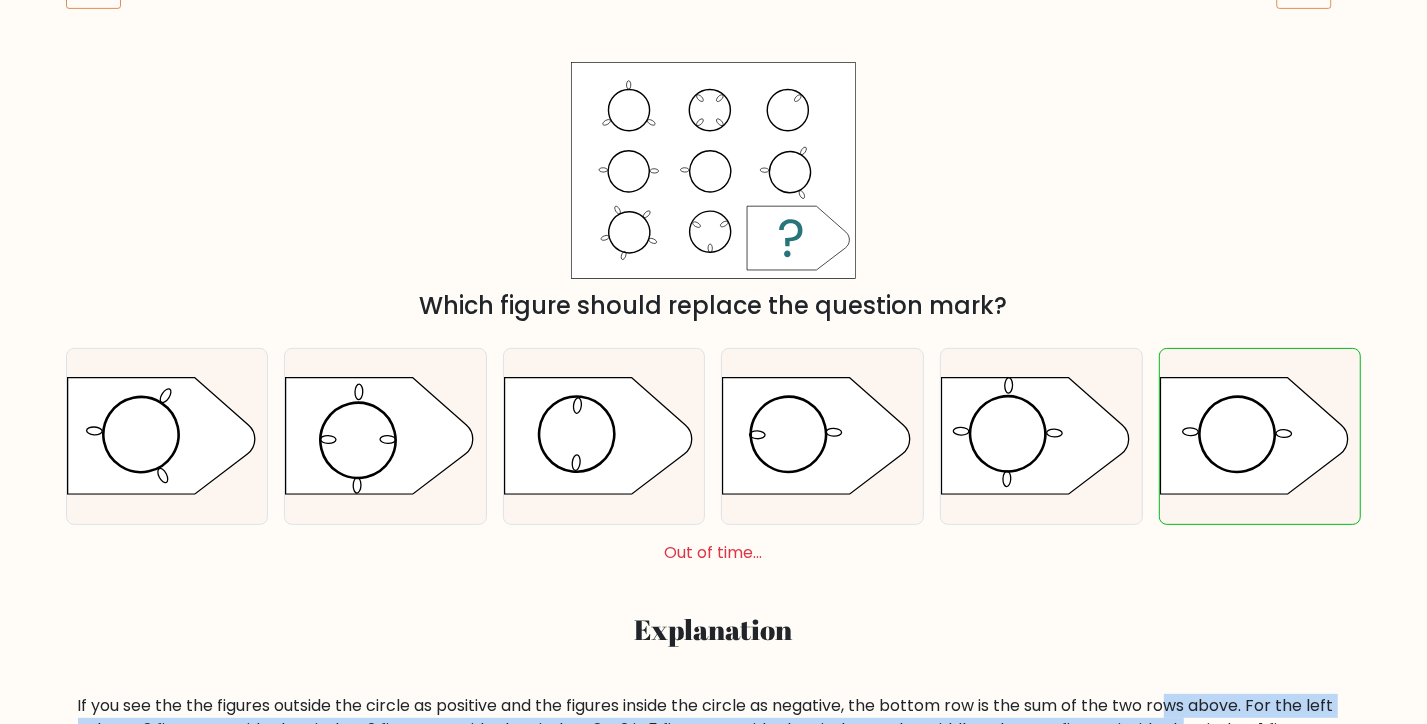 scroll, scrollTop: 432, scrollLeft: 0, axis: vertical 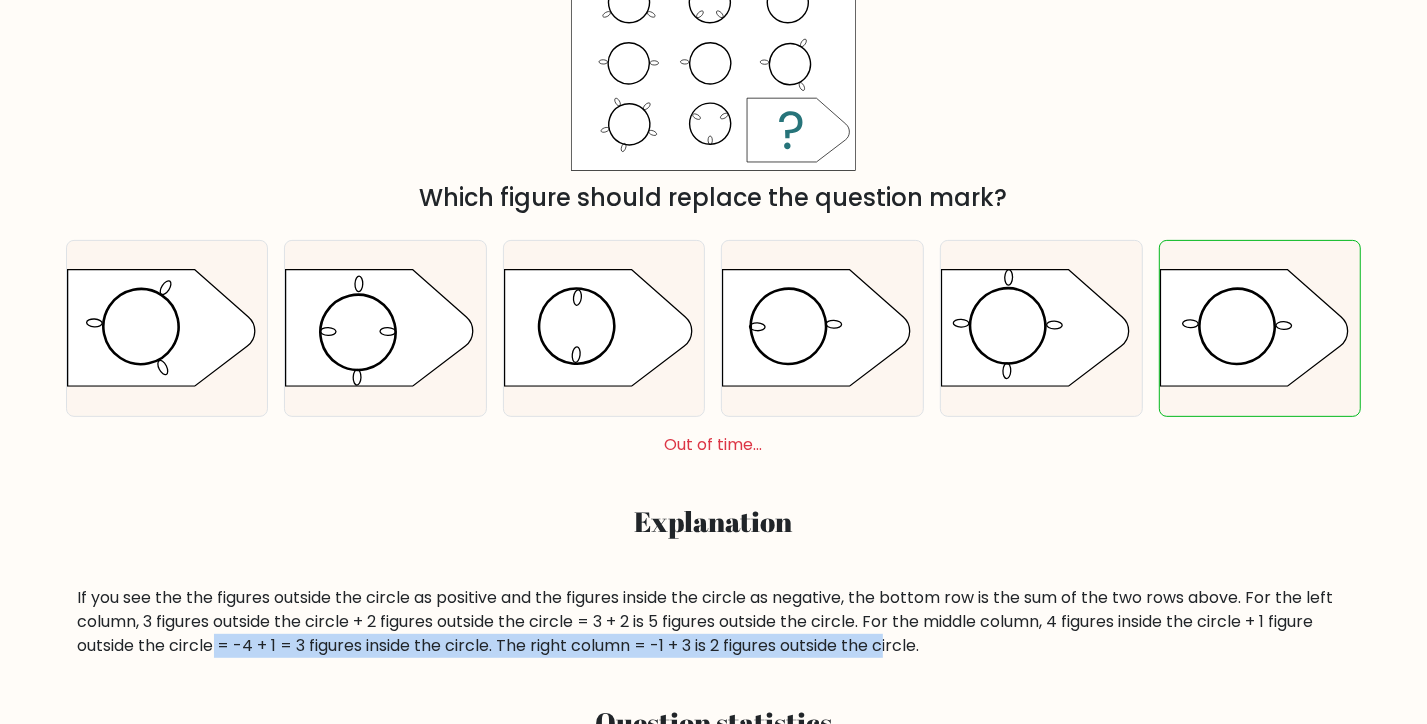 drag, startPoint x: 214, startPoint y: 650, endPoint x: 893, endPoint y: 651, distance: 679.00073 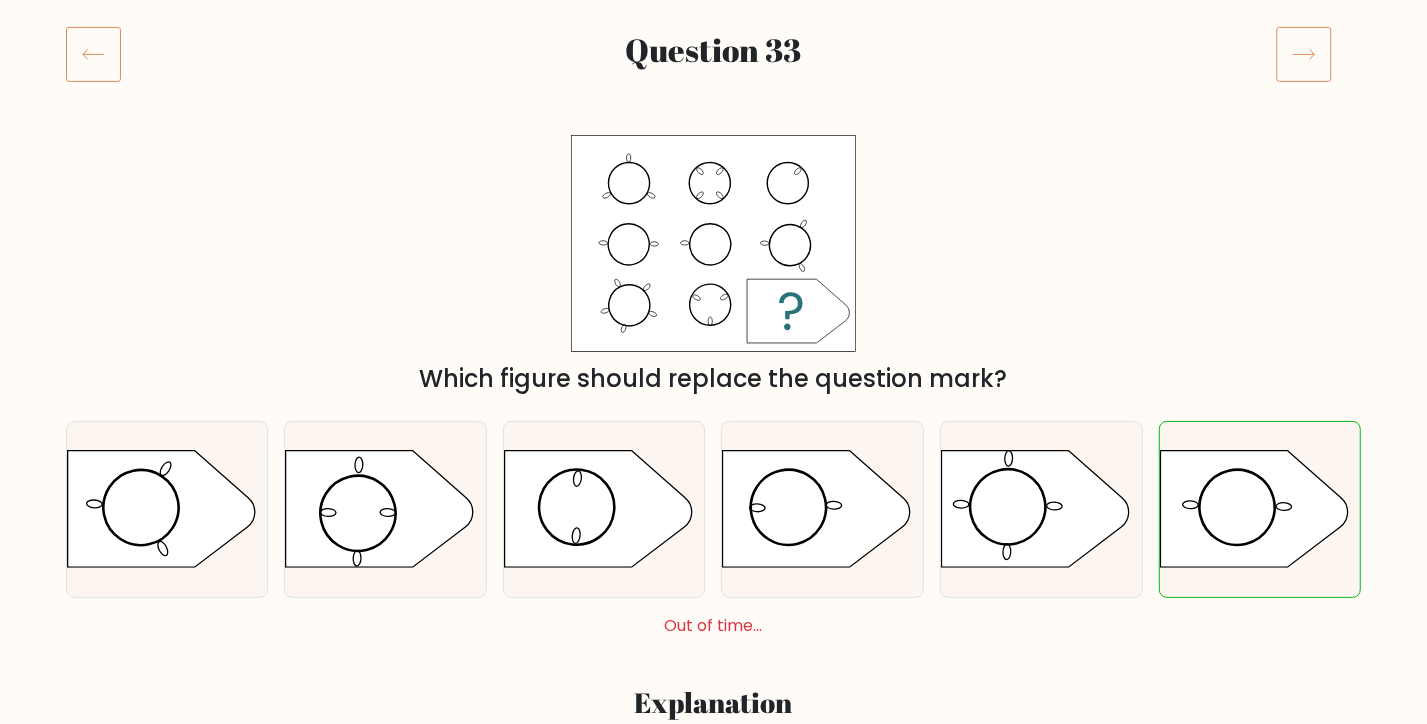 scroll, scrollTop: 216, scrollLeft: 0, axis: vertical 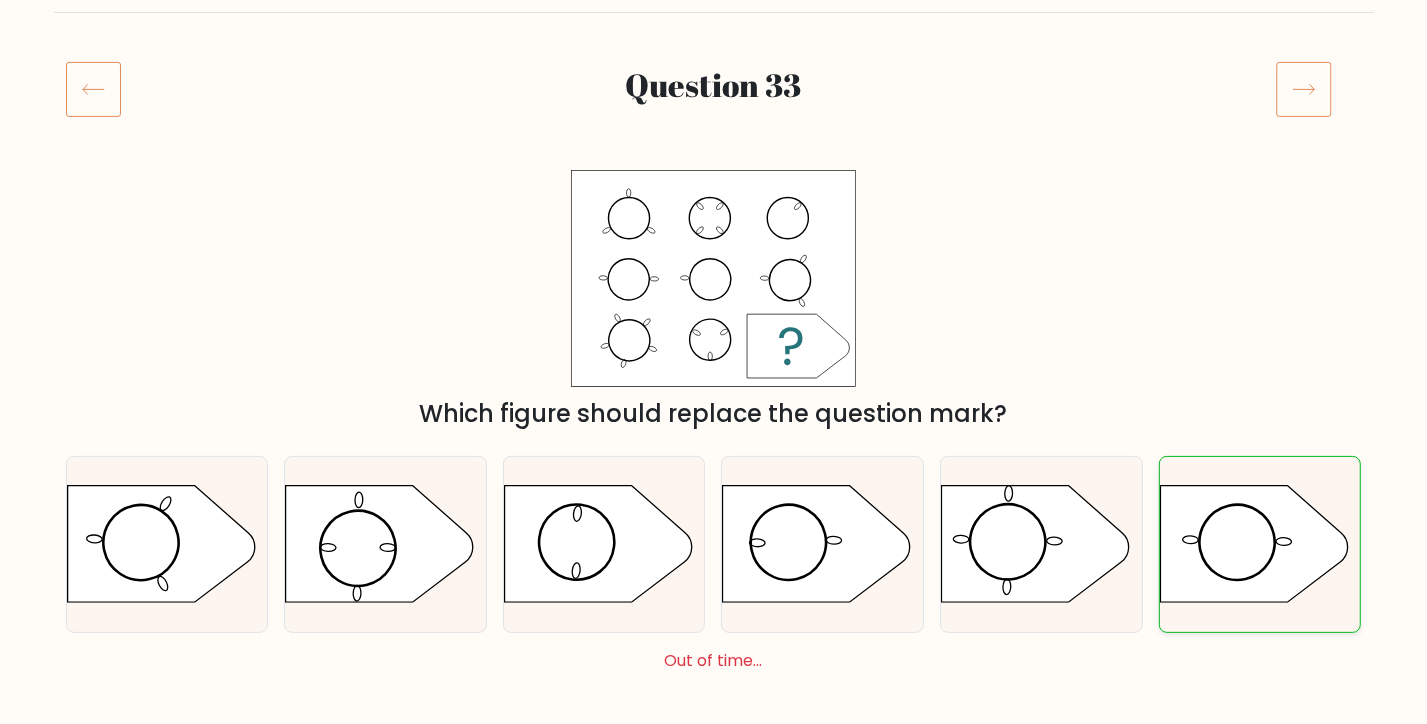 click 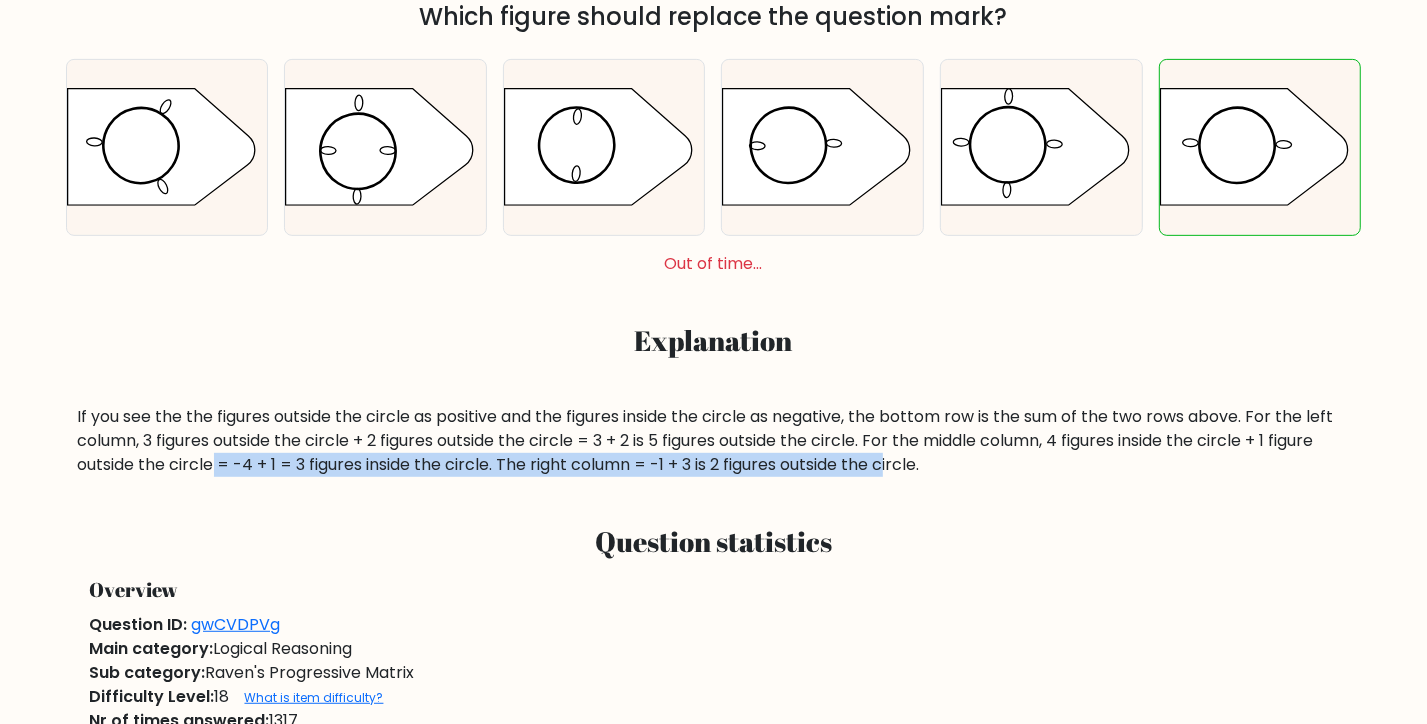 scroll, scrollTop: 756, scrollLeft: 0, axis: vertical 